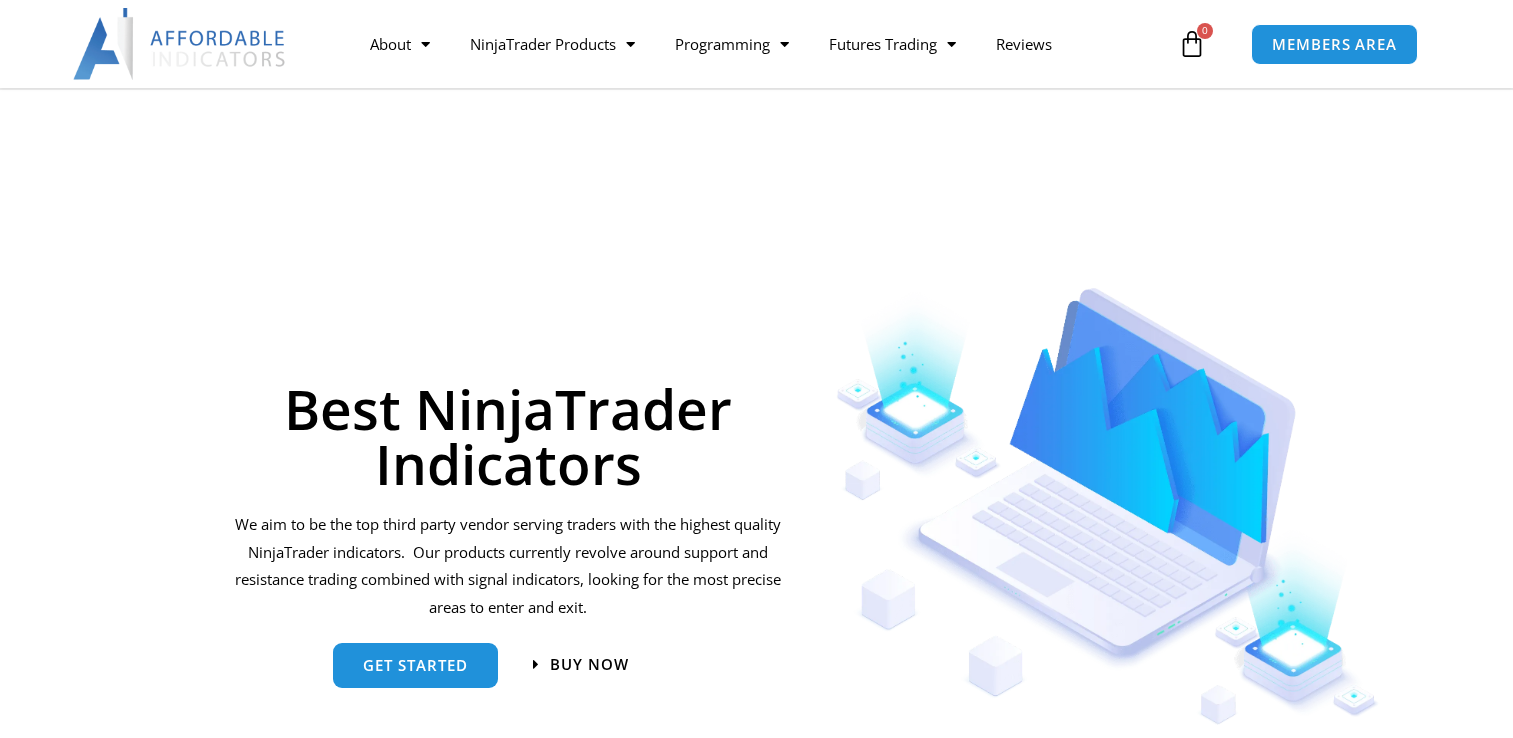 scroll, scrollTop: 200, scrollLeft: 0, axis: vertical 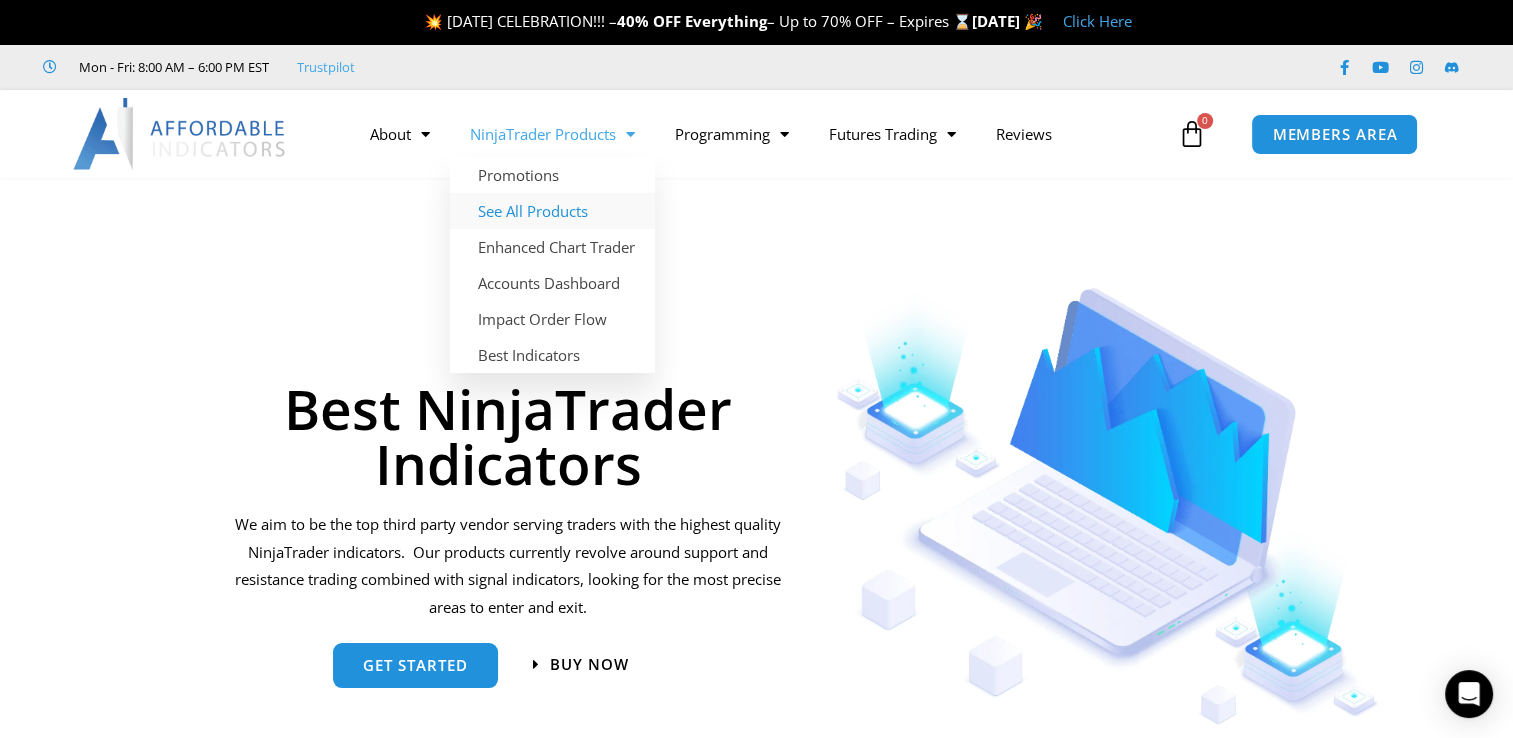 click on "See All Products" 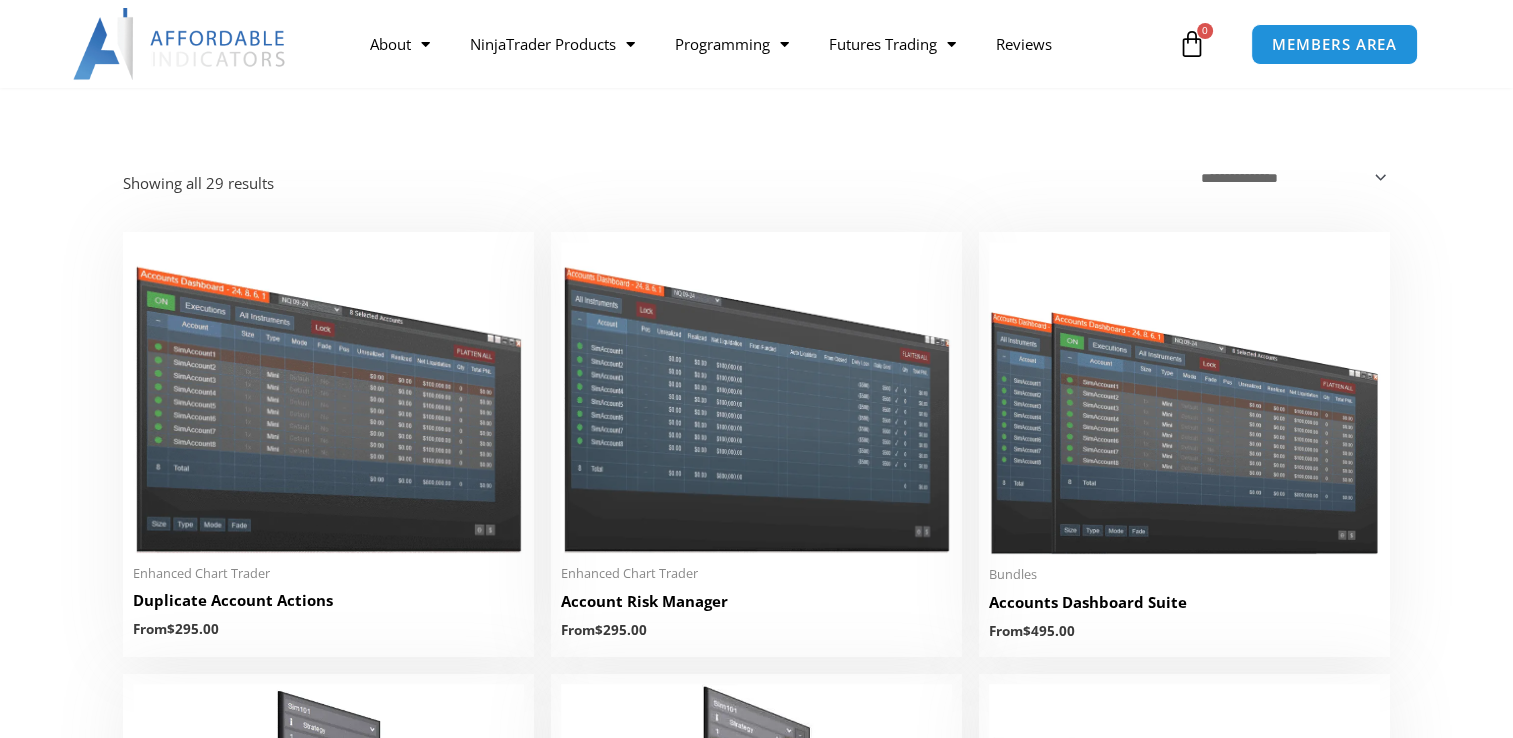 scroll, scrollTop: 0, scrollLeft: 0, axis: both 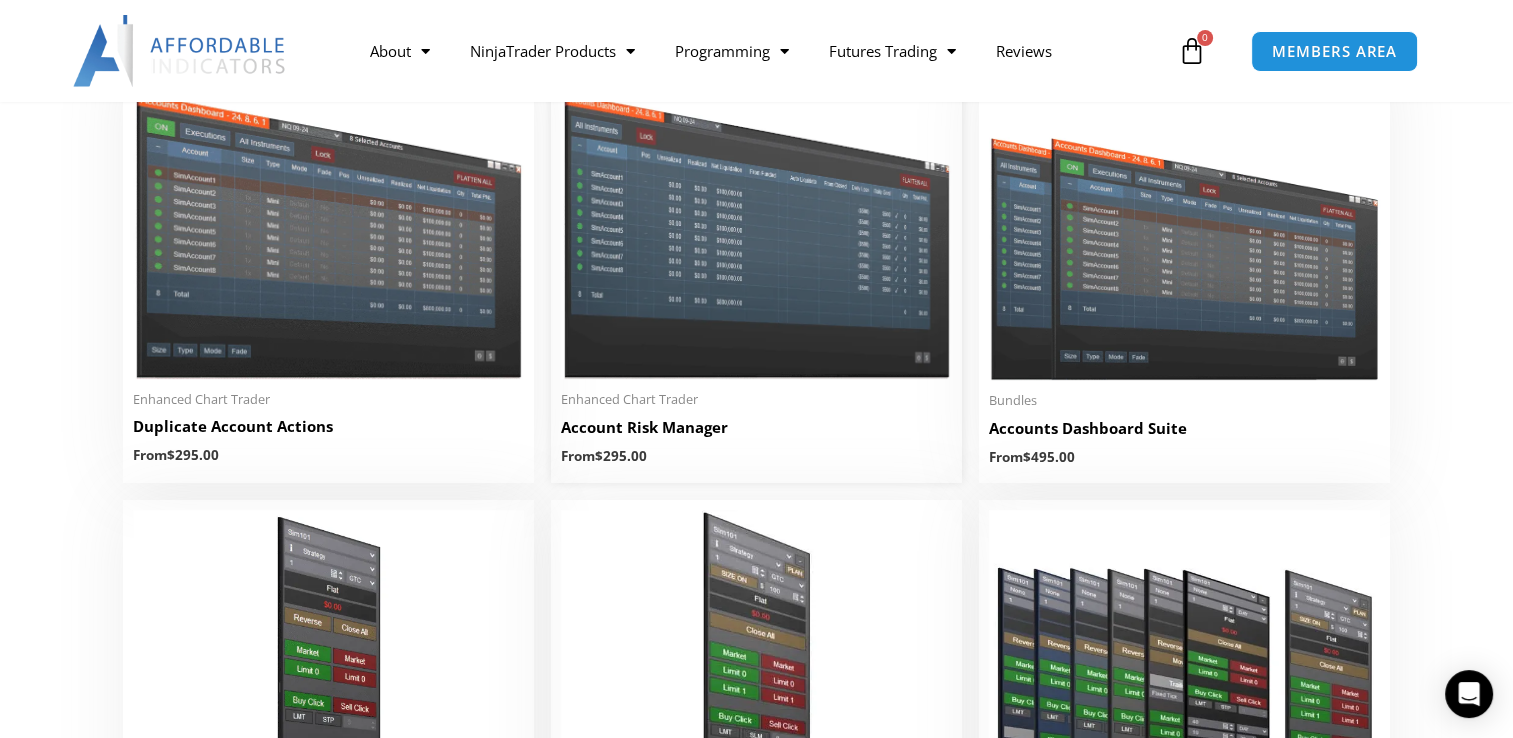 click at bounding box center [756, 223] 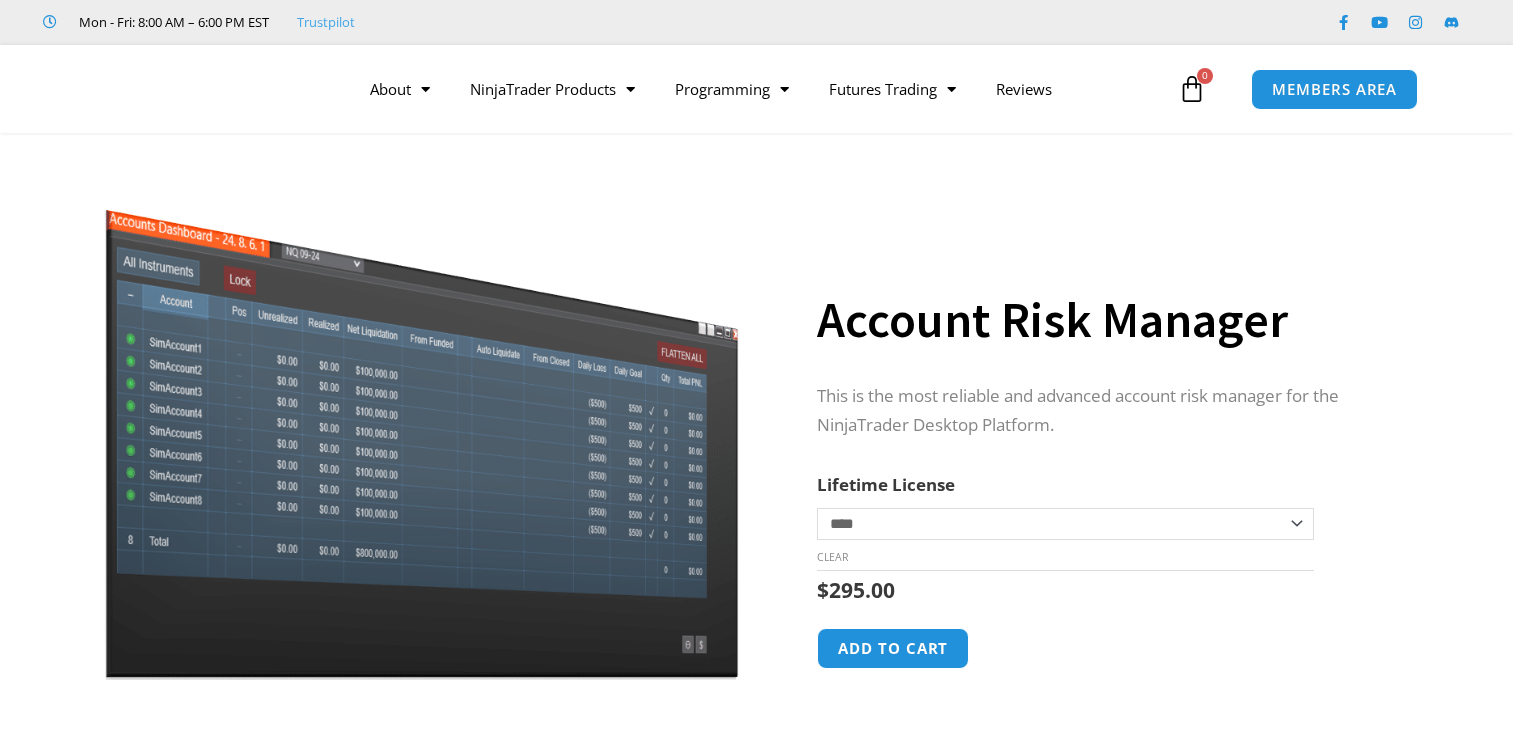 scroll, scrollTop: 0, scrollLeft: 0, axis: both 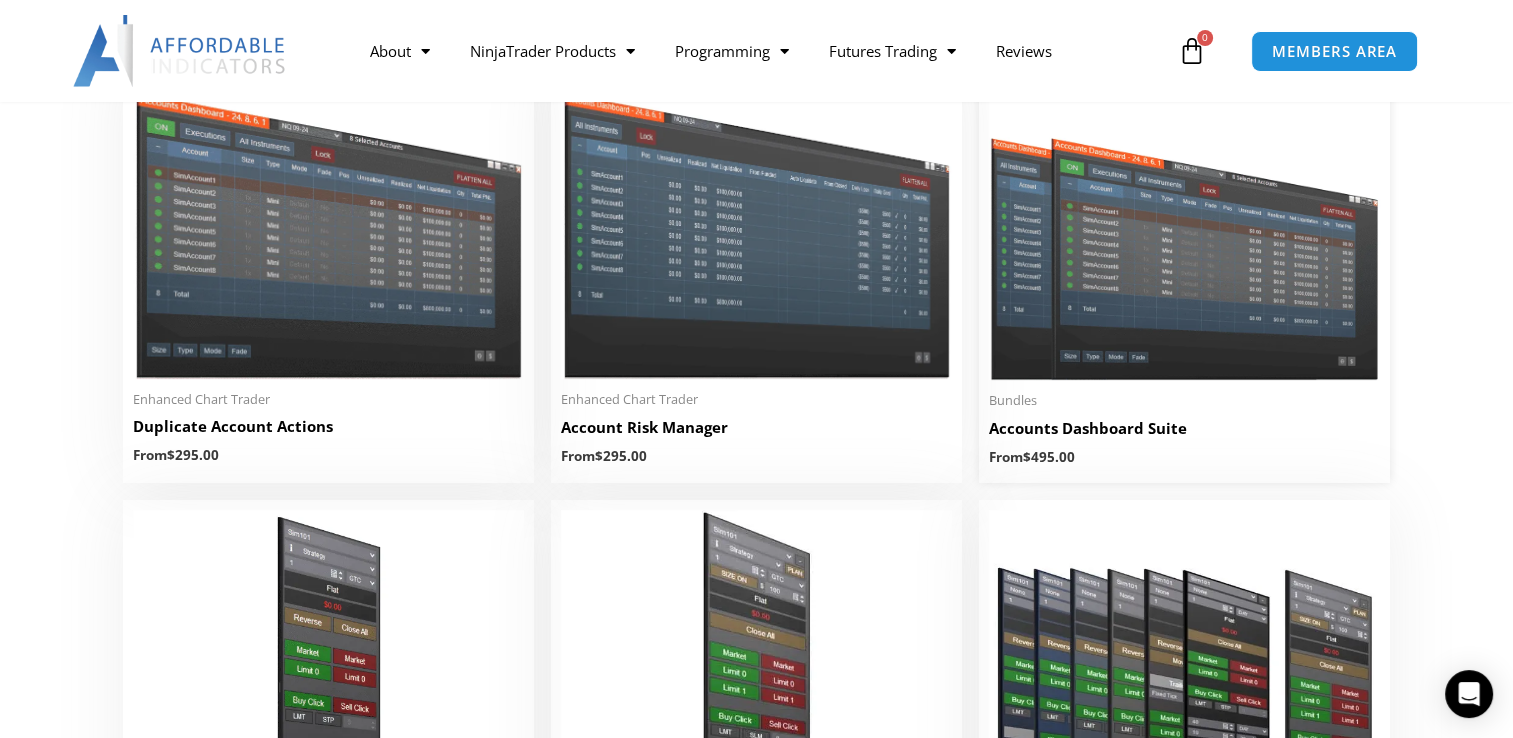click at bounding box center [1184, 224] 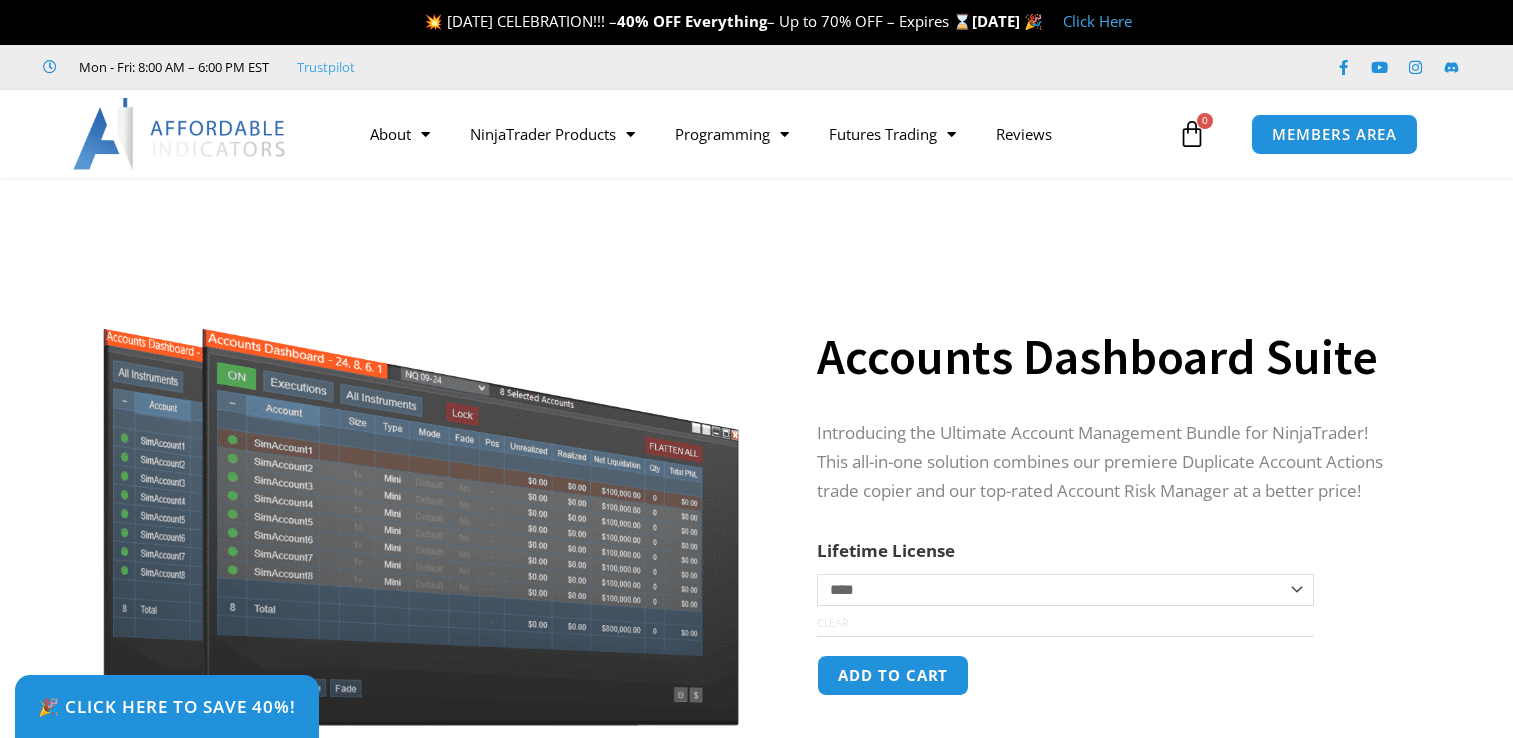 scroll, scrollTop: 0, scrollLeft: 0, axis: both 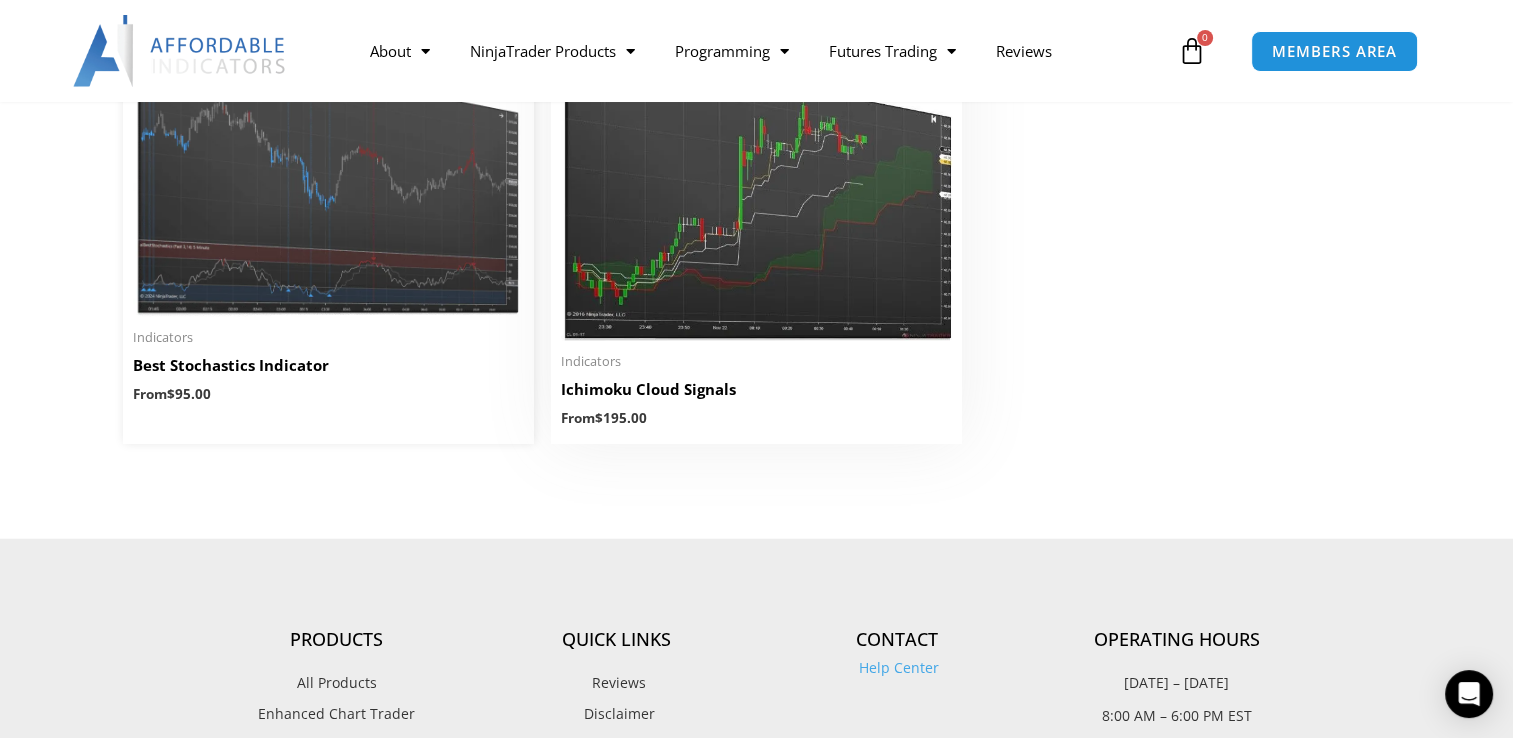 click at bounding box center (328, 160) 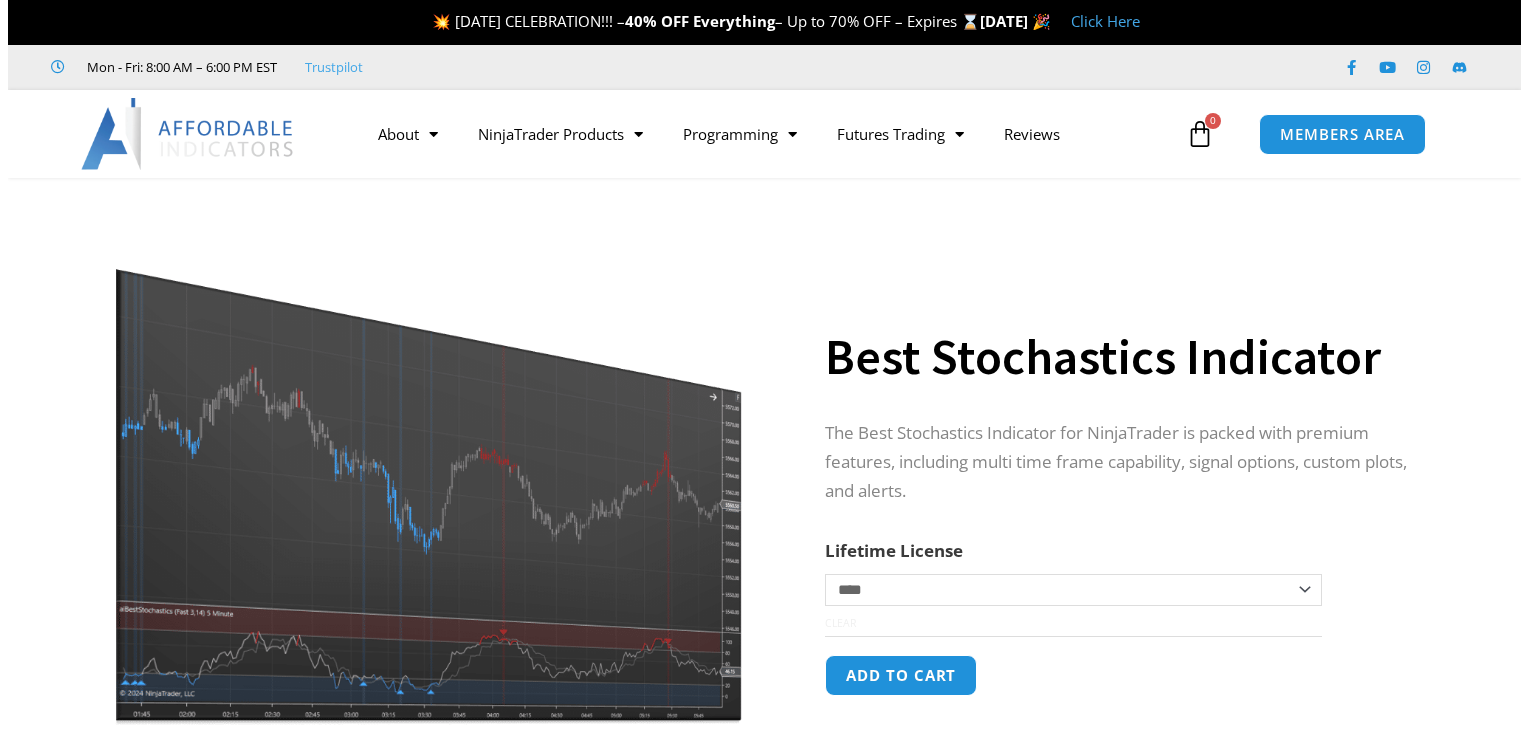 scroll, scrollTop: 20, scrollLeft: 0, axis: vertical 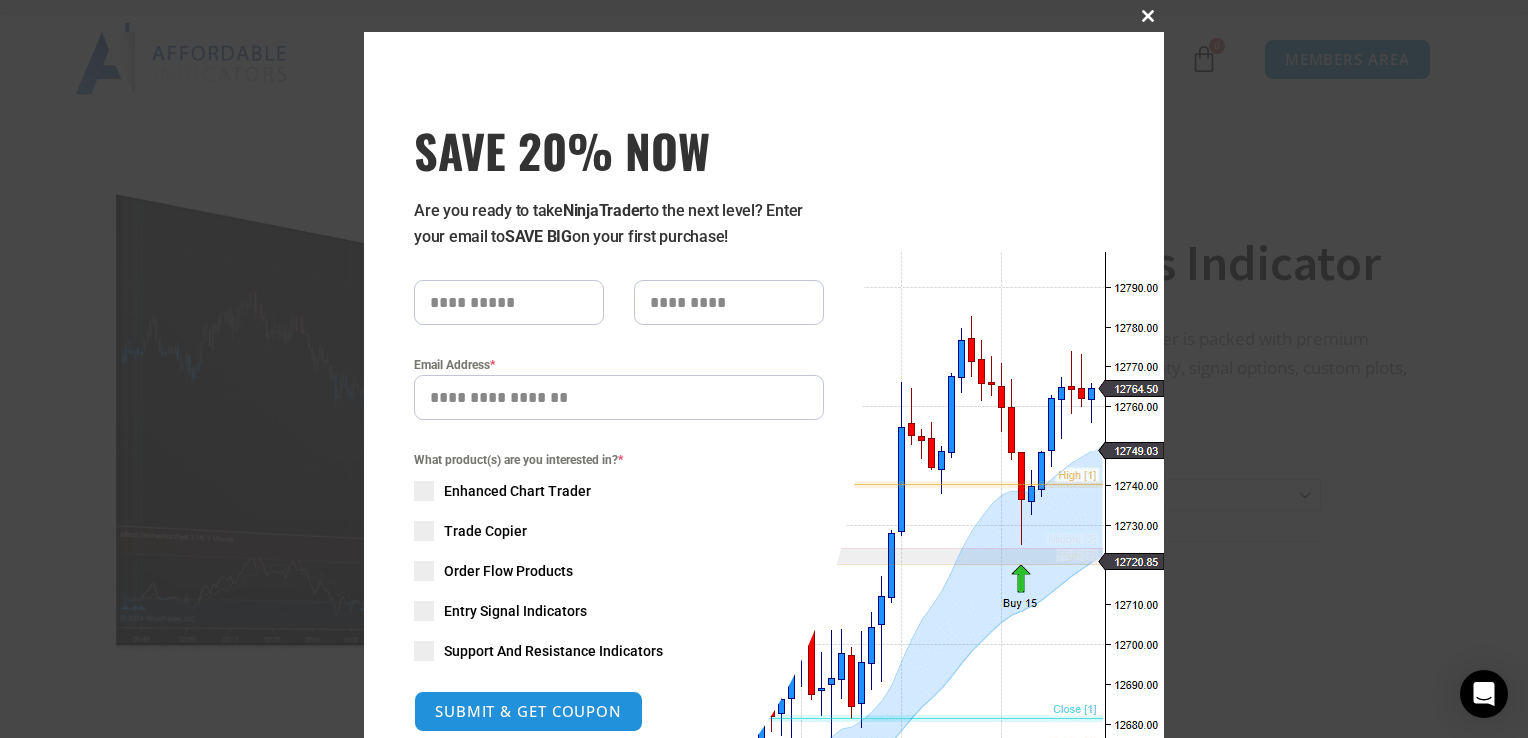 click at bounding box center (1148, 16) 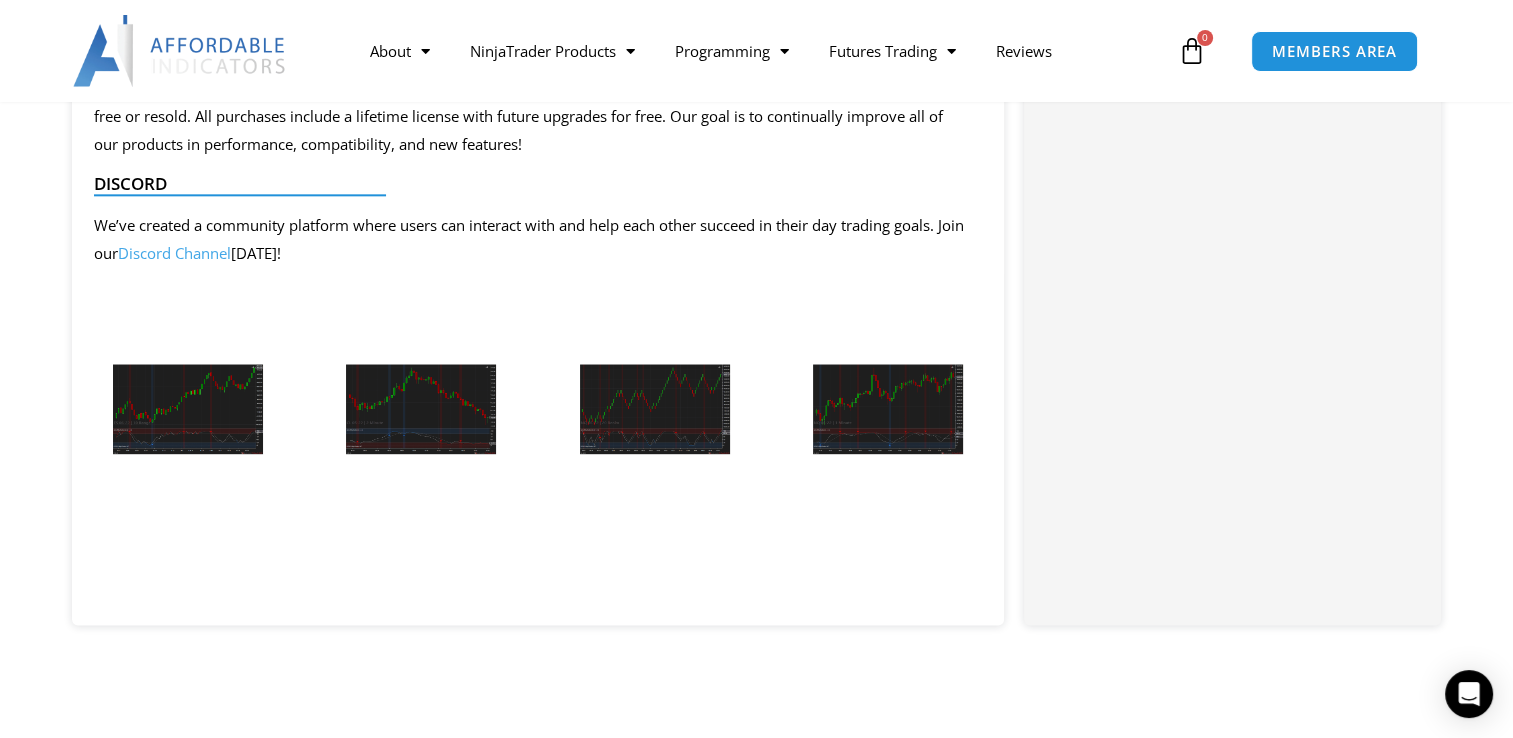 scroll, scrollTop: 2424, scrollLeft: 0, axis: vertical 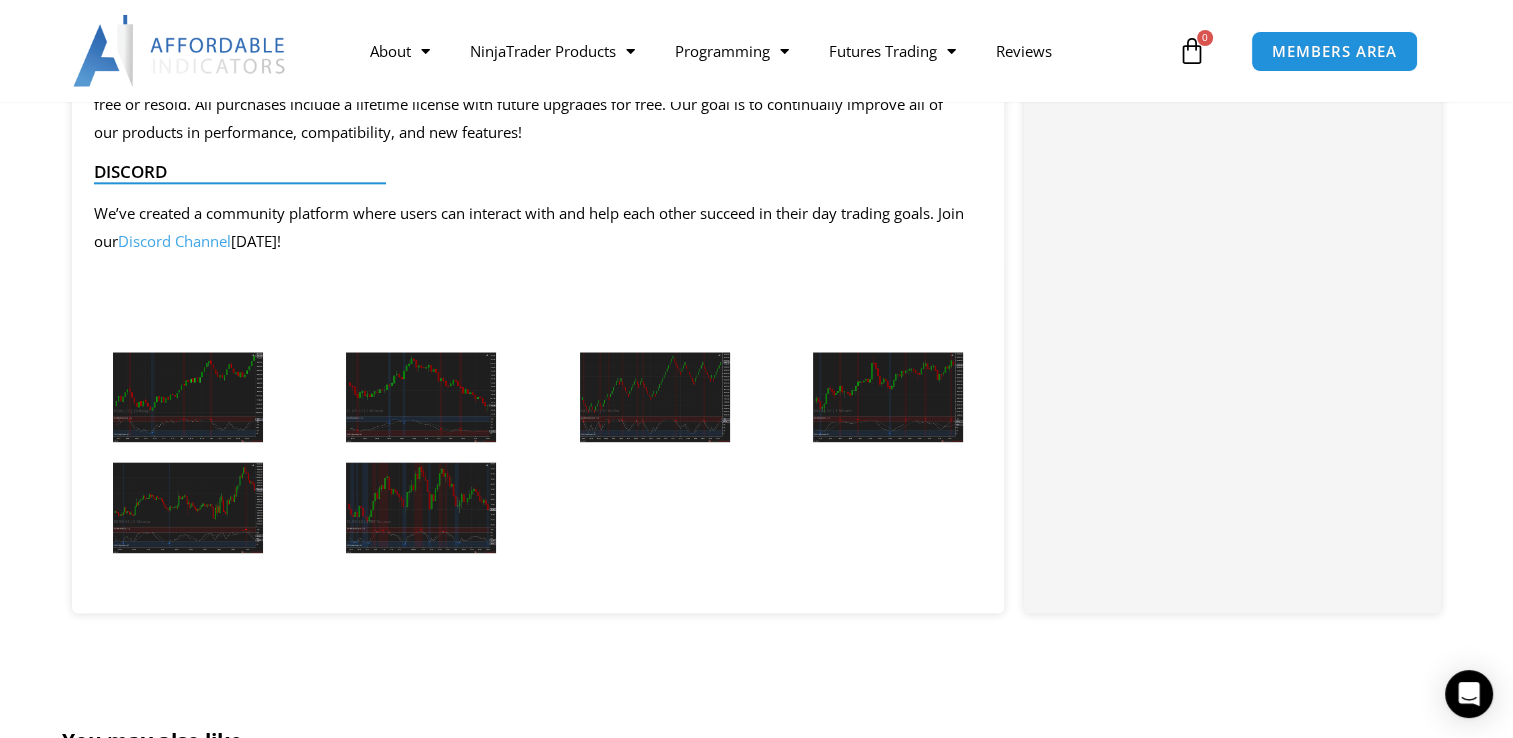 click at bounding box center [188, 397] 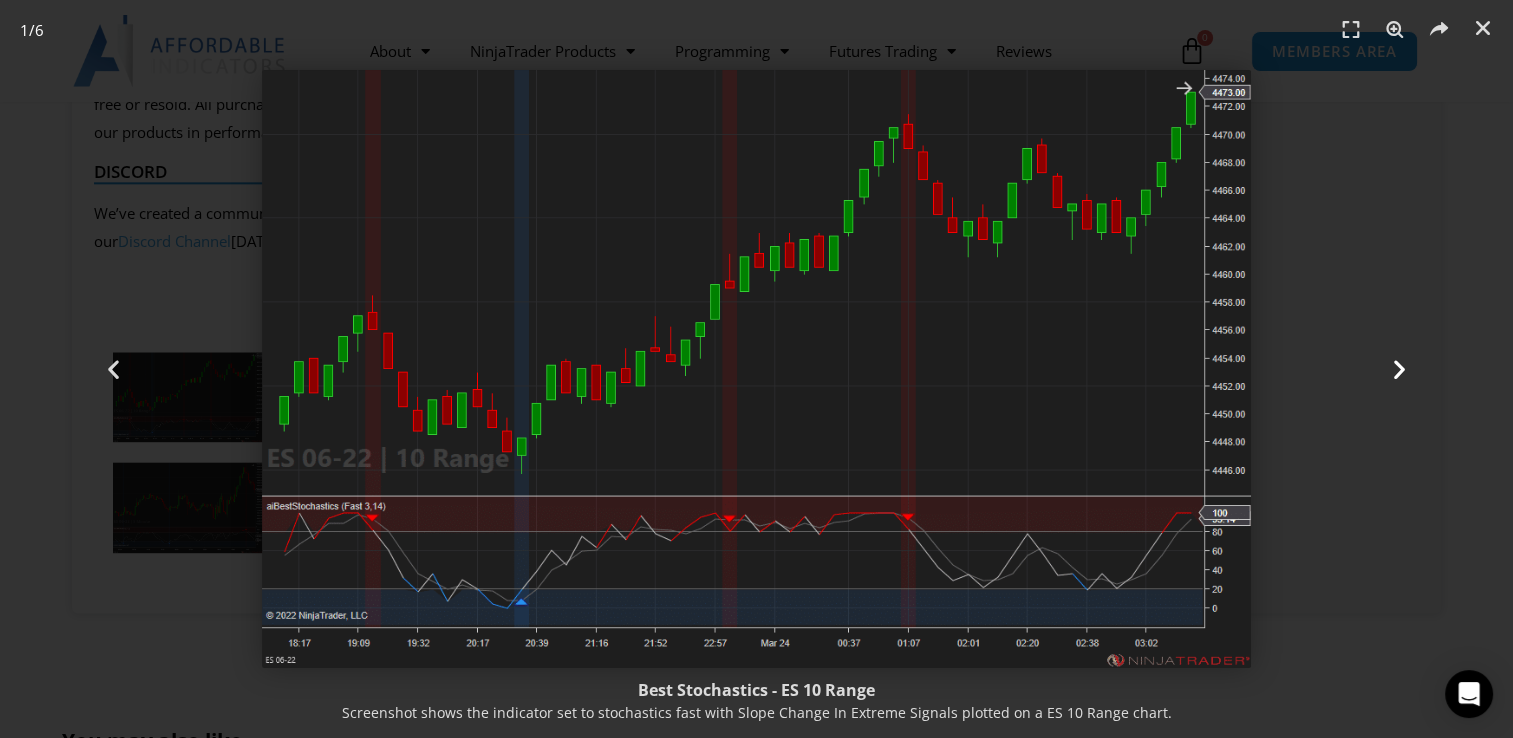 click at bounding box center [1399, 369] 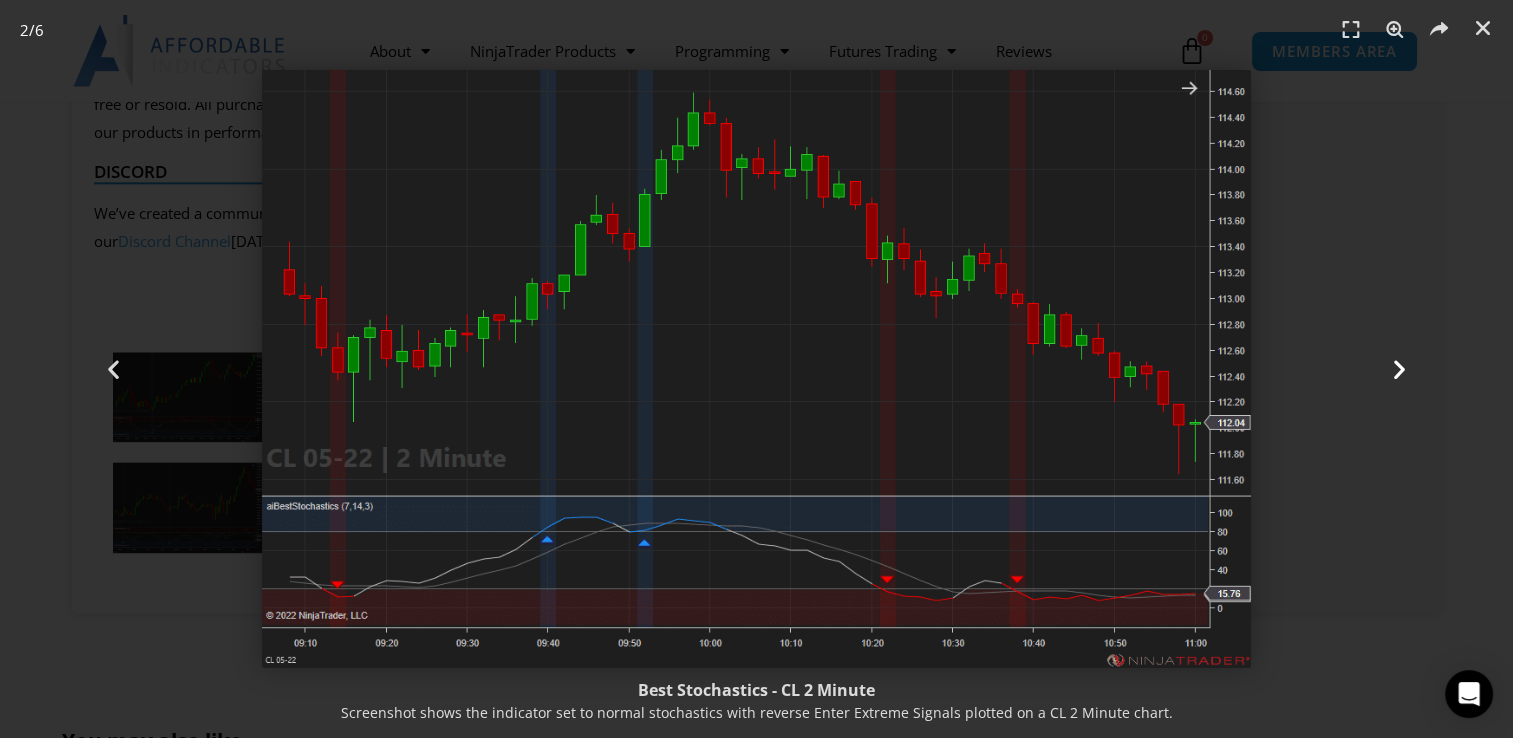 click at bounding box center (1399, 369) 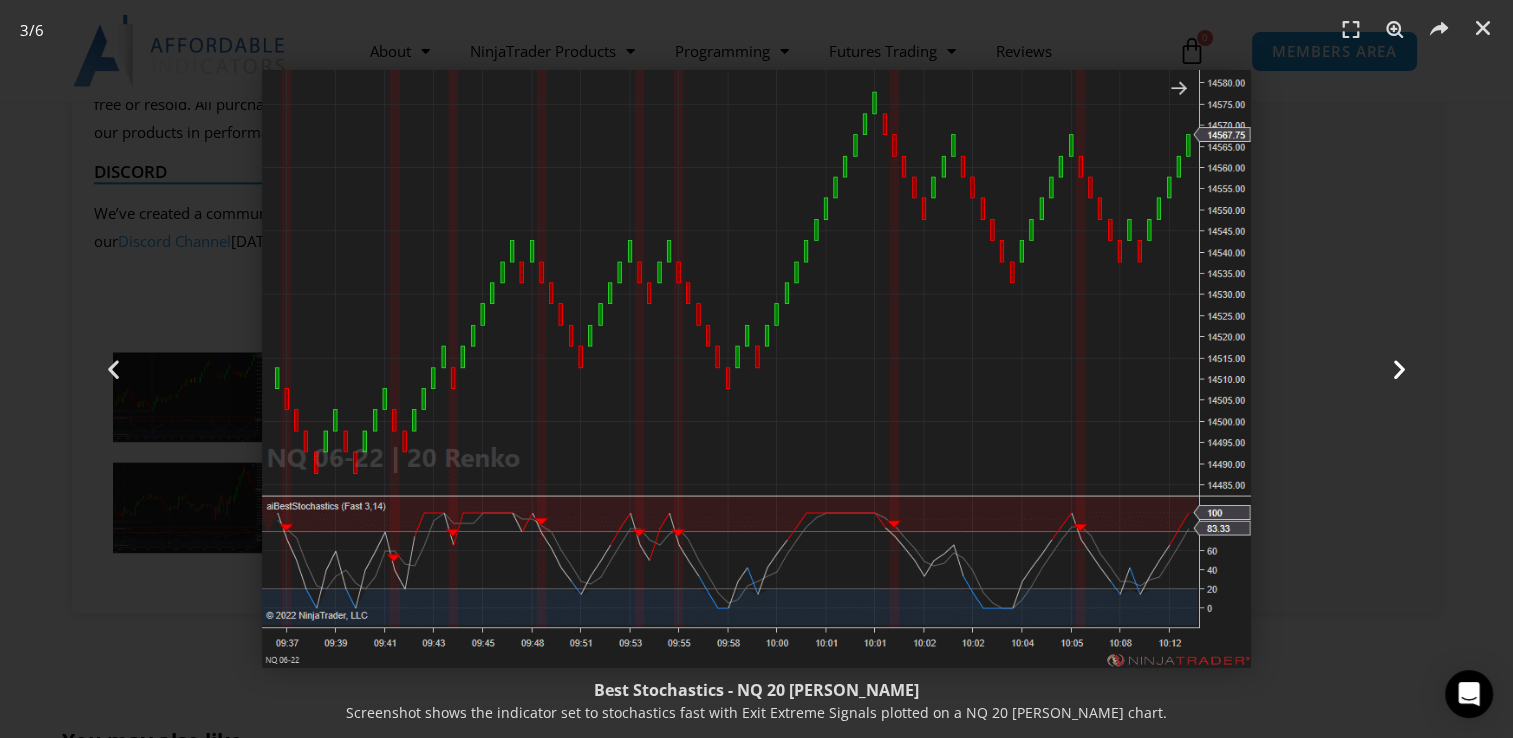 click at bounding box center (1399, 369) 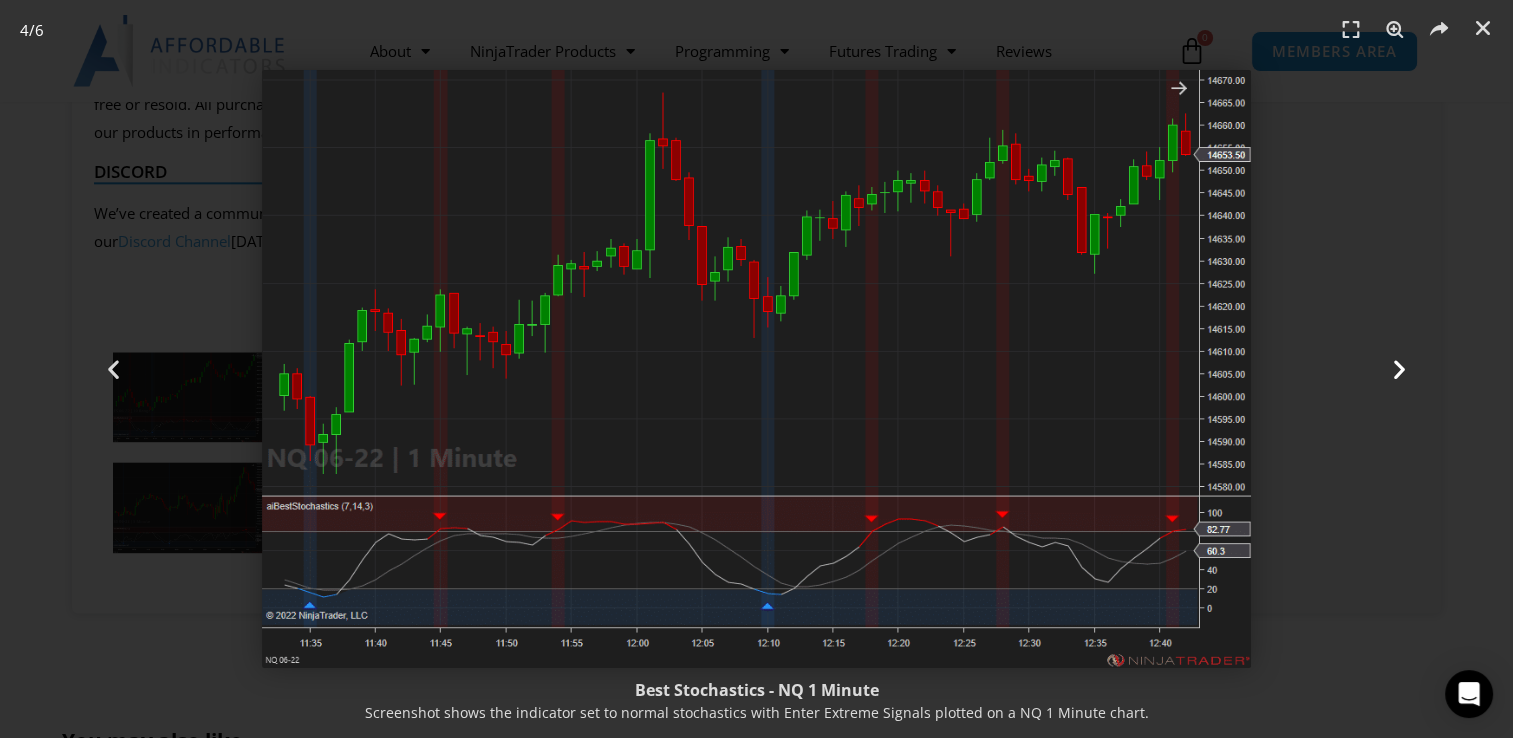 click at bounding box center [1399, 369] 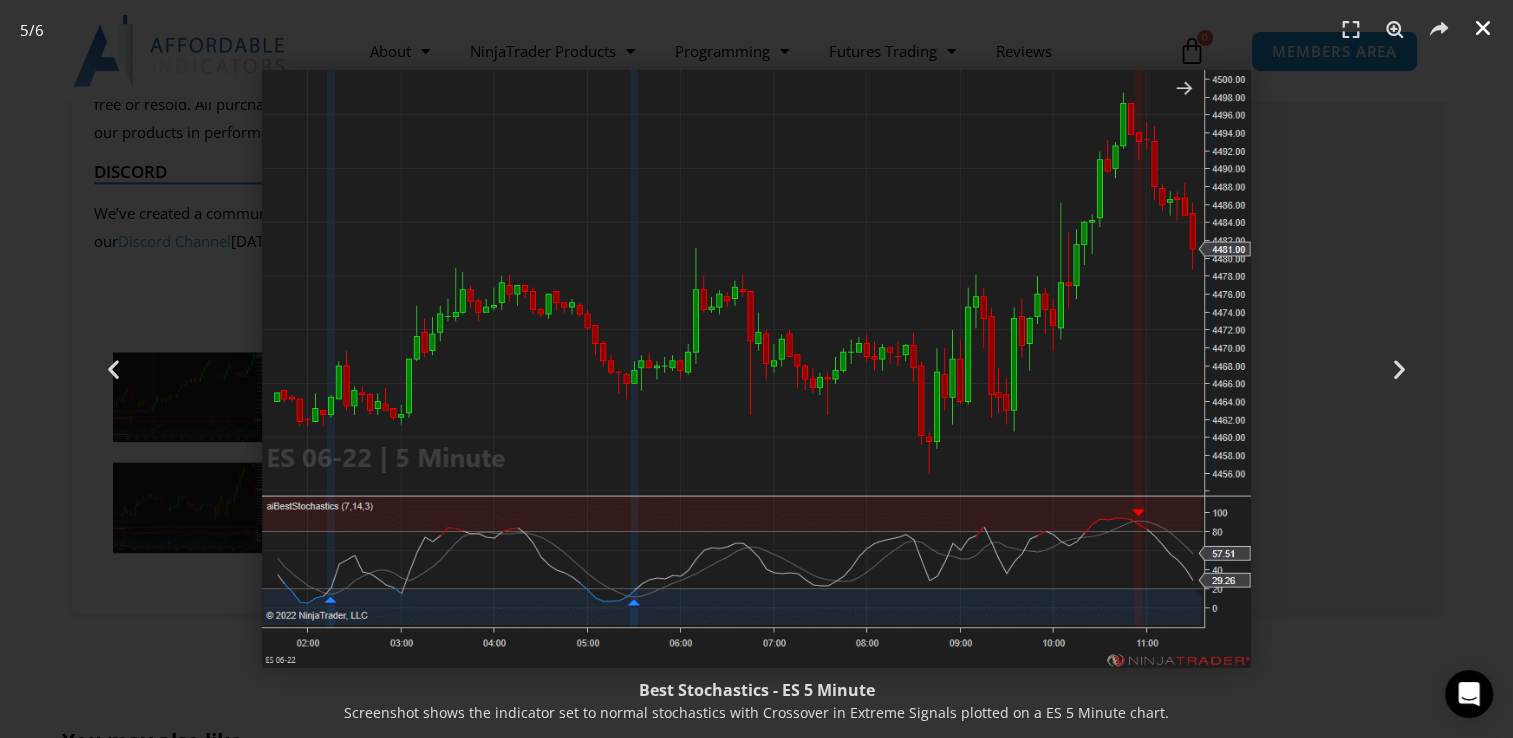 click at bounding box center (1483, 28) 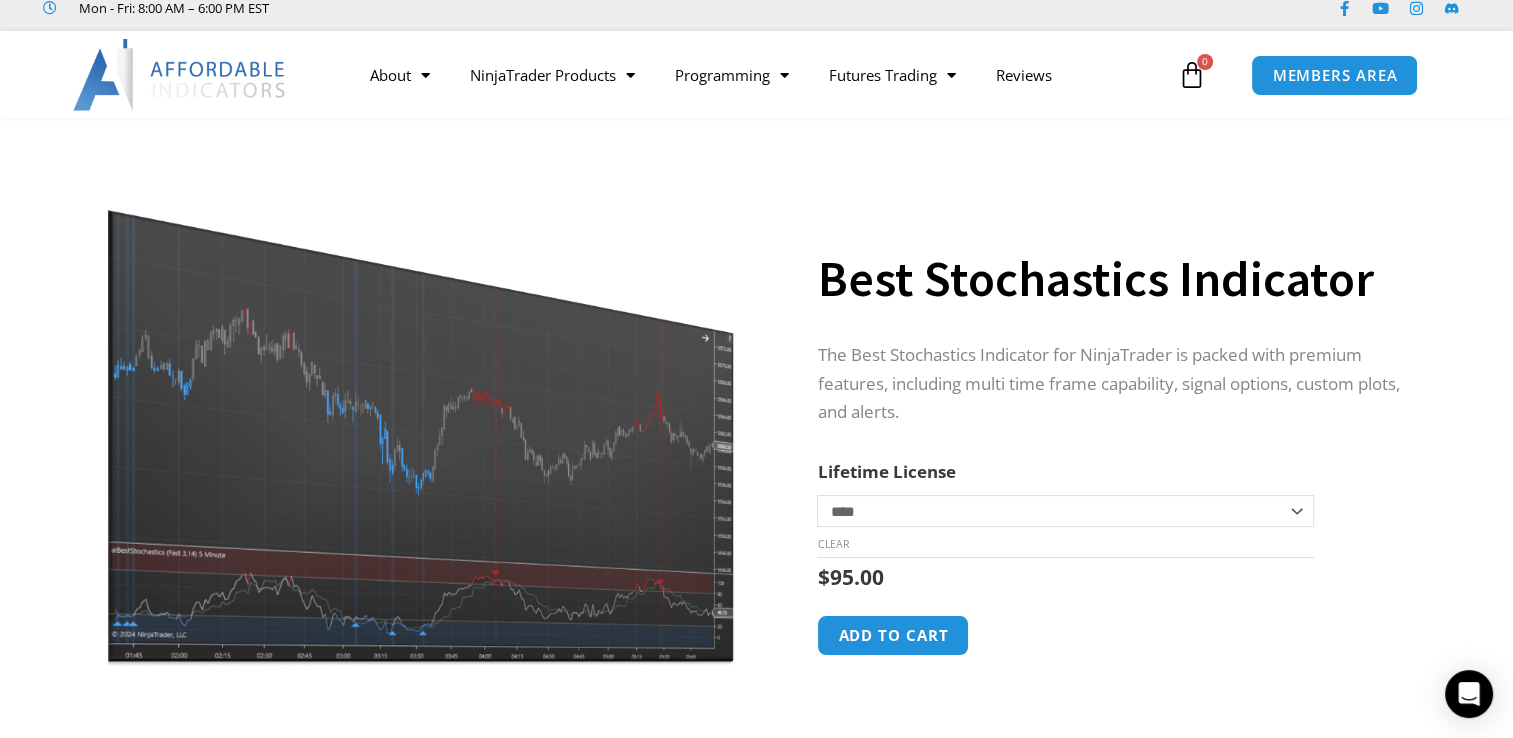 scroll, scrollTop: 0, scrollLeft: 0, axis: both 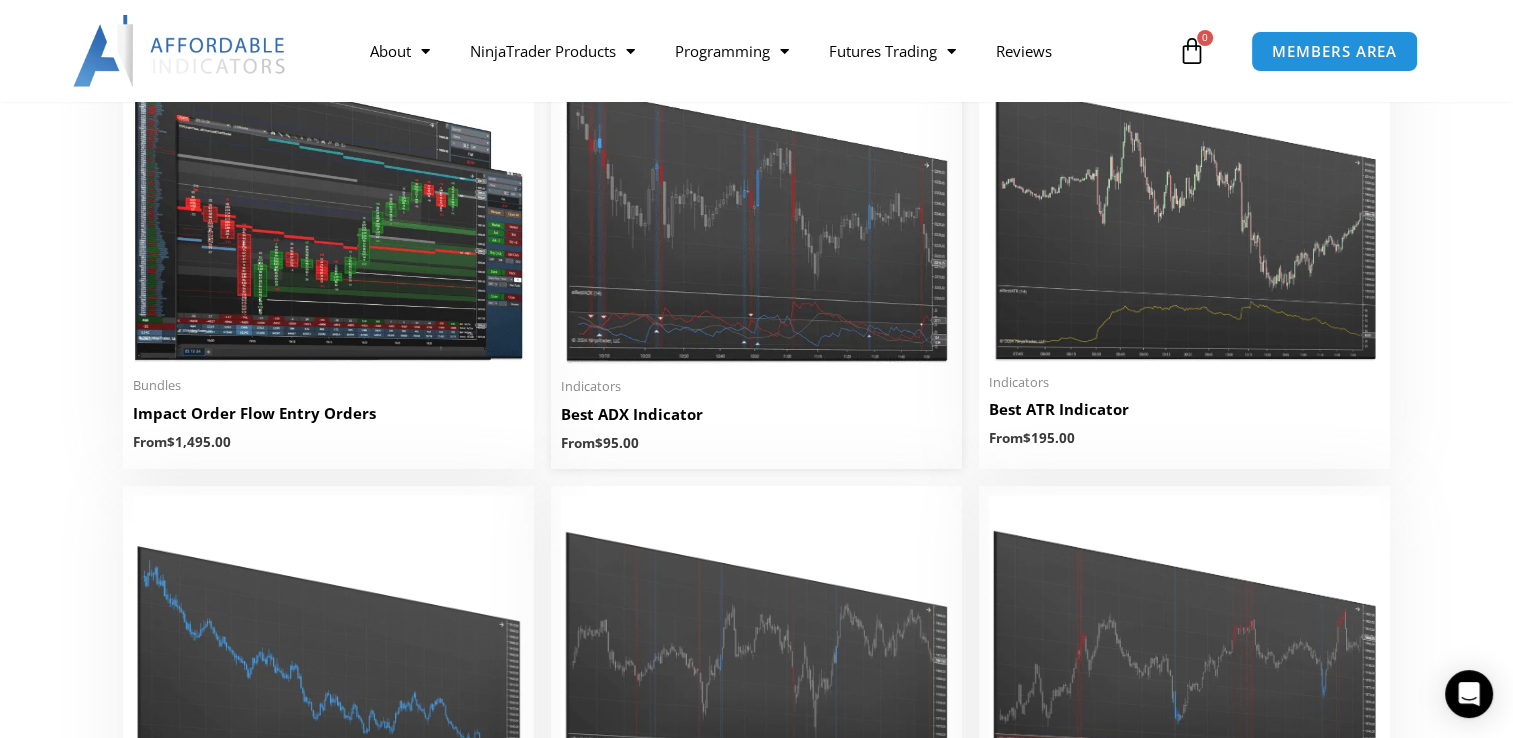 click at bounding box center [756, 199] 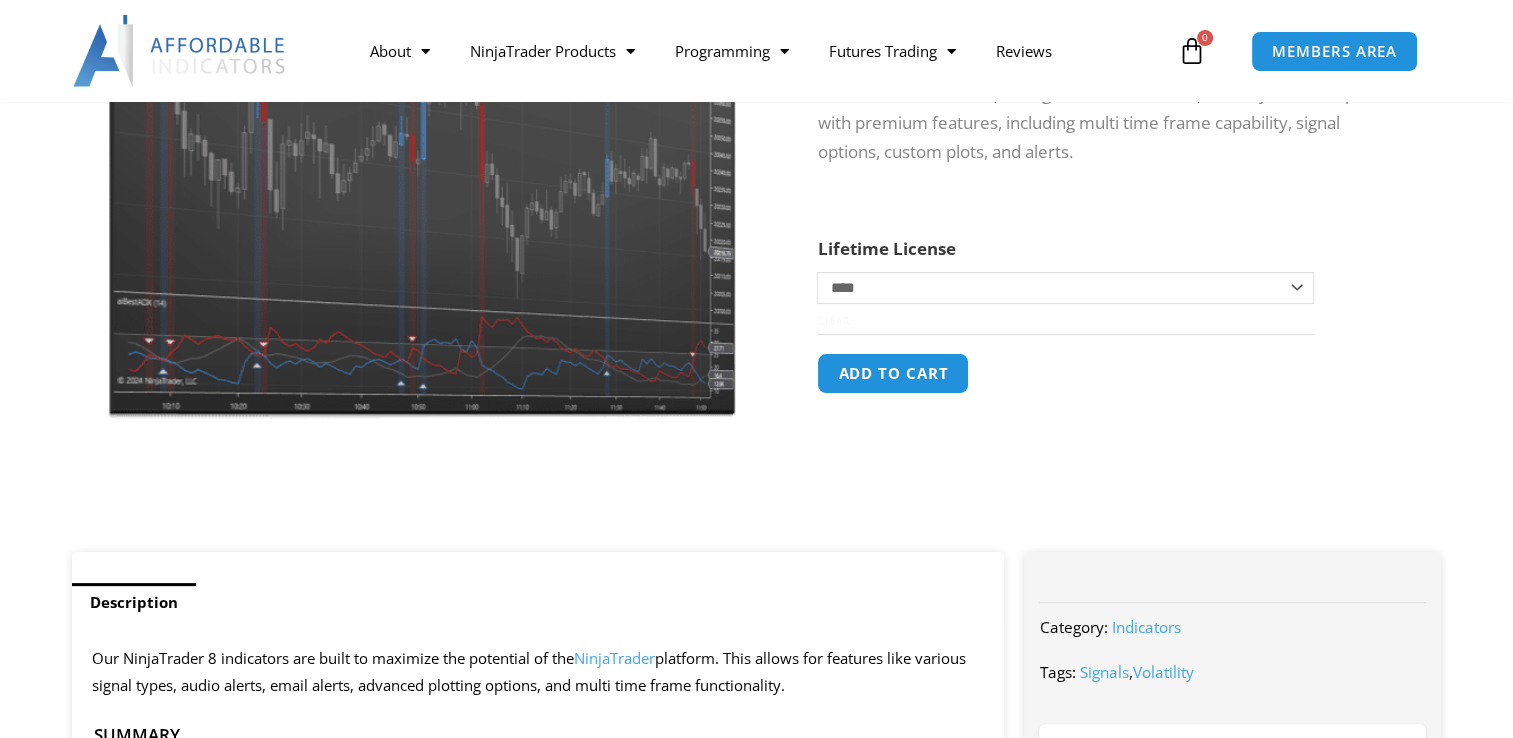 scroll, scrollTop: 0, scrollLeft: 0, axis: both 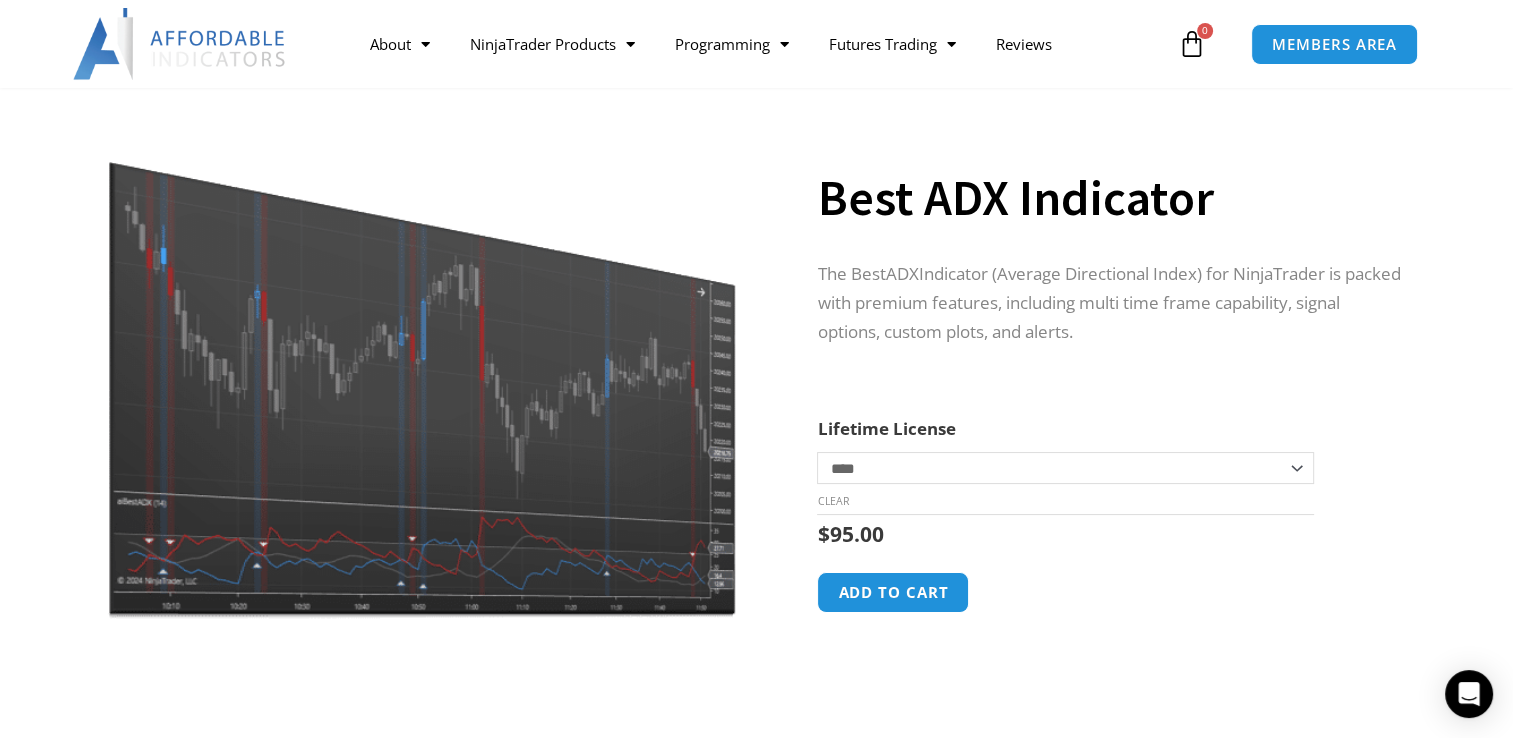 click at bounding box center (421, 349) 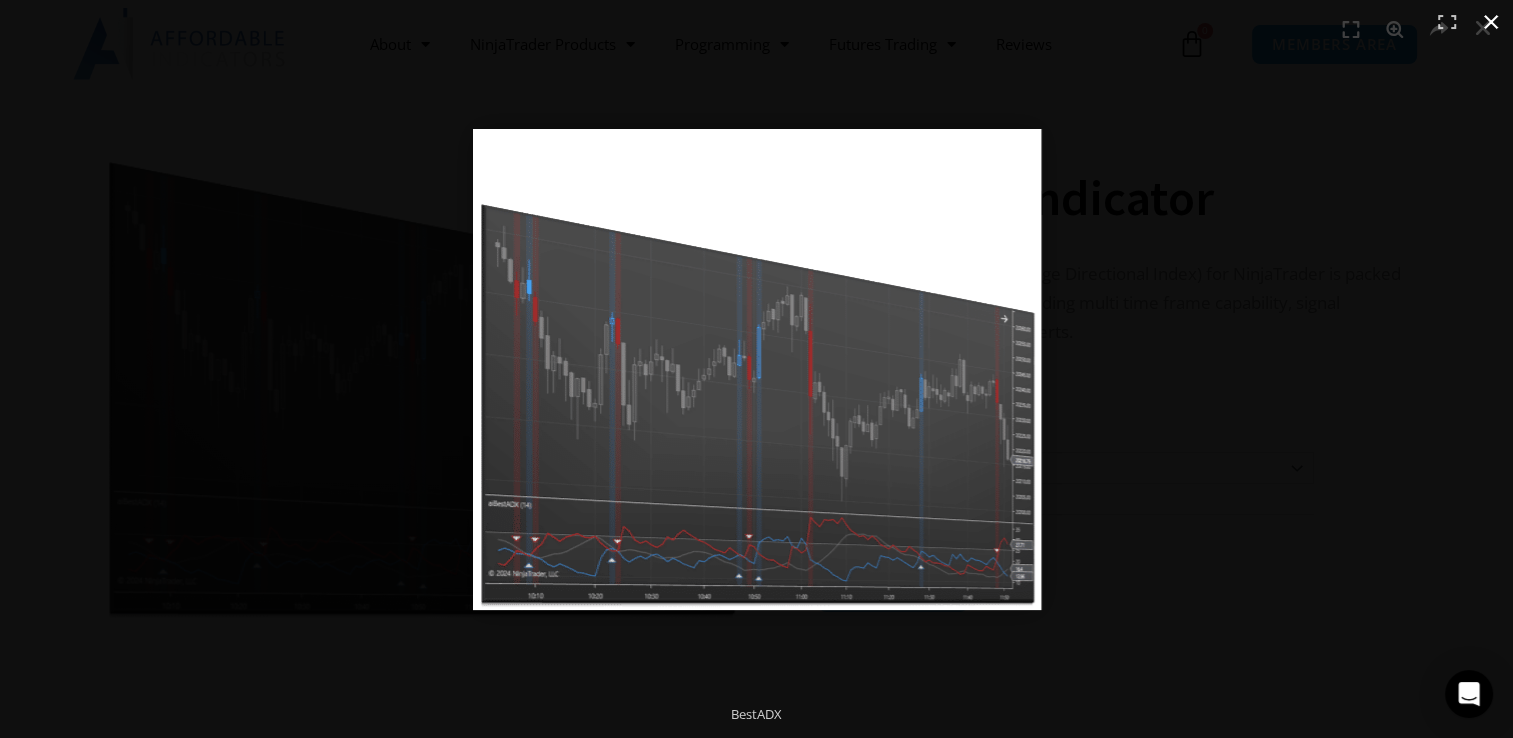 click at bounding box center (1491, 22) 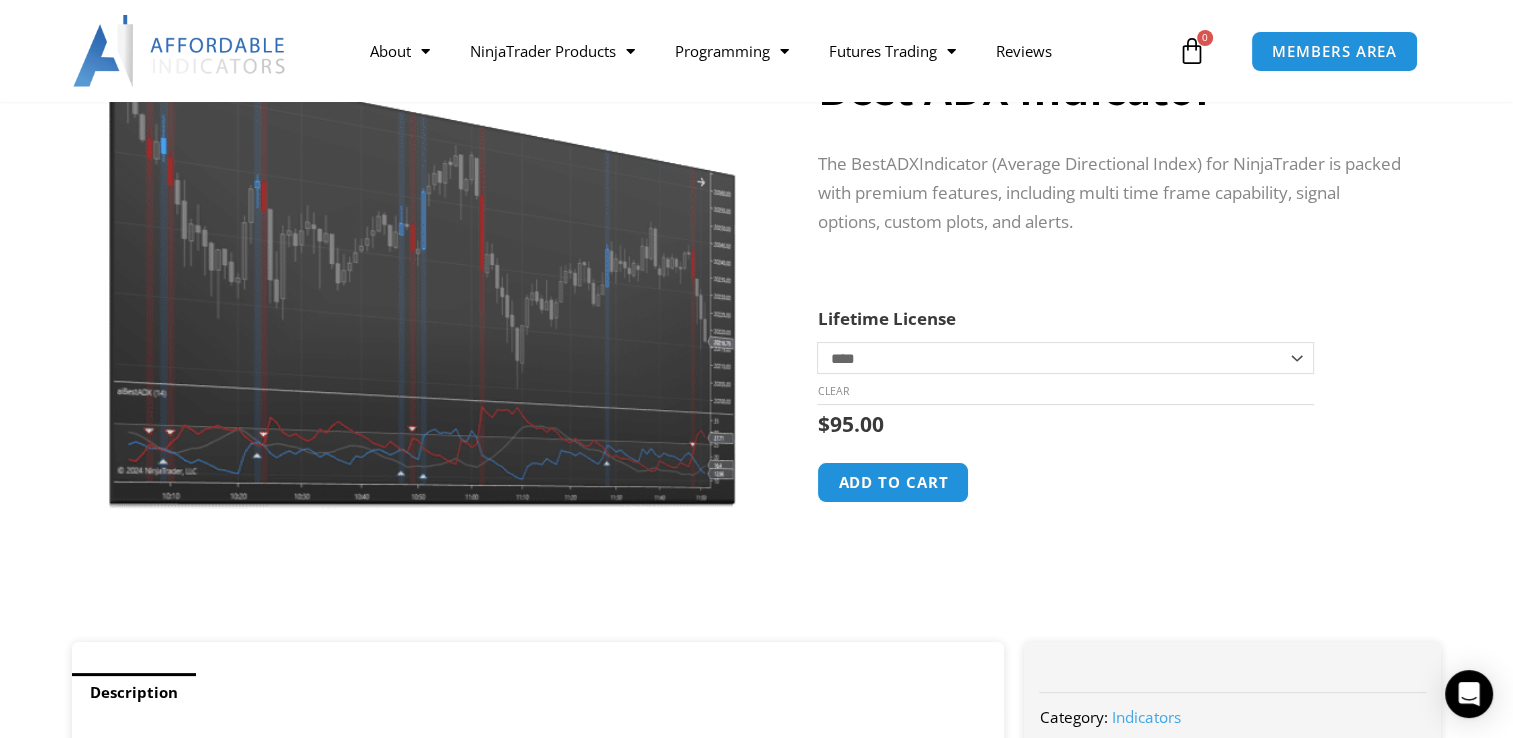 scroll, scrollTop: 175, scrollLeft: 0, axis: vertical 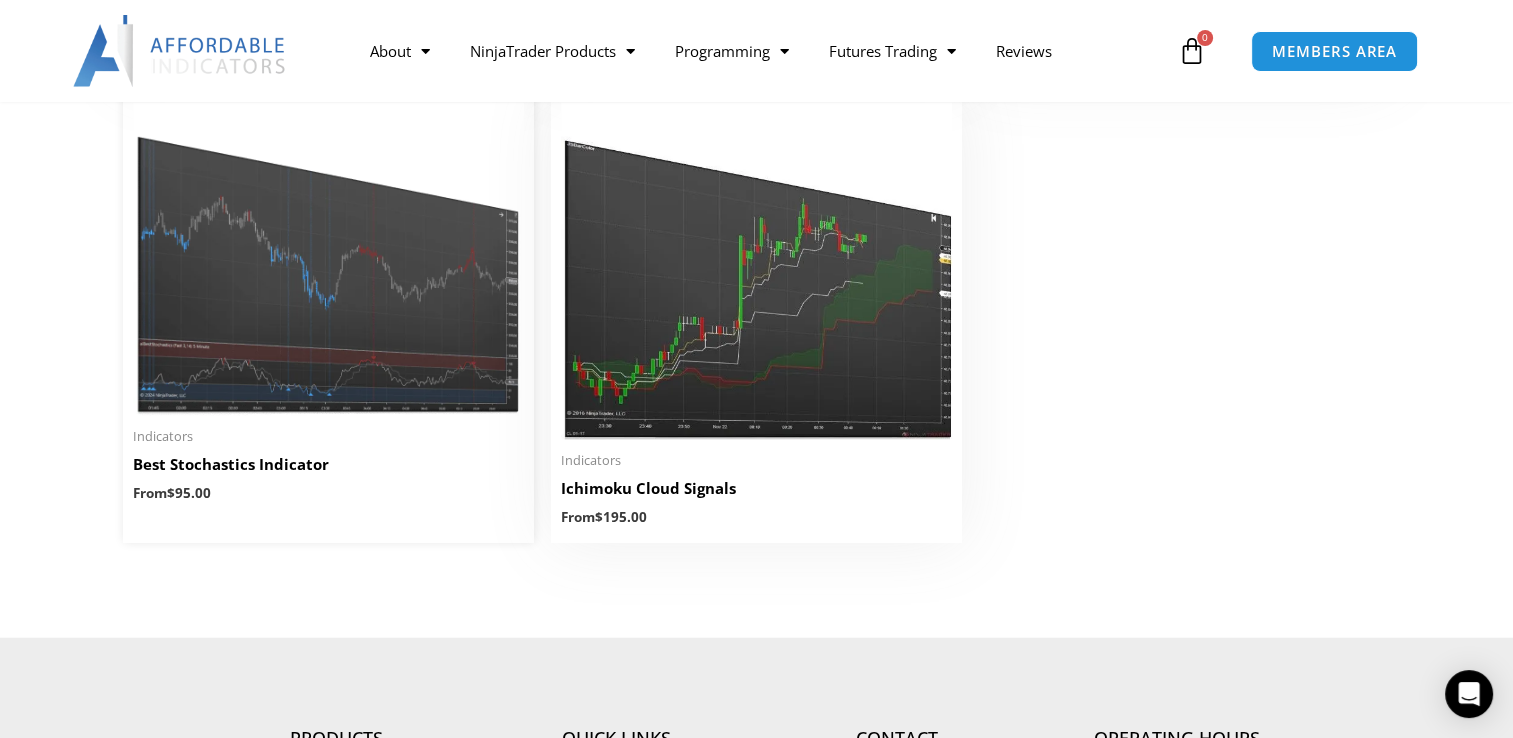 click at bounding box center (328, 259) 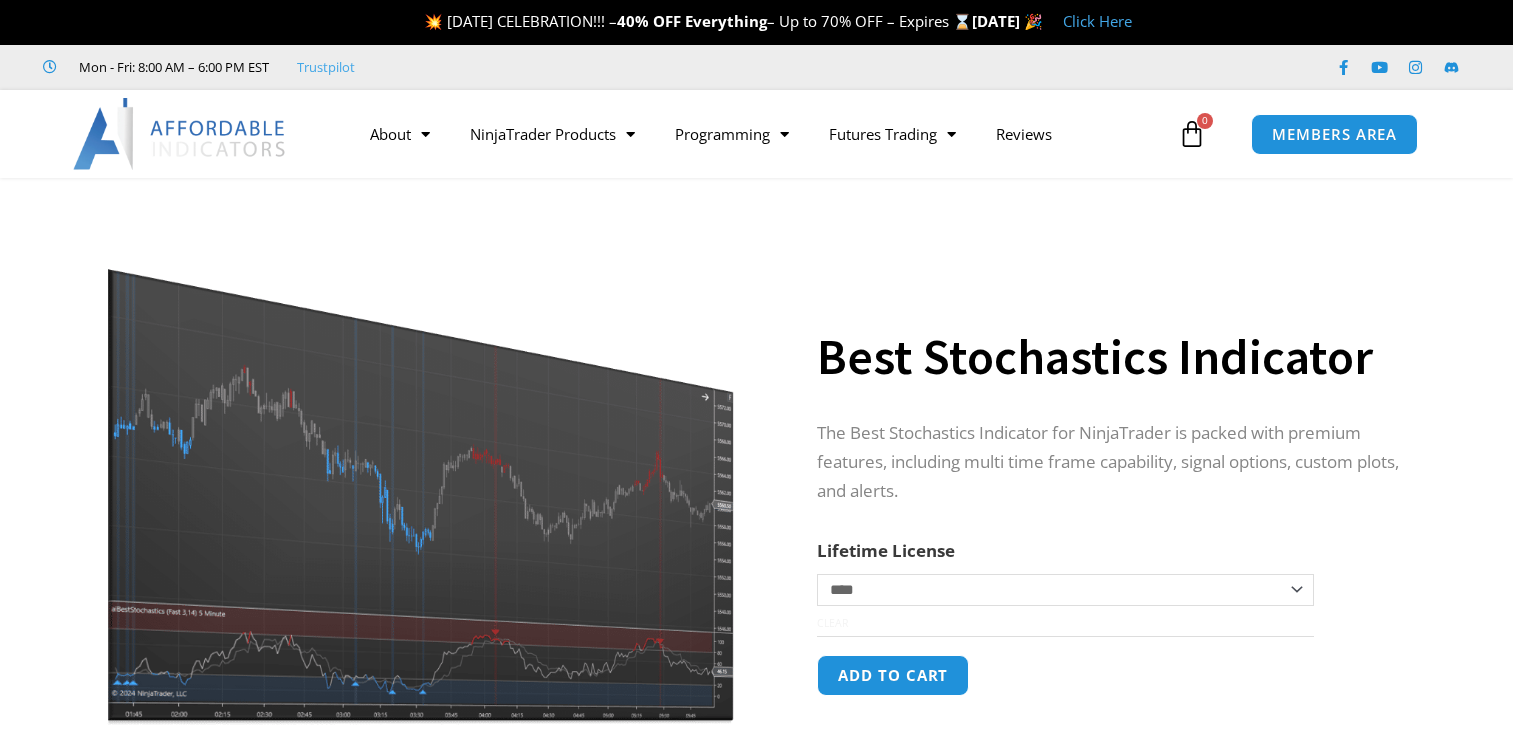 scroll, scrollTop: 0, scrollLeft: 0, axis: both 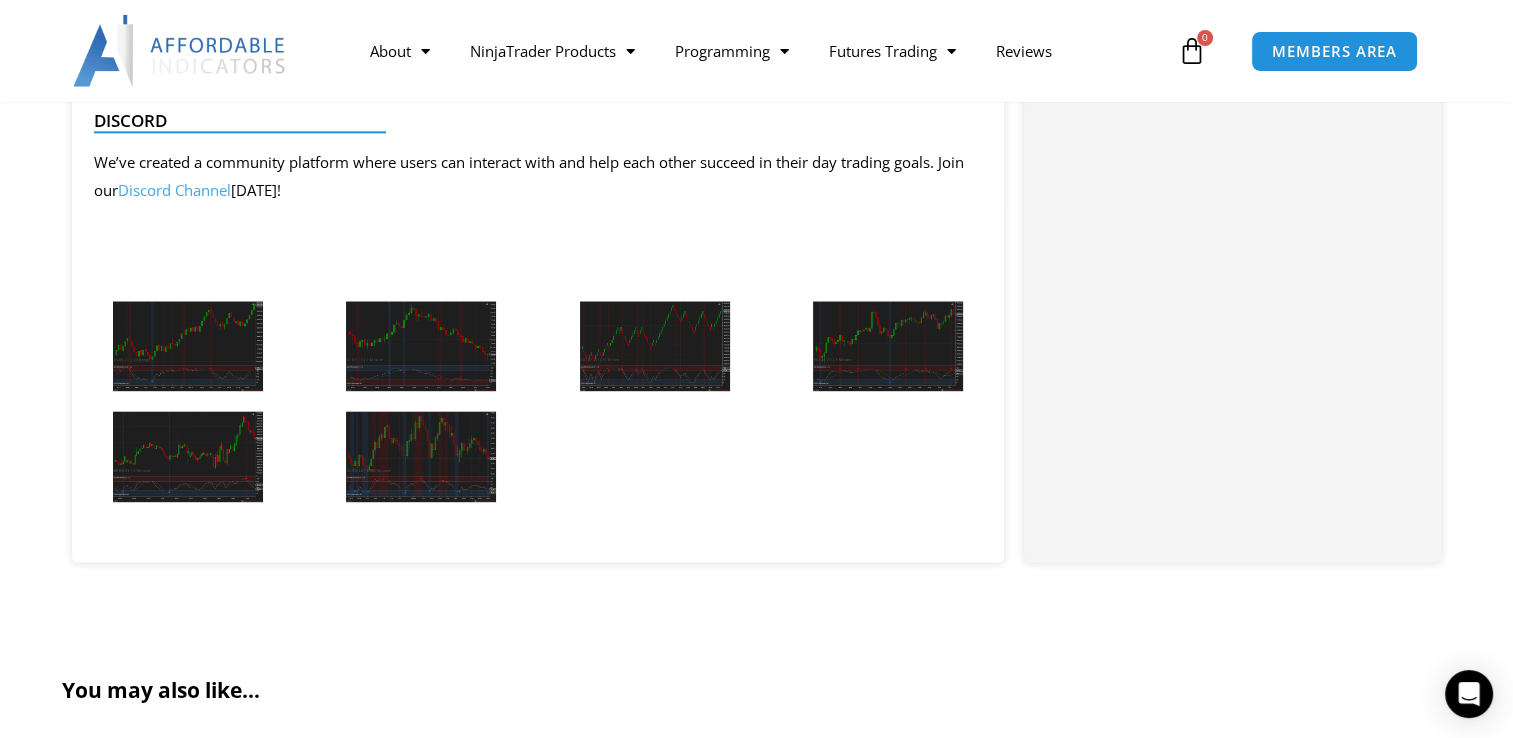 click at bounding box center [188, 346] 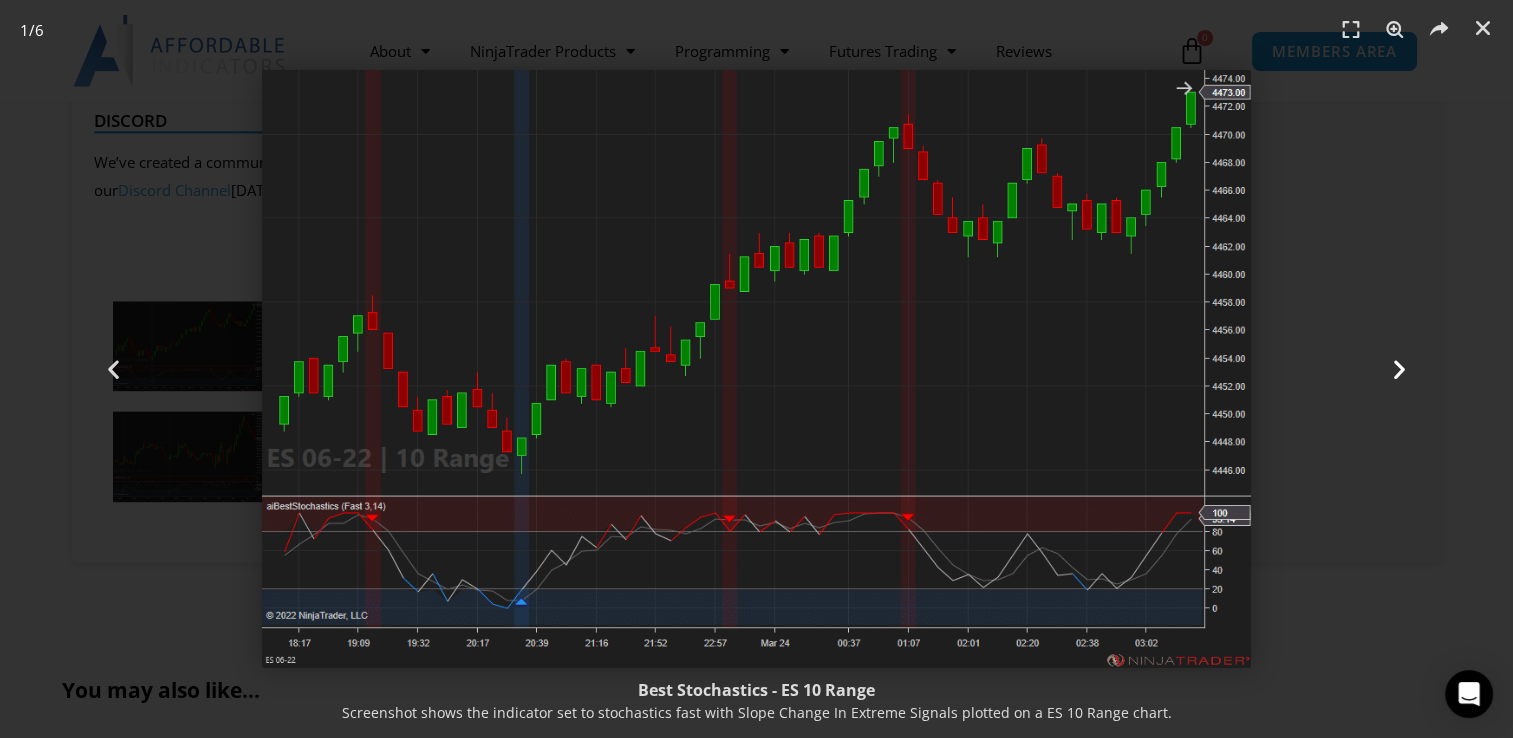 click at bounding box center (1399, 369) 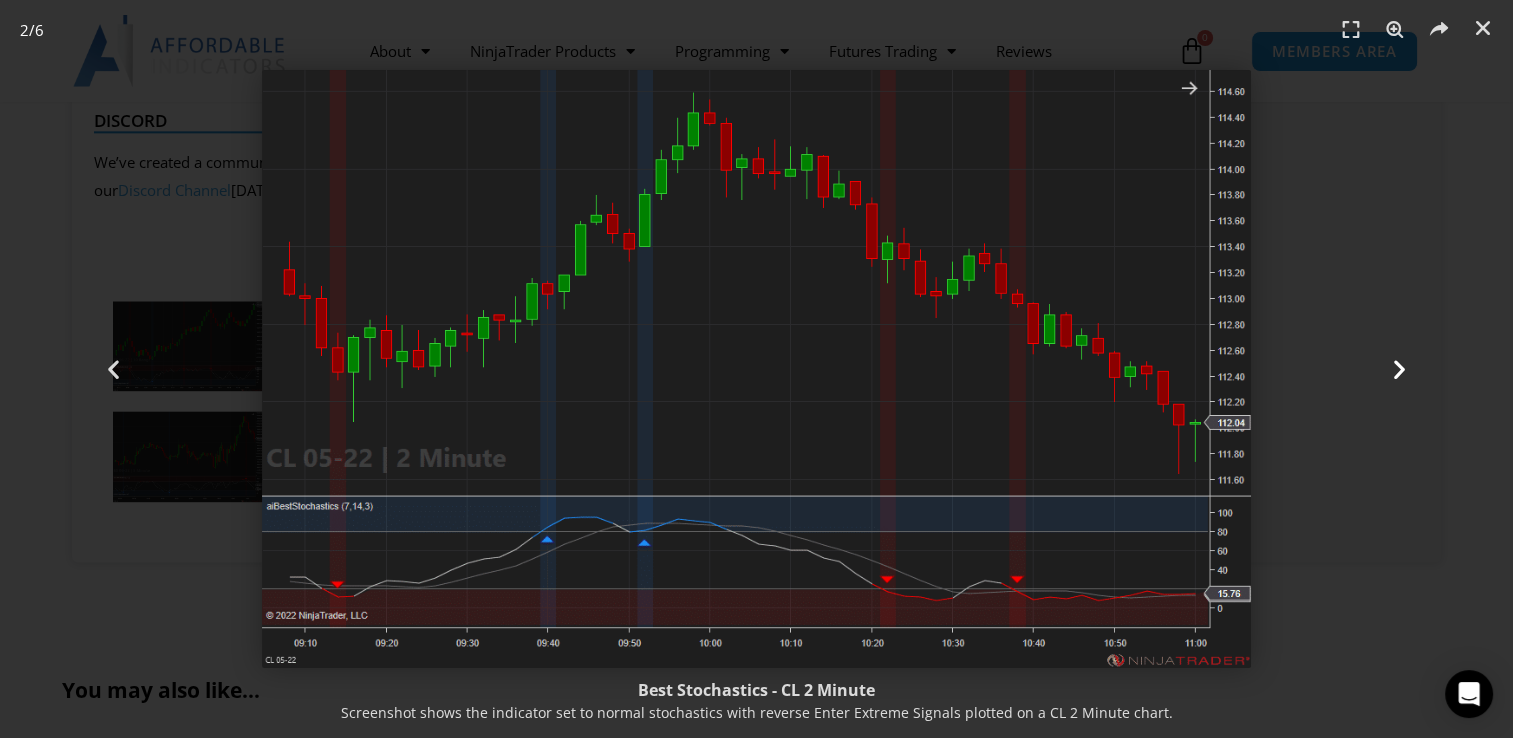 click at bounding box center [1399, 369] 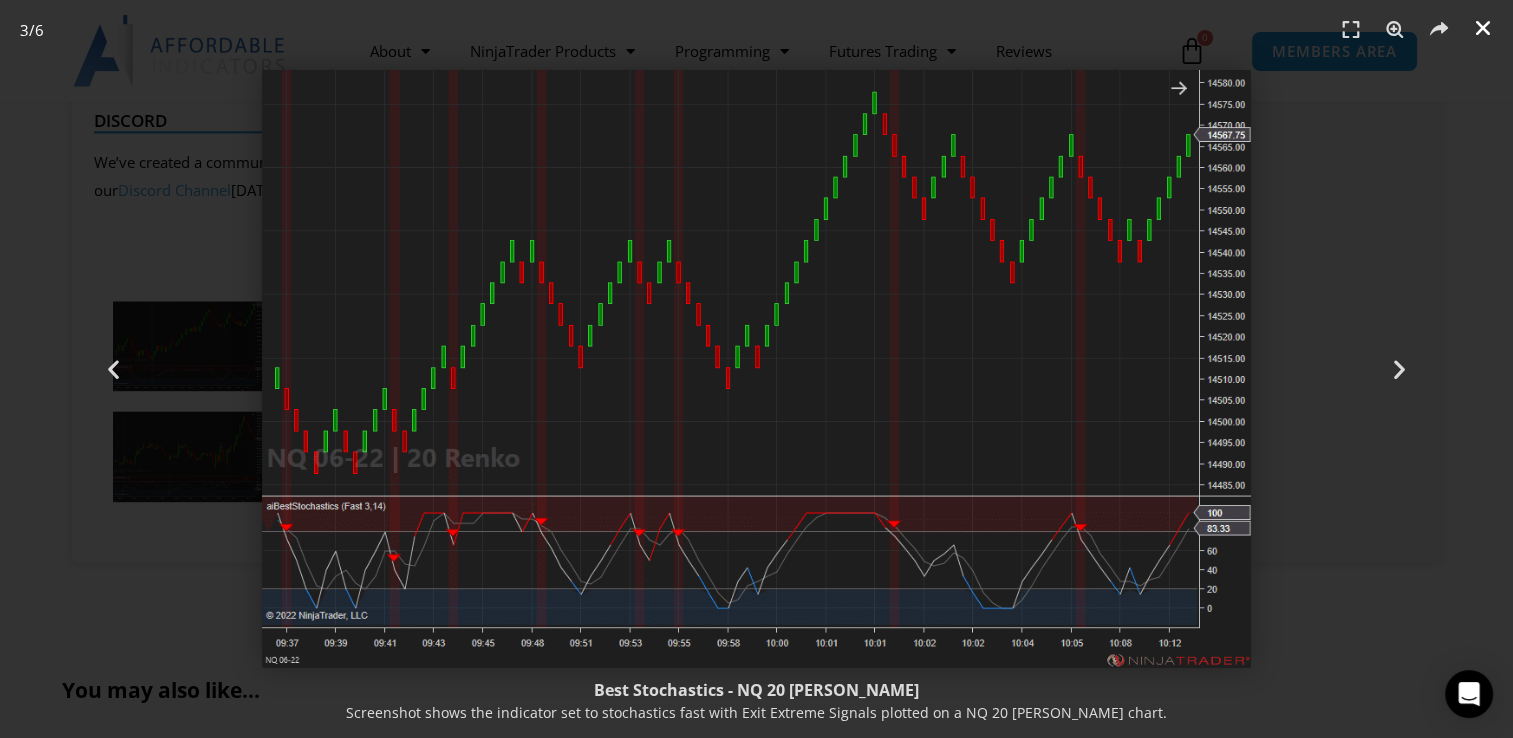 click at bounding box center [1483, 28] 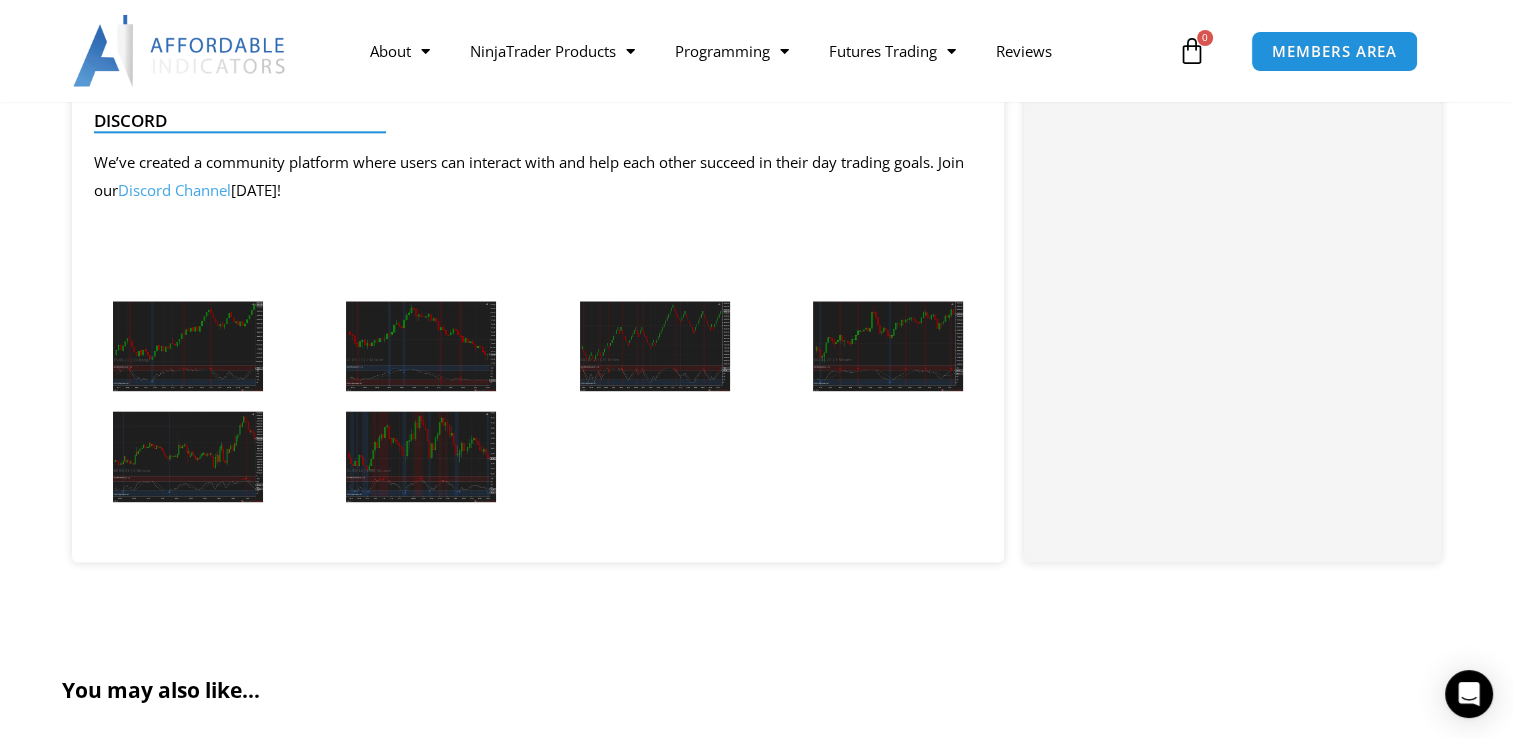 click at bounding box center [655, 346] 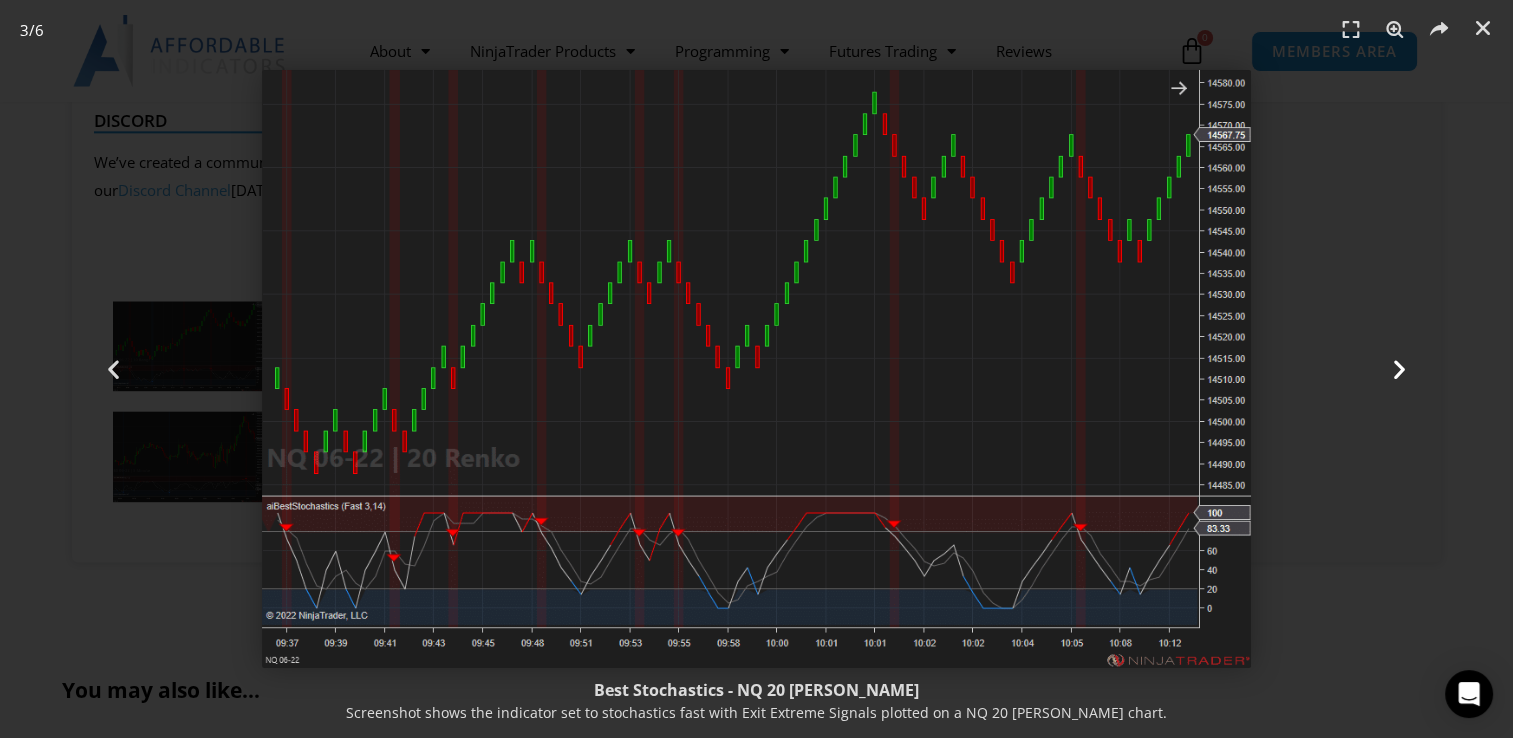 click at bounding box center [1399, 369] 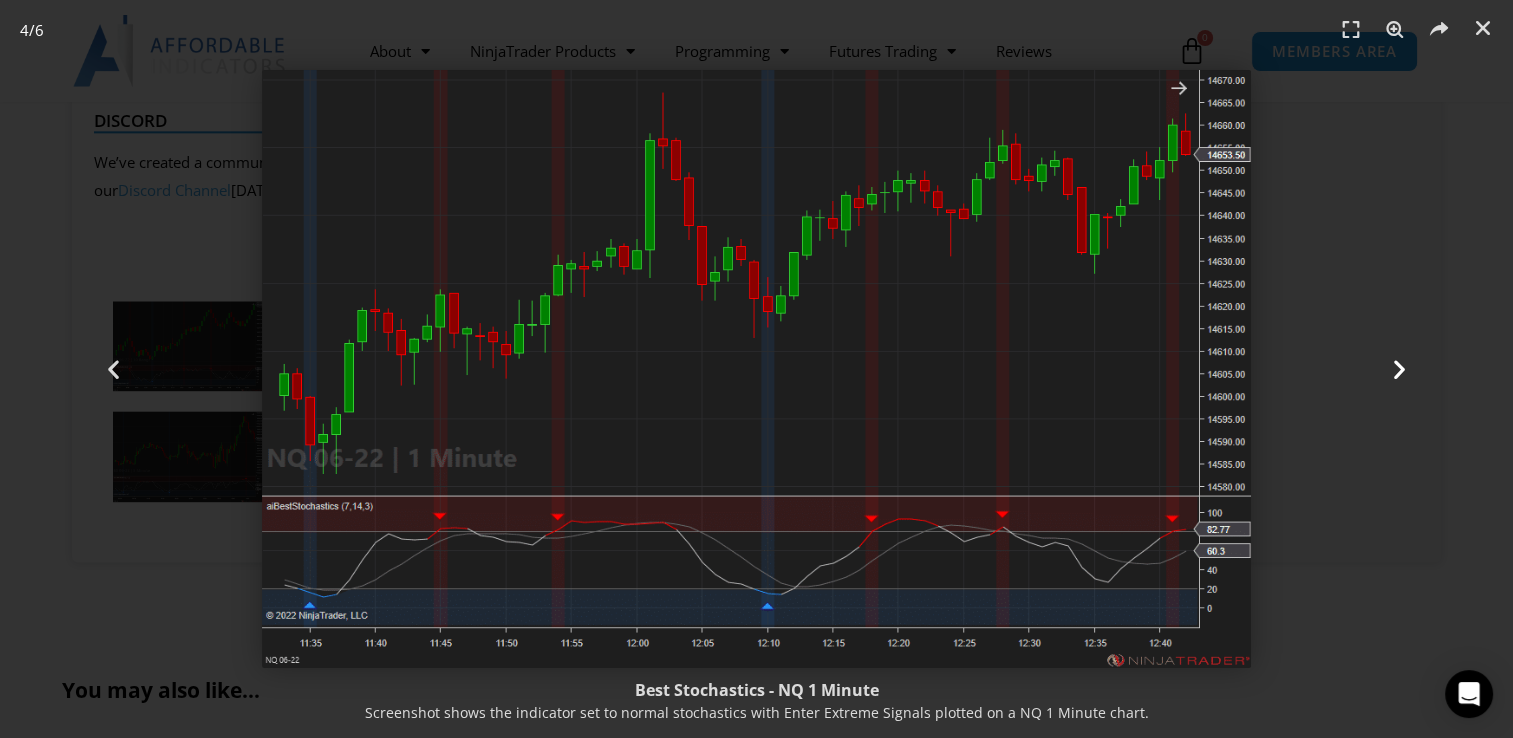 click at bounding box center [1399, 369] 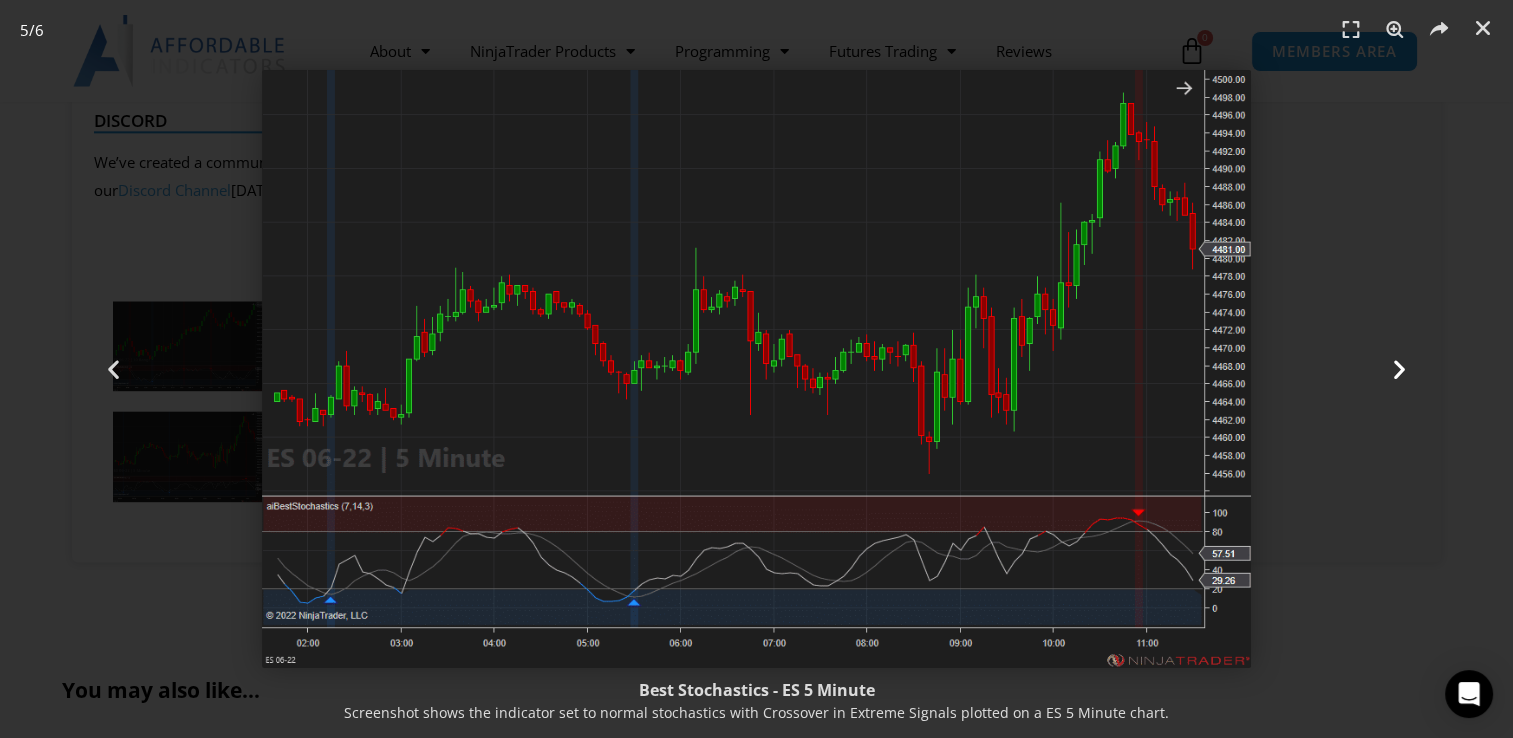 click at bounding box center (1399, 369) 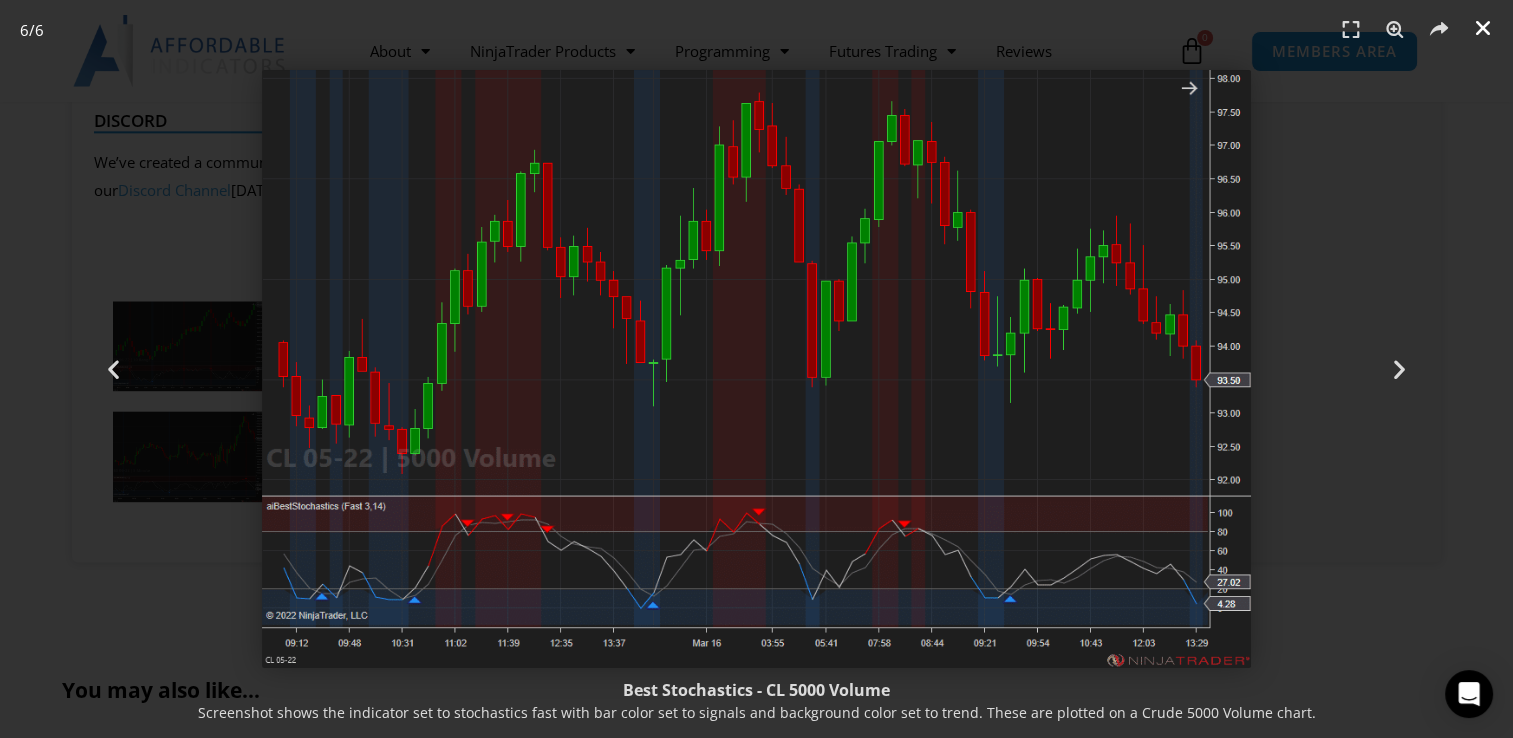 click at bounding box center [1483, 28] 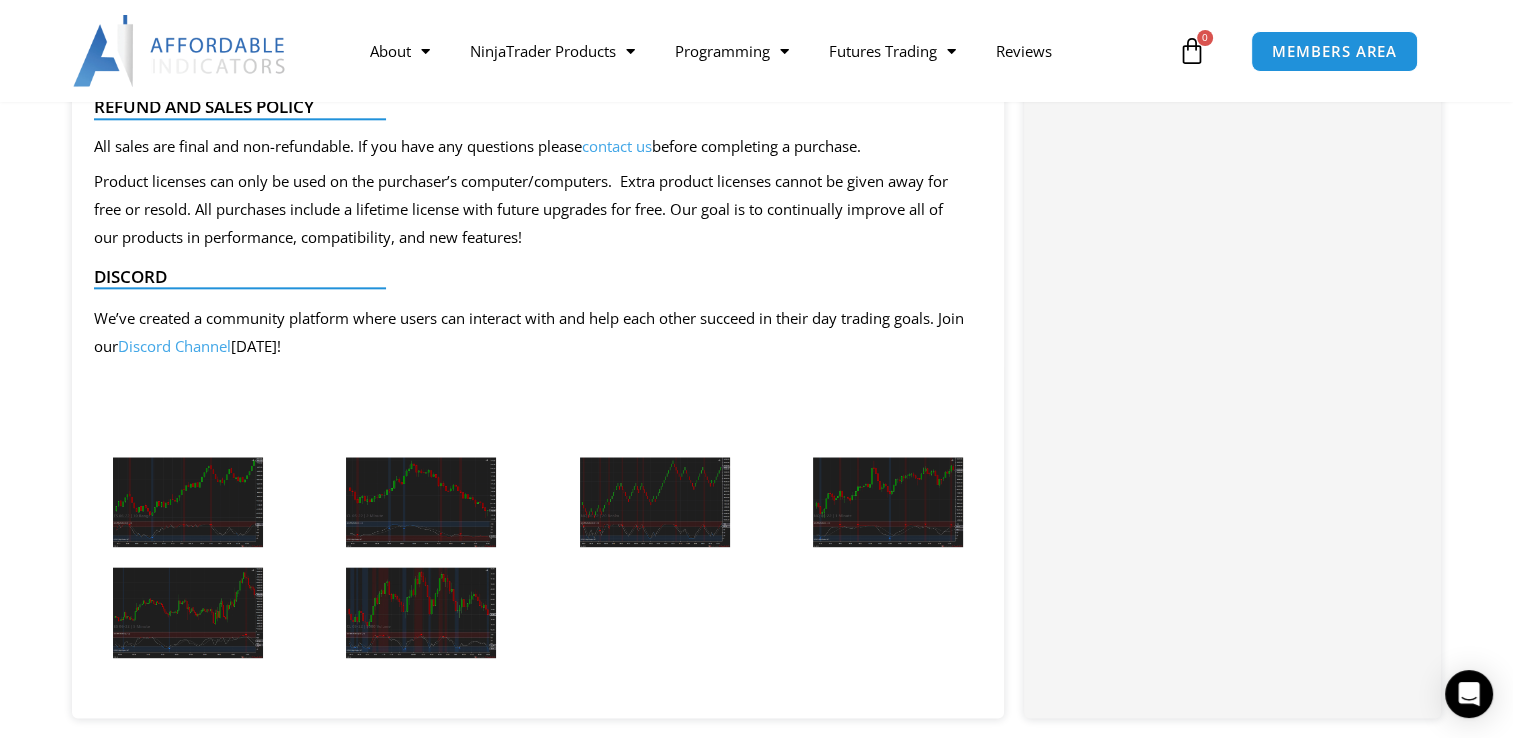 scroll, scrollTop: 2500, scrollLeft: 0, axis: vertical 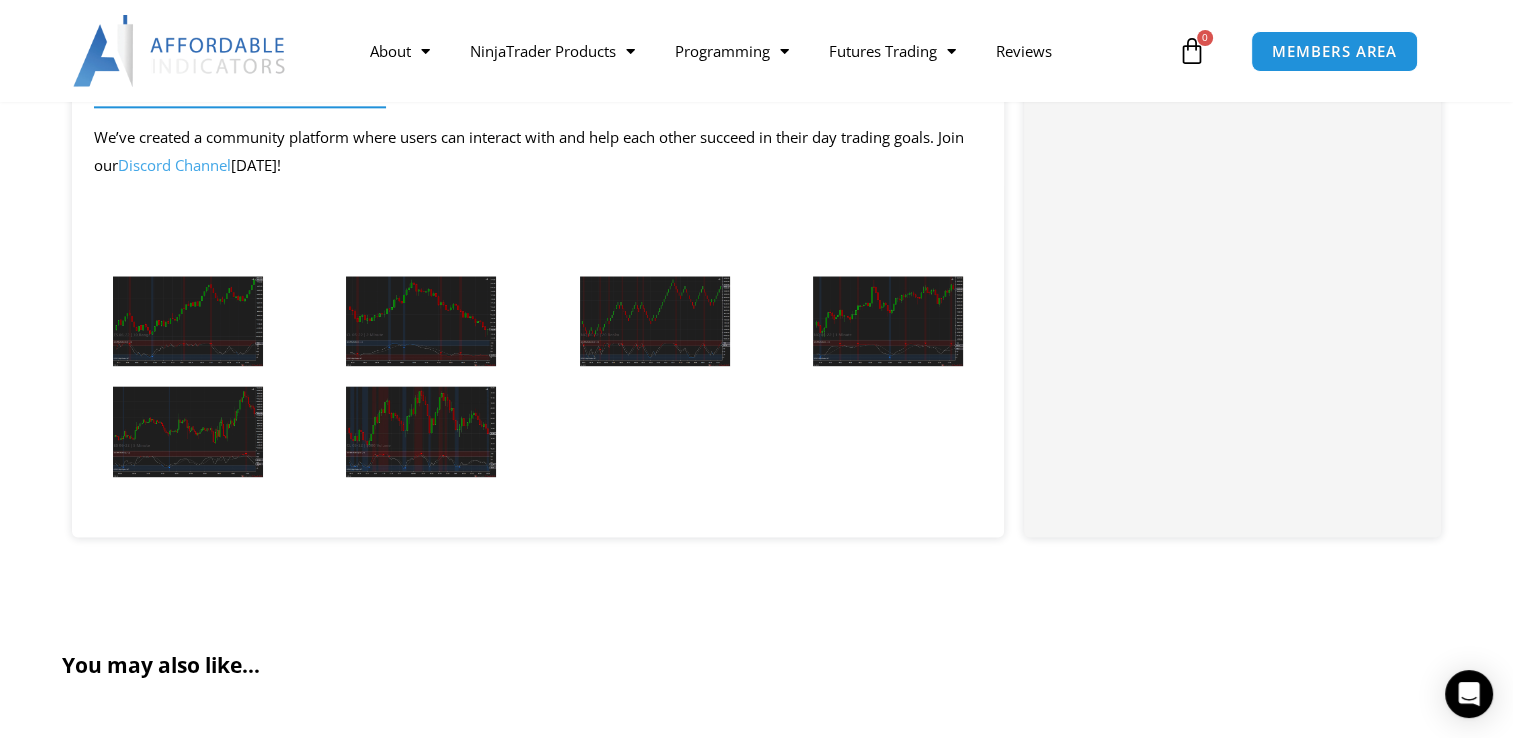 click at bounding box center [188, 321] 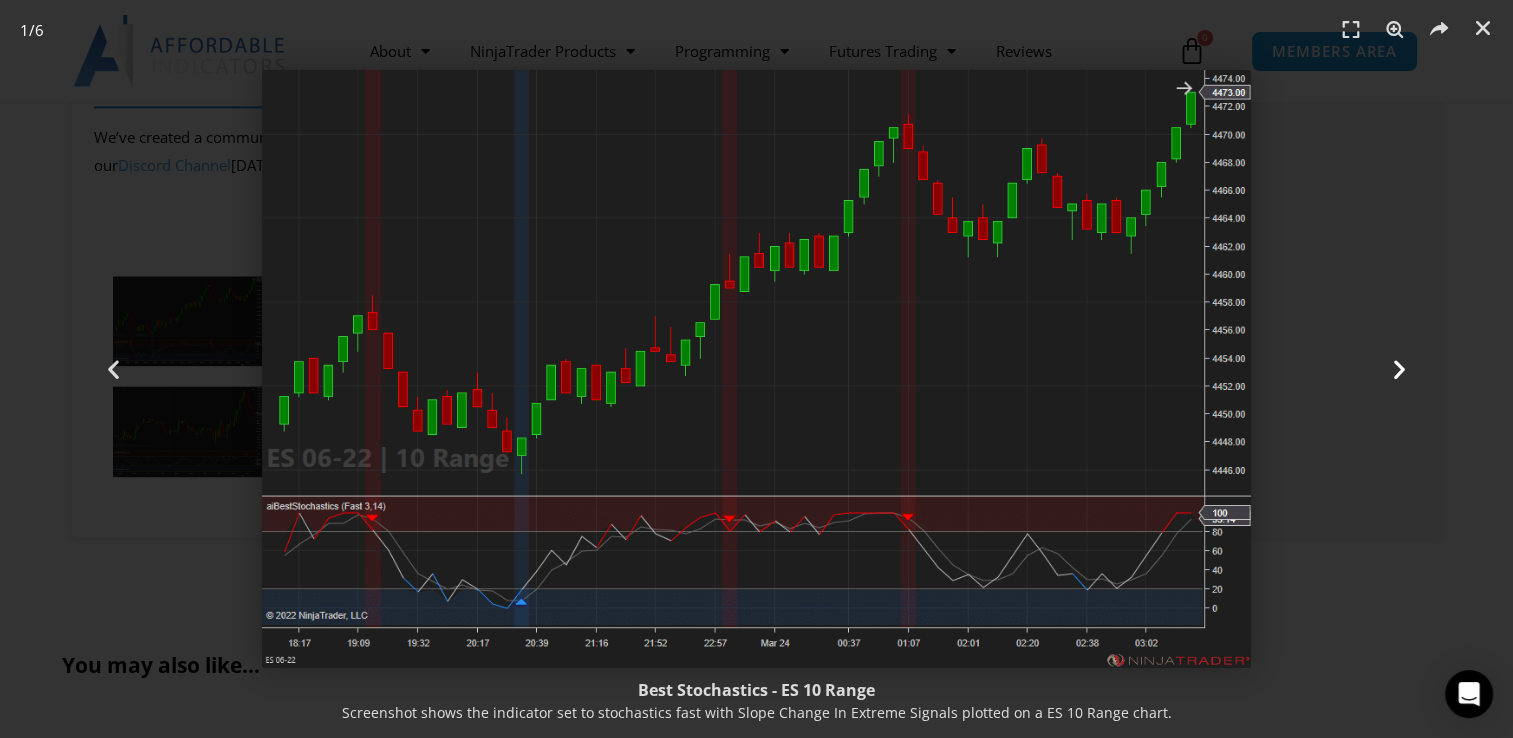 click at bounding box center (1399, 369) 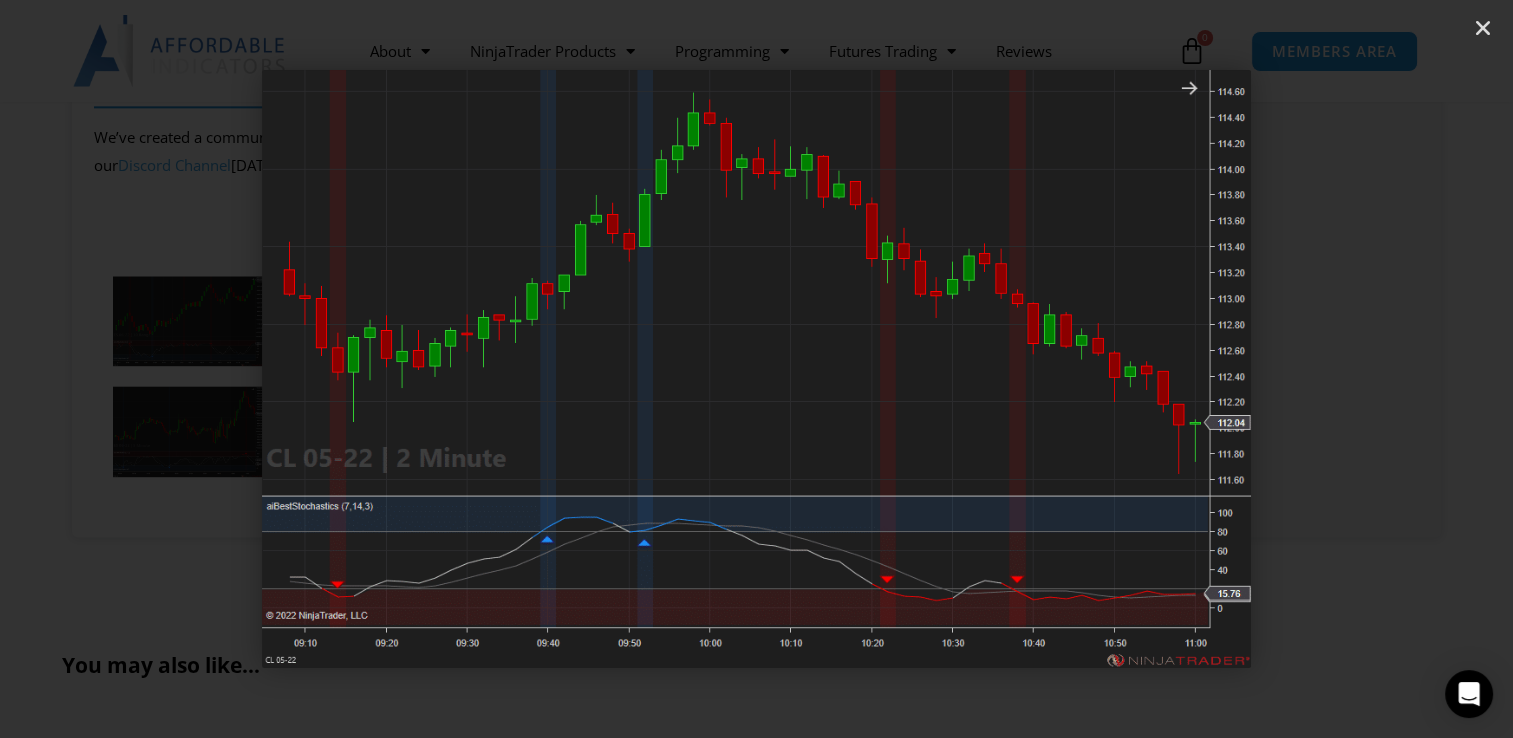 click at bounding box center (1399, 369) 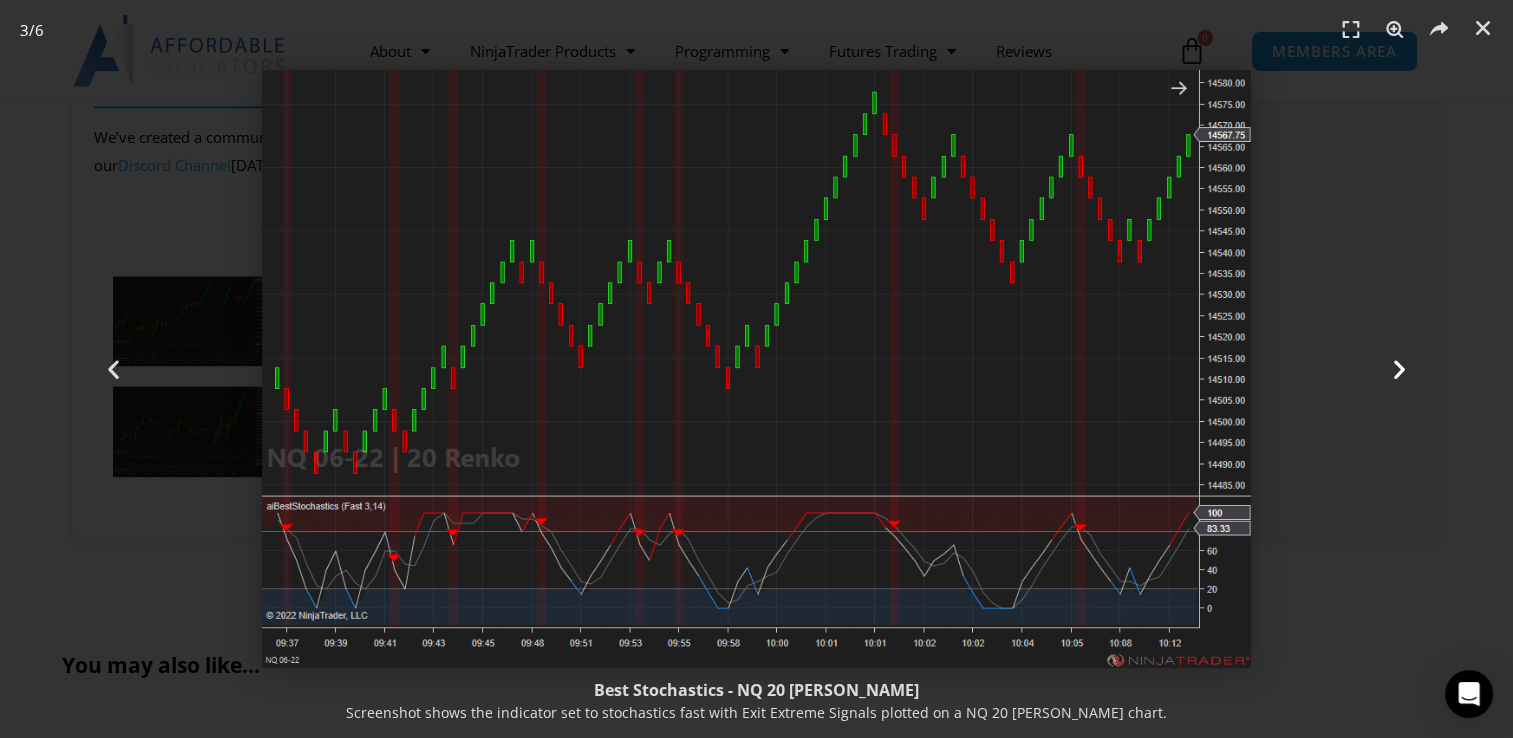 click at bounding box center (1399, 369) 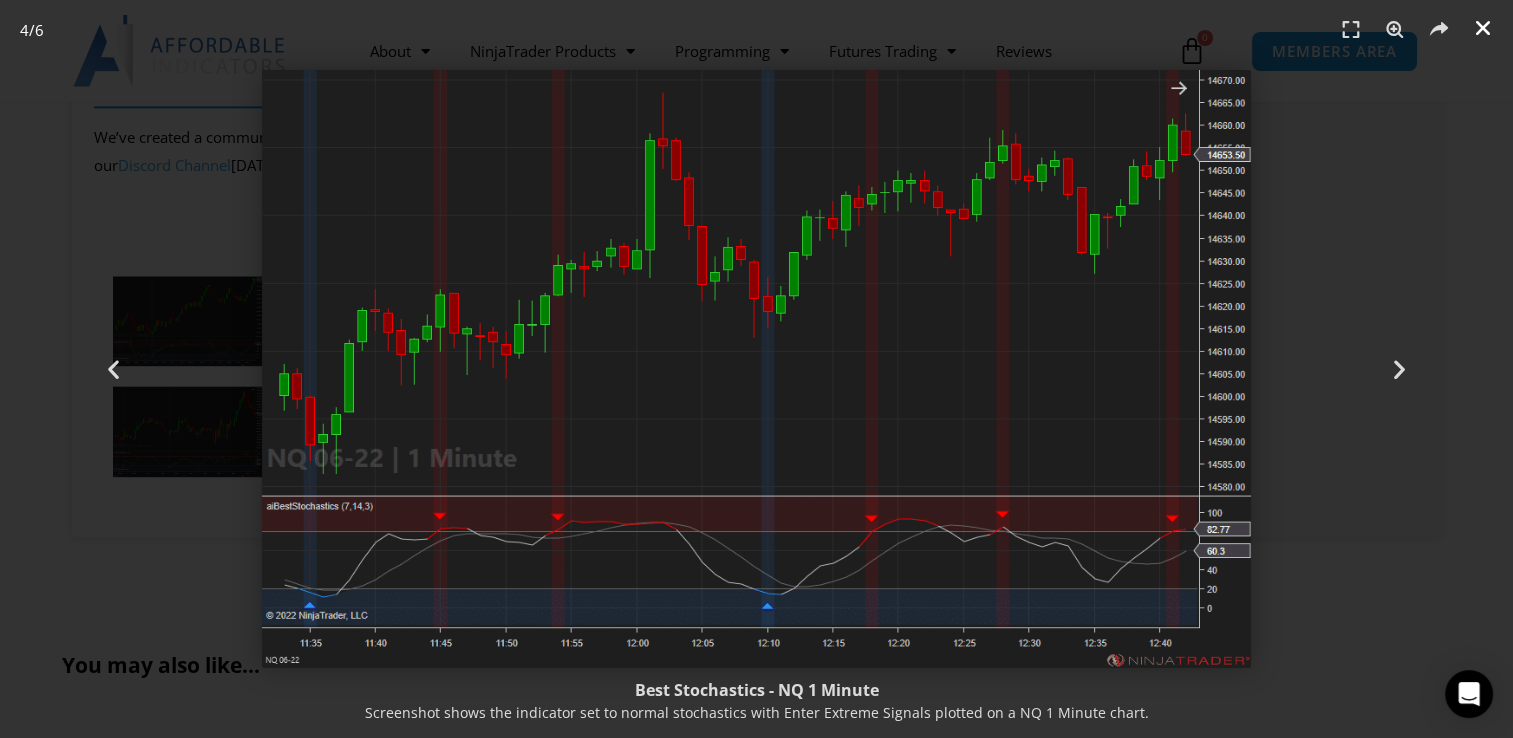 click at bounding box center [1483, 28] 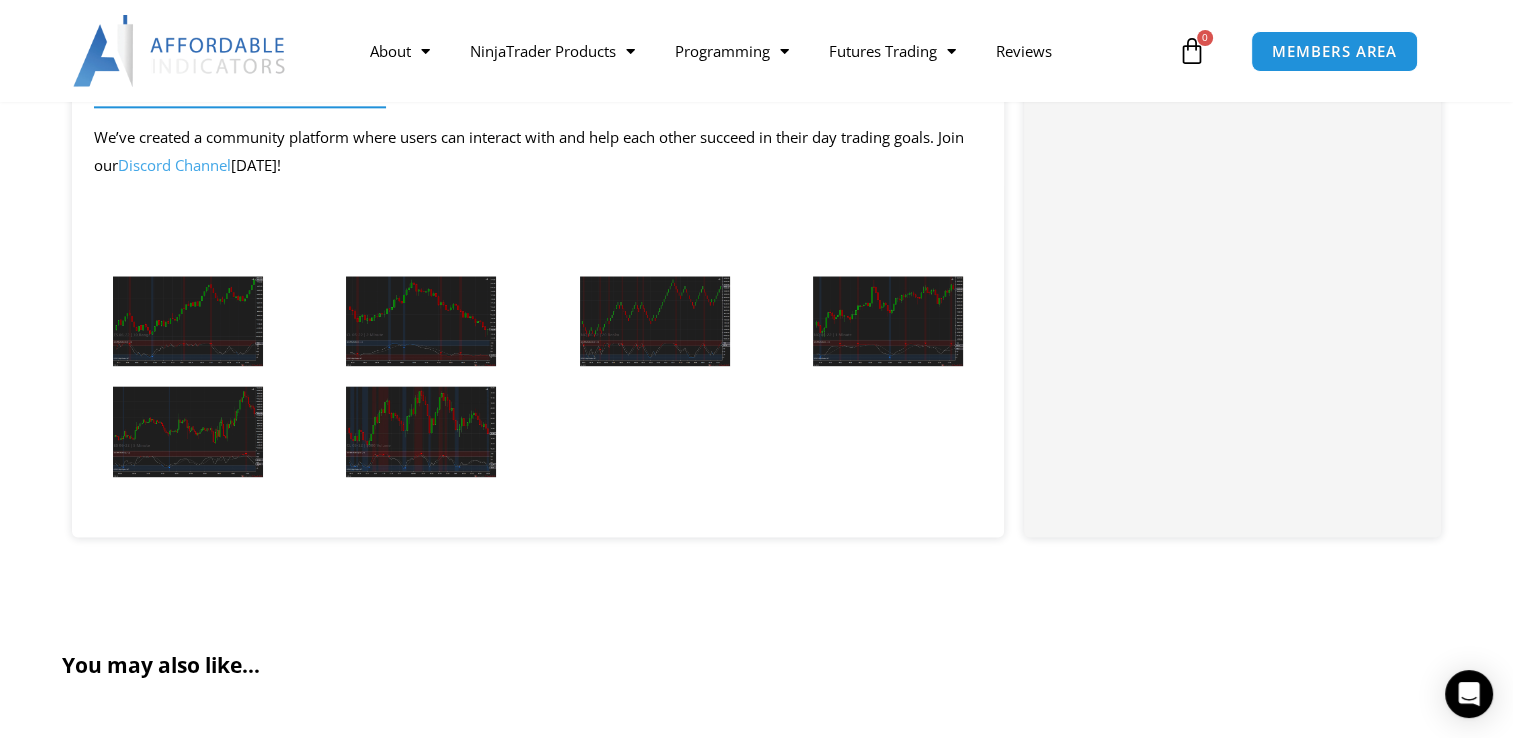 click at bounding box center [421, 431] 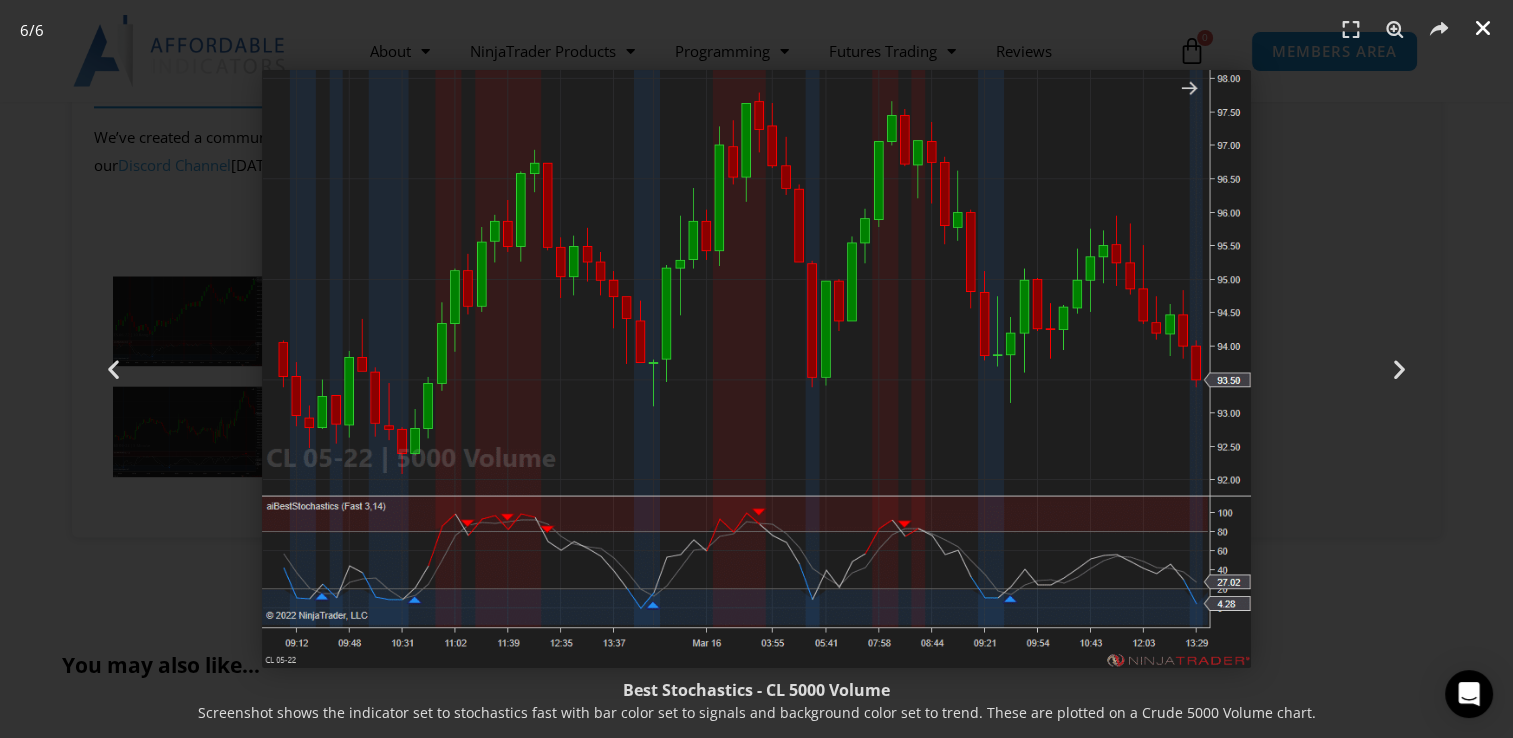 click at bounding box center [1483, 28] 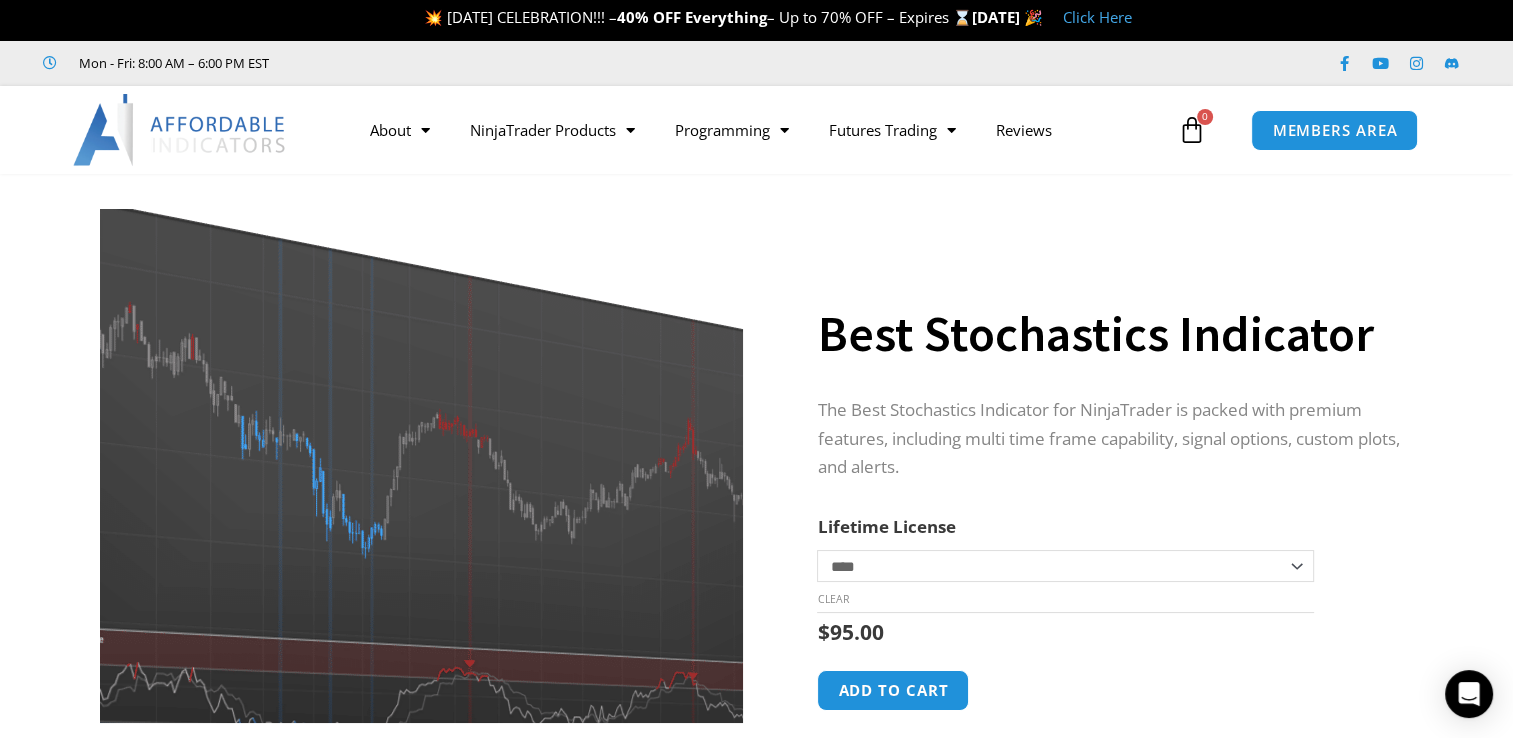 scroll, scrollTop: 0, scrollLeft: 0, axis: both 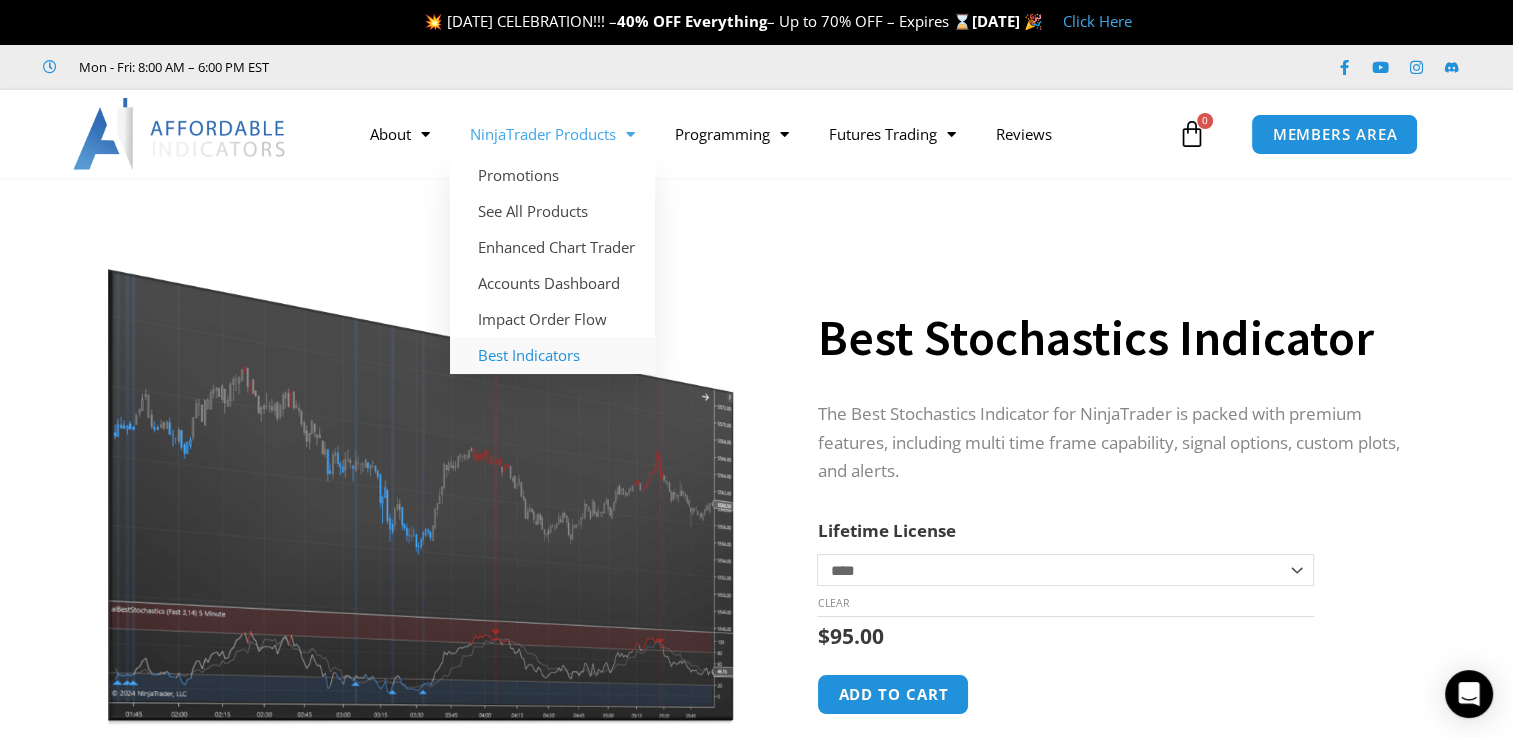 click on "Best Indicators" 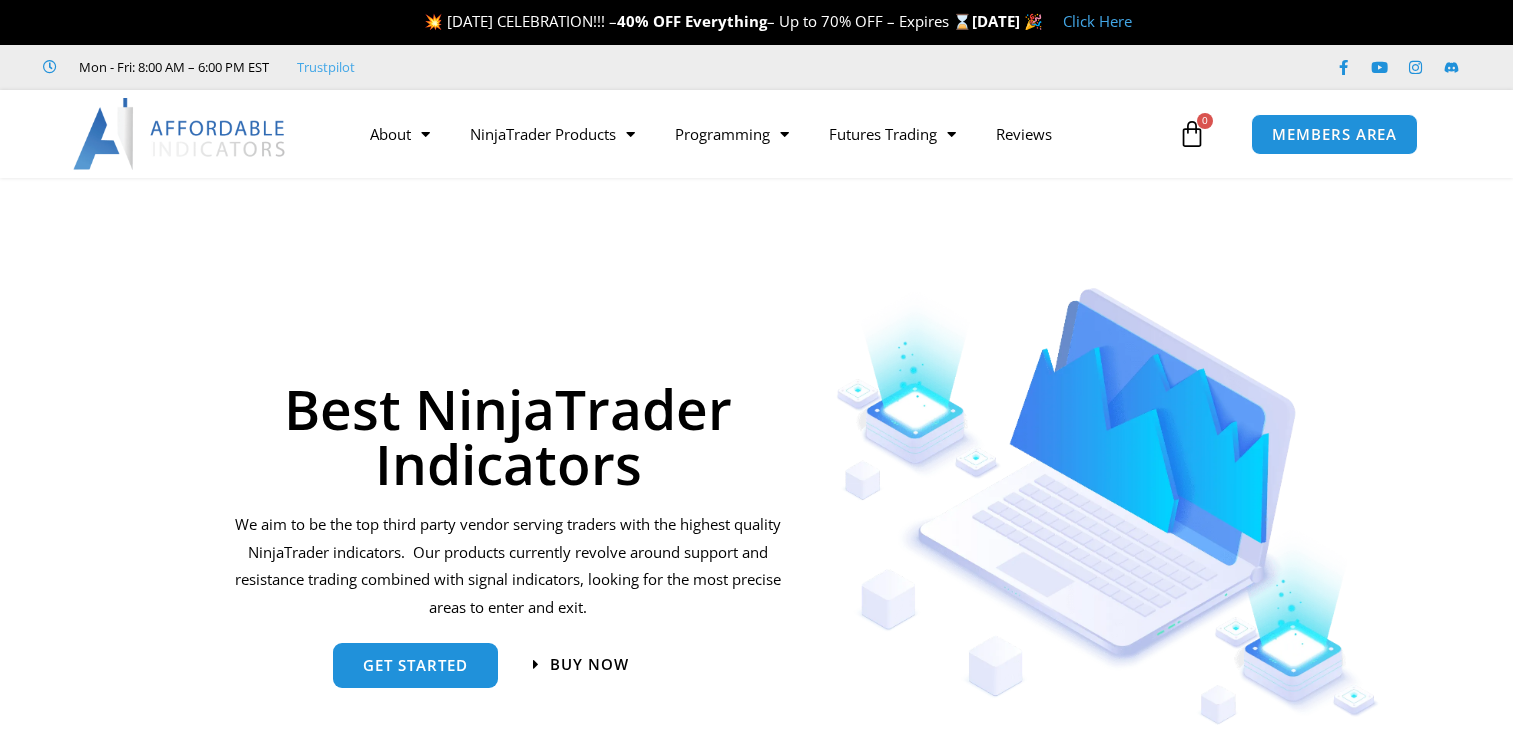 scroll, scrollTop: 176, scrollLeft: 0, axis: vertical 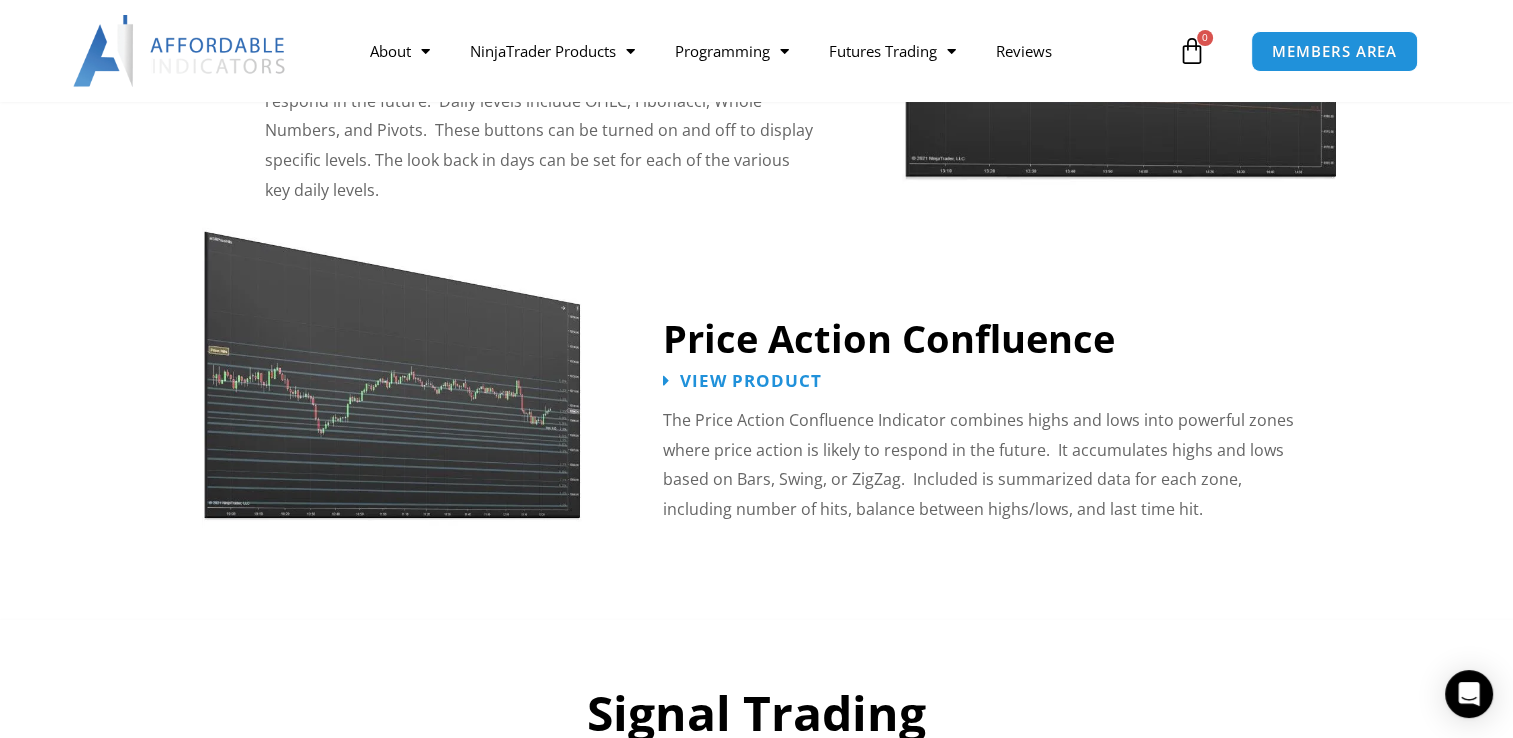 click at bounding box center (392, 367) 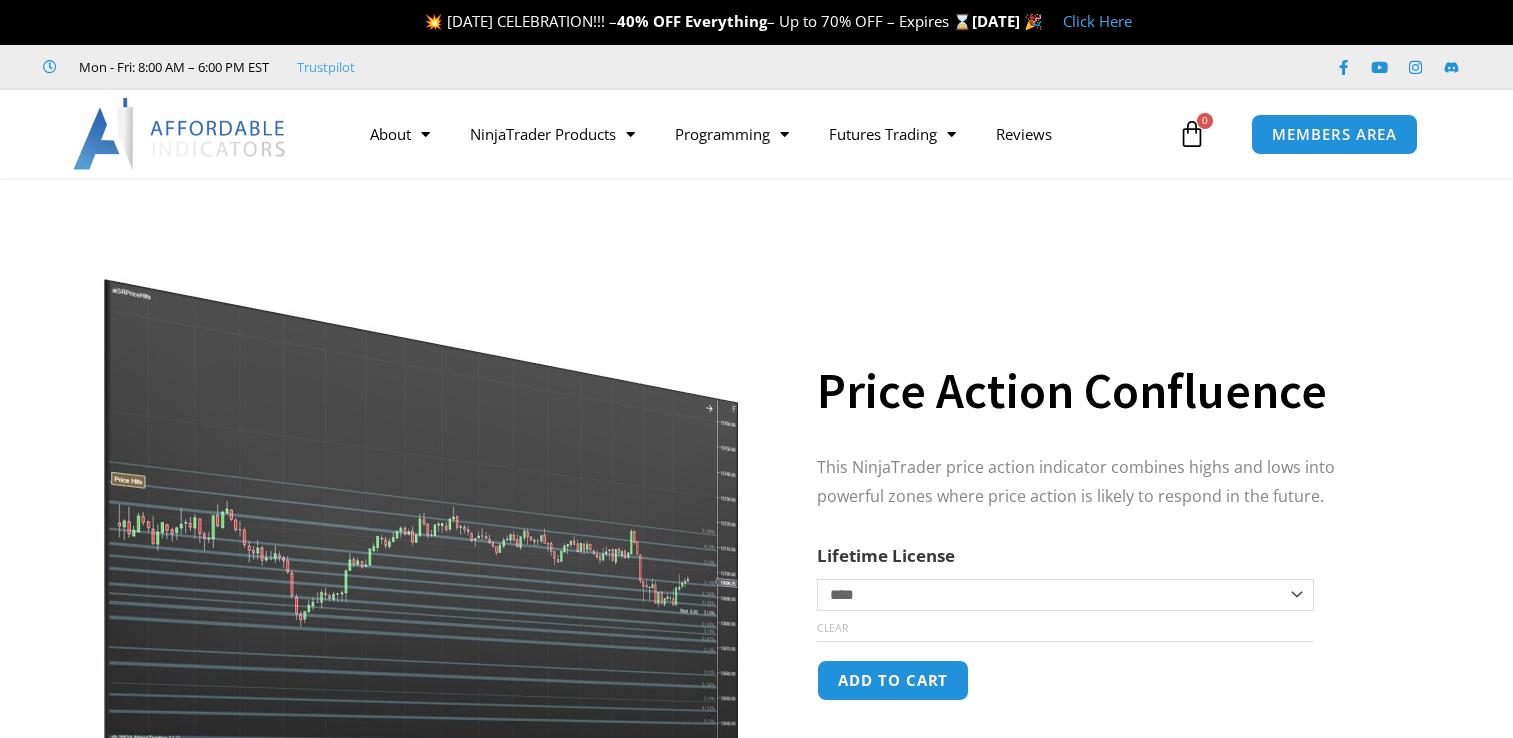 scroll, scrollTop: 0, scrollLeft: 0, axis: both 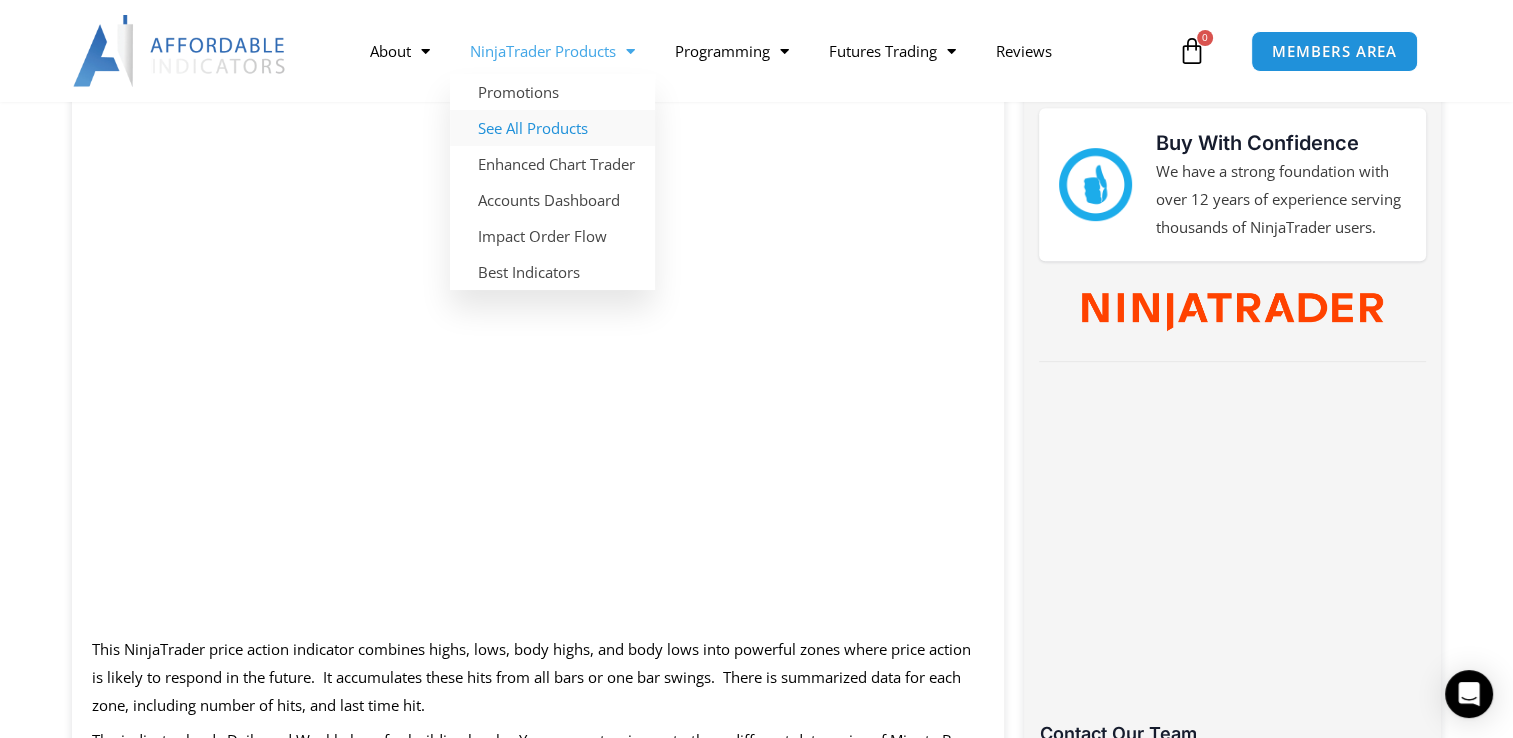 click on "See All Products" 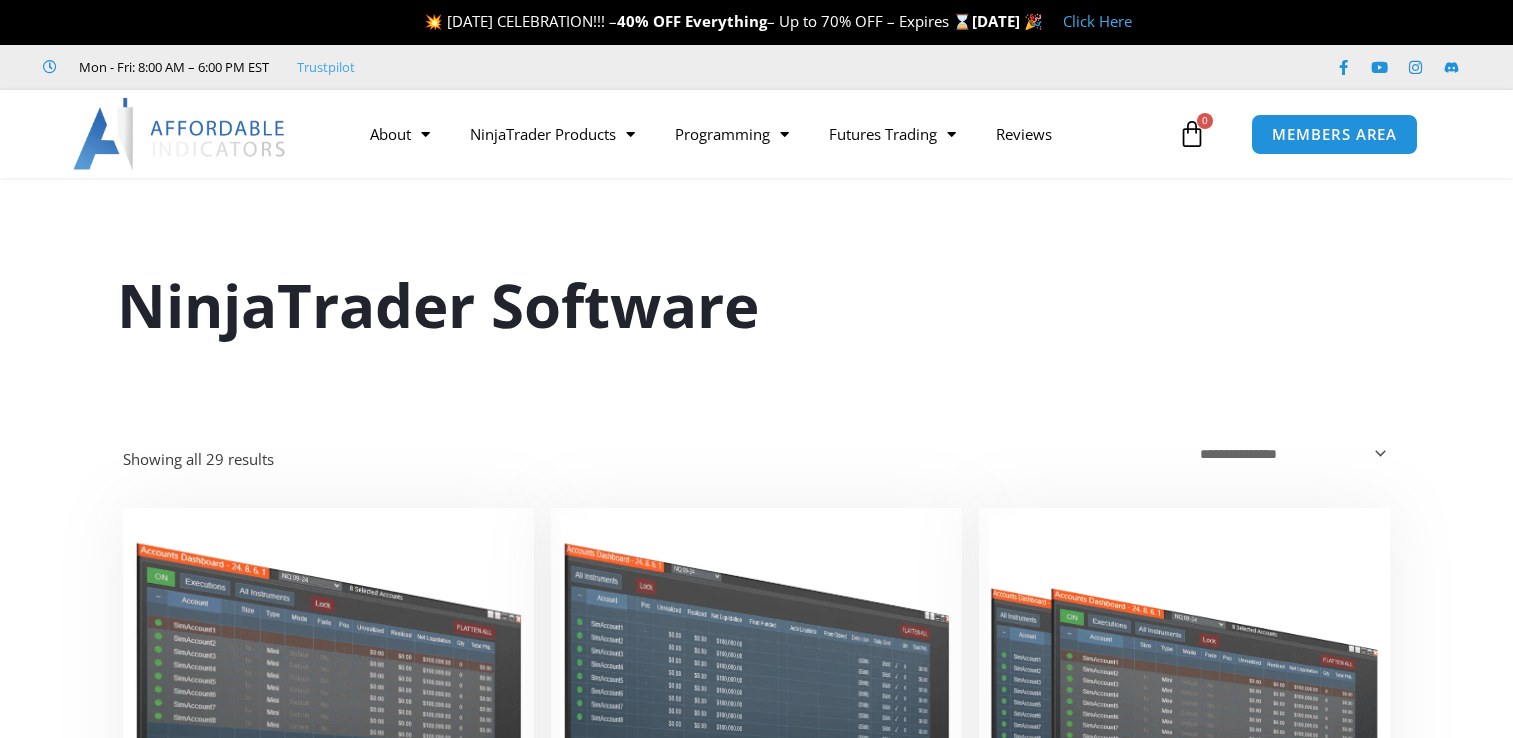 scroll, scrollTop: 0, scrollLeft: 0, axis: both 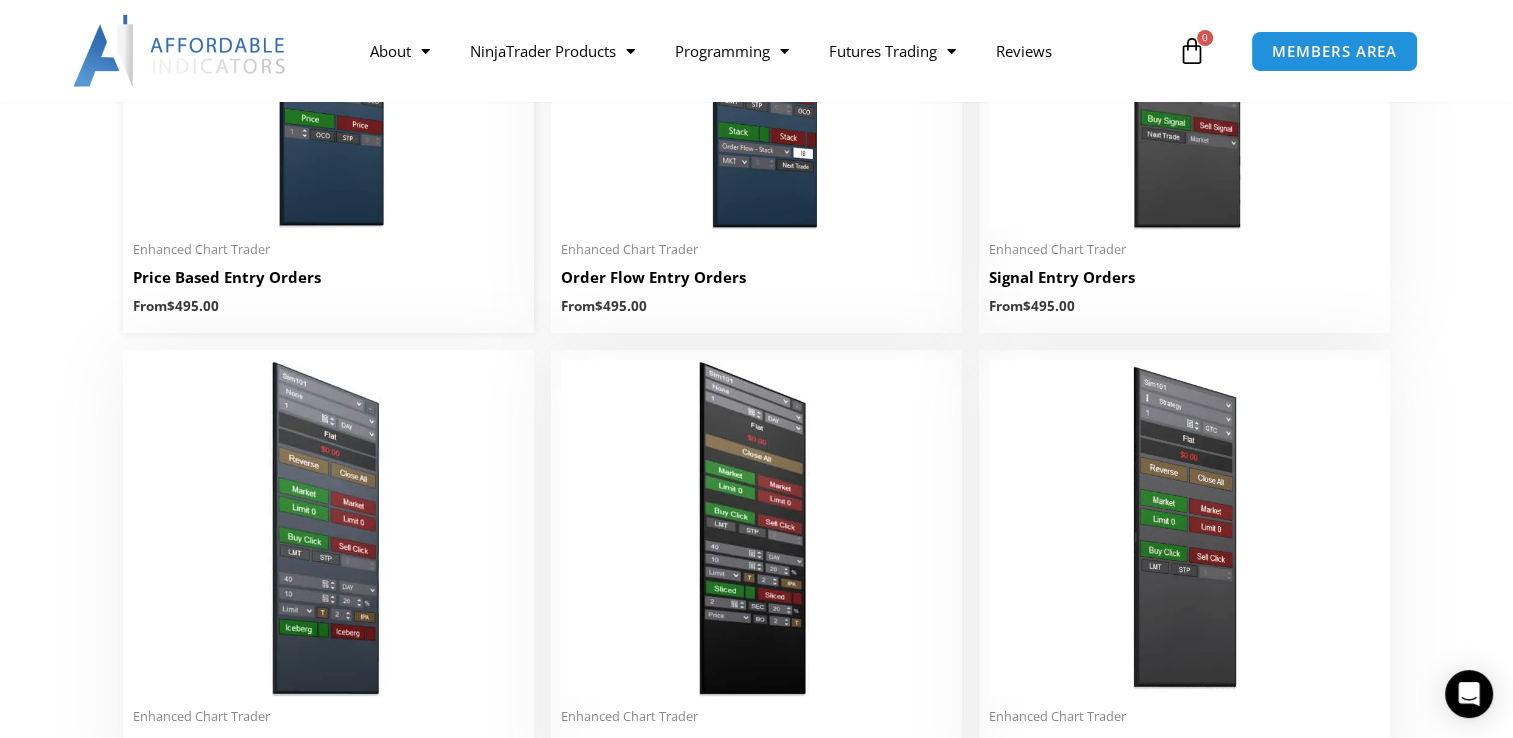 click at bounding box center (328, 61) 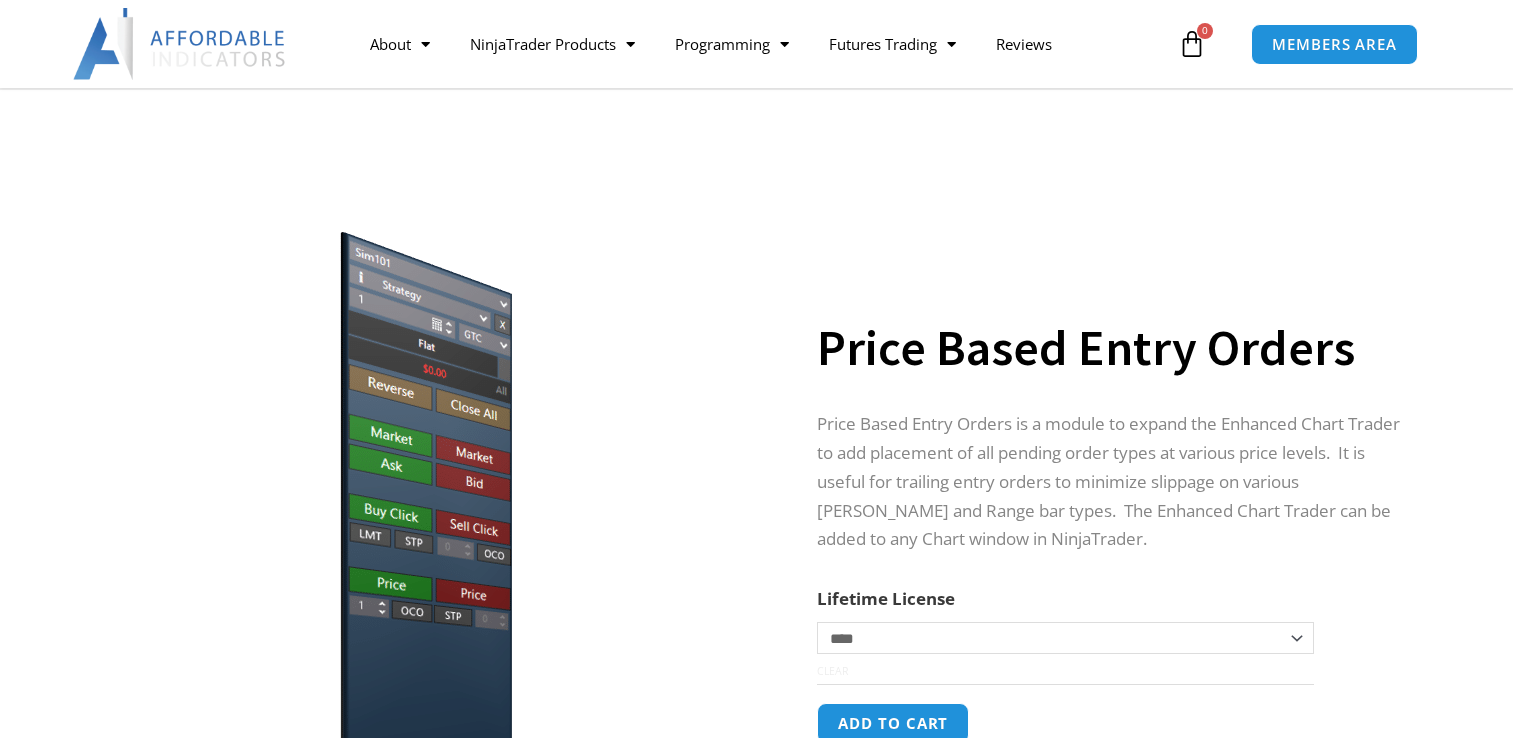 scroll, scrollTop: 575, scrollLeft: 0, axis: vertical 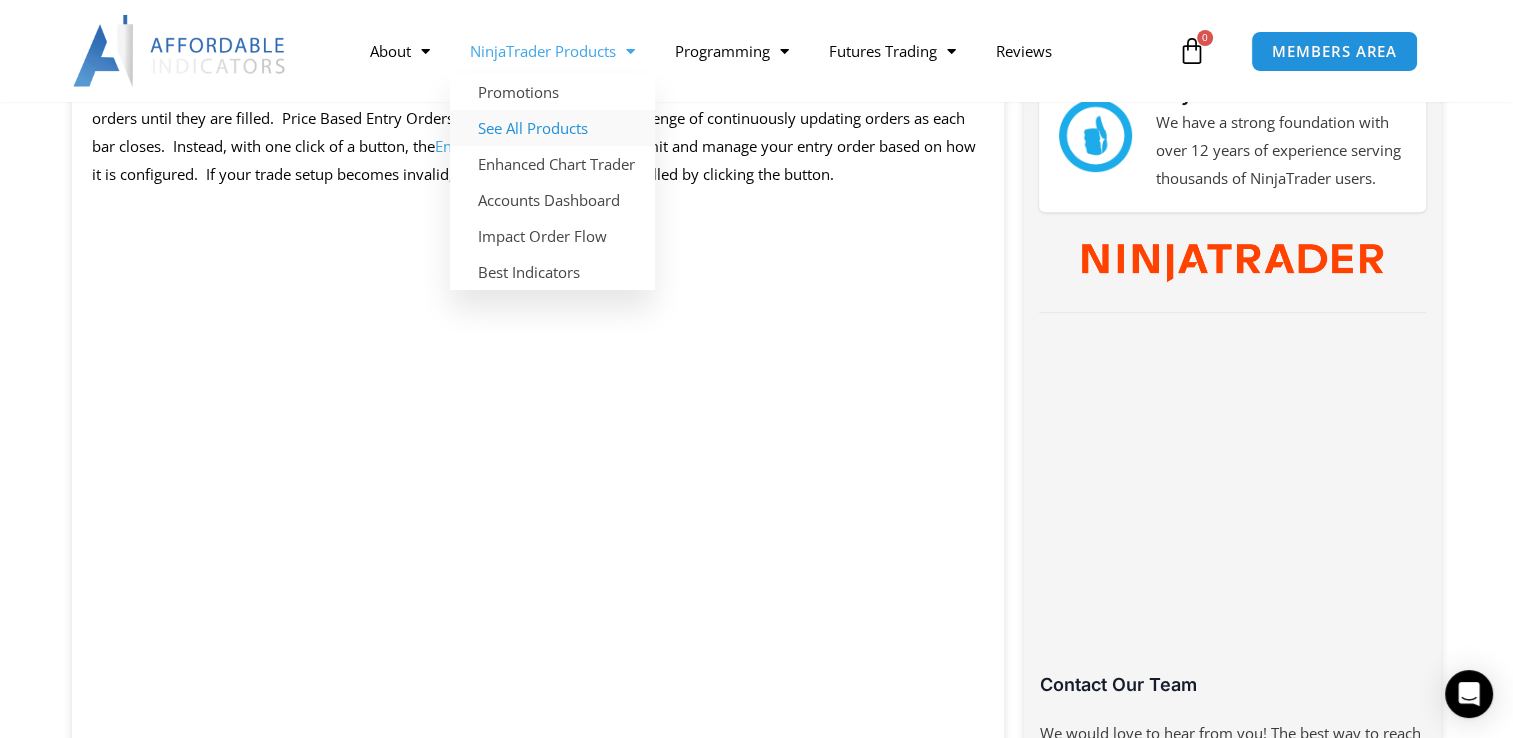 click on "See All Products" 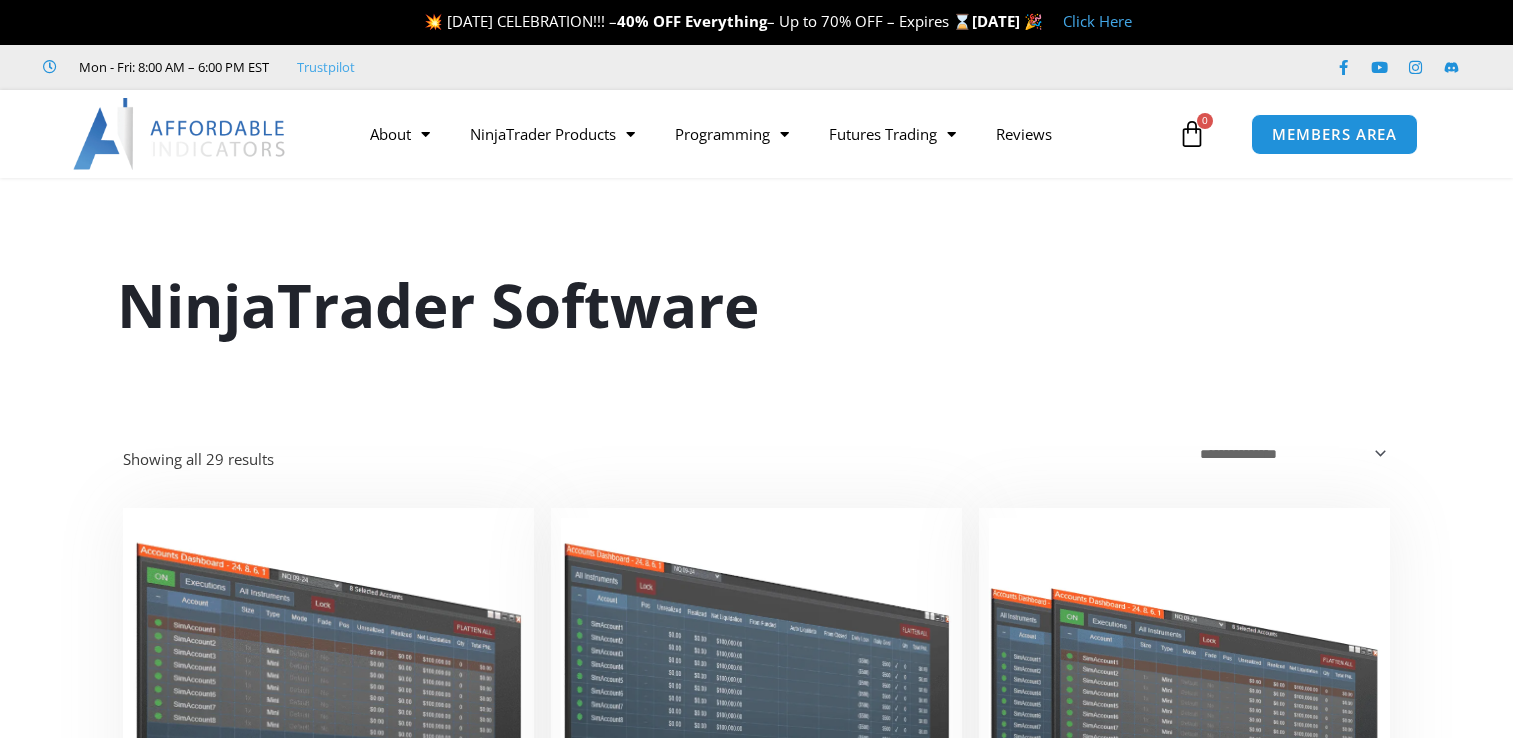 scroll, scrollTop: 129, scrollLeft: 0, axis: vertical 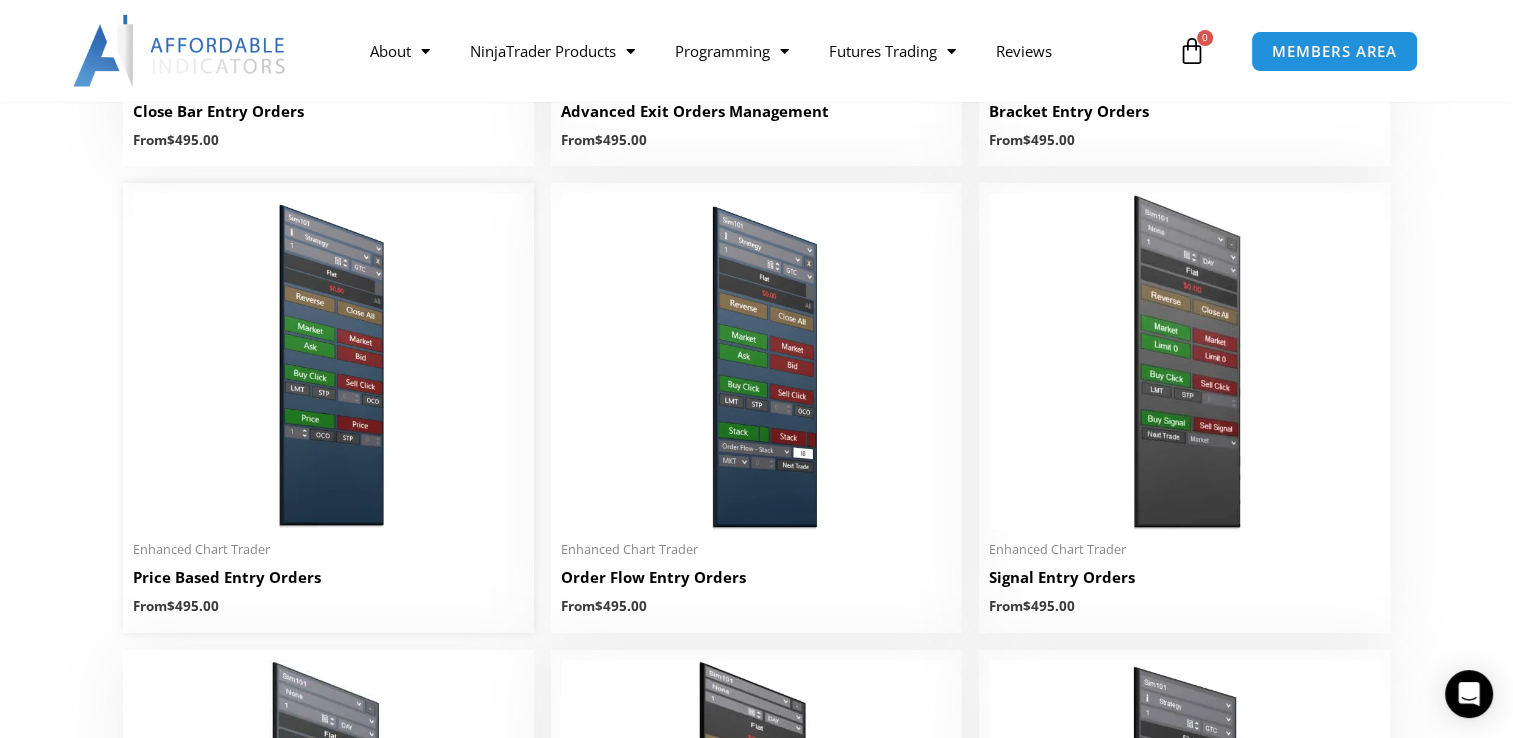 click at bounding box center (328, 361) 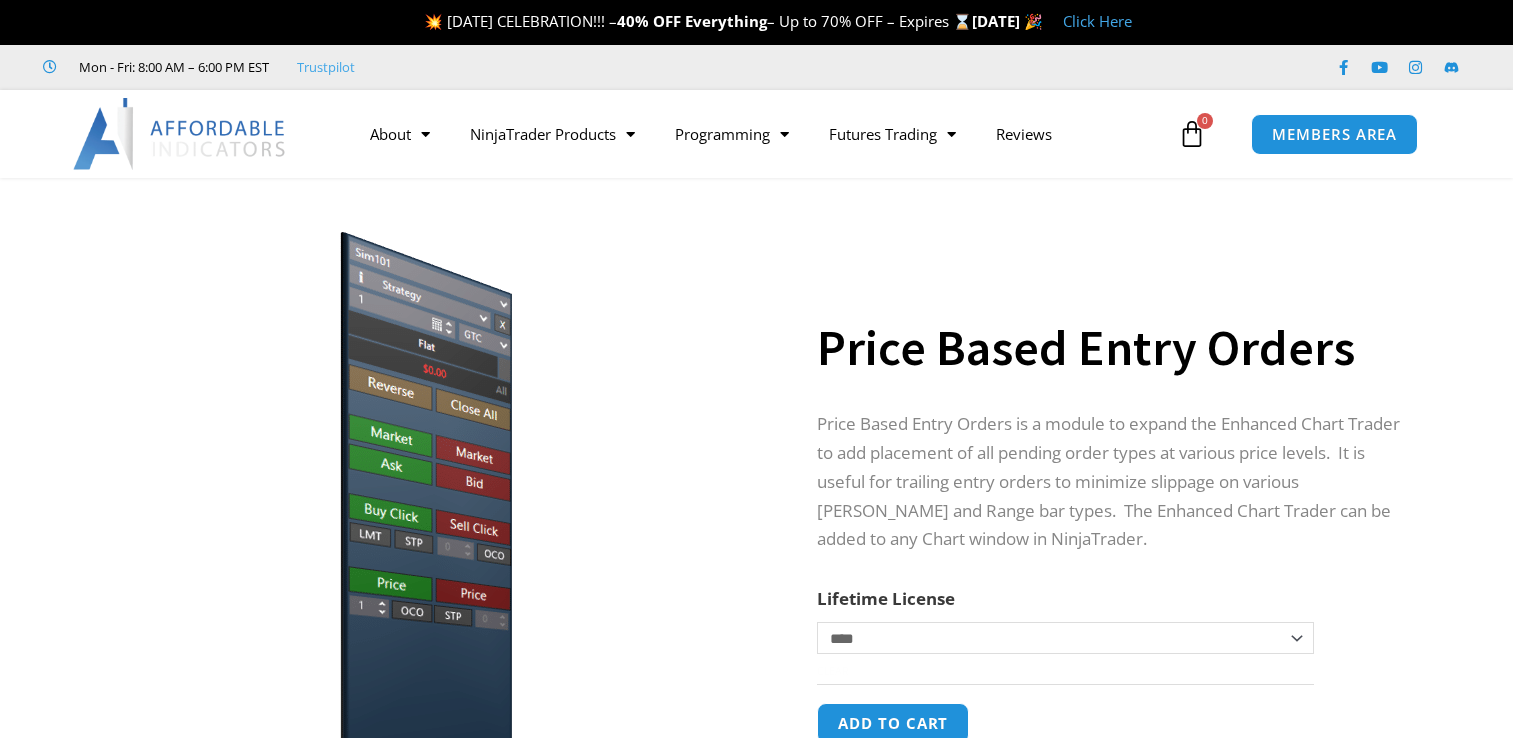 scroll, scrollTop: 0, scrollLeft: 0, axis: both 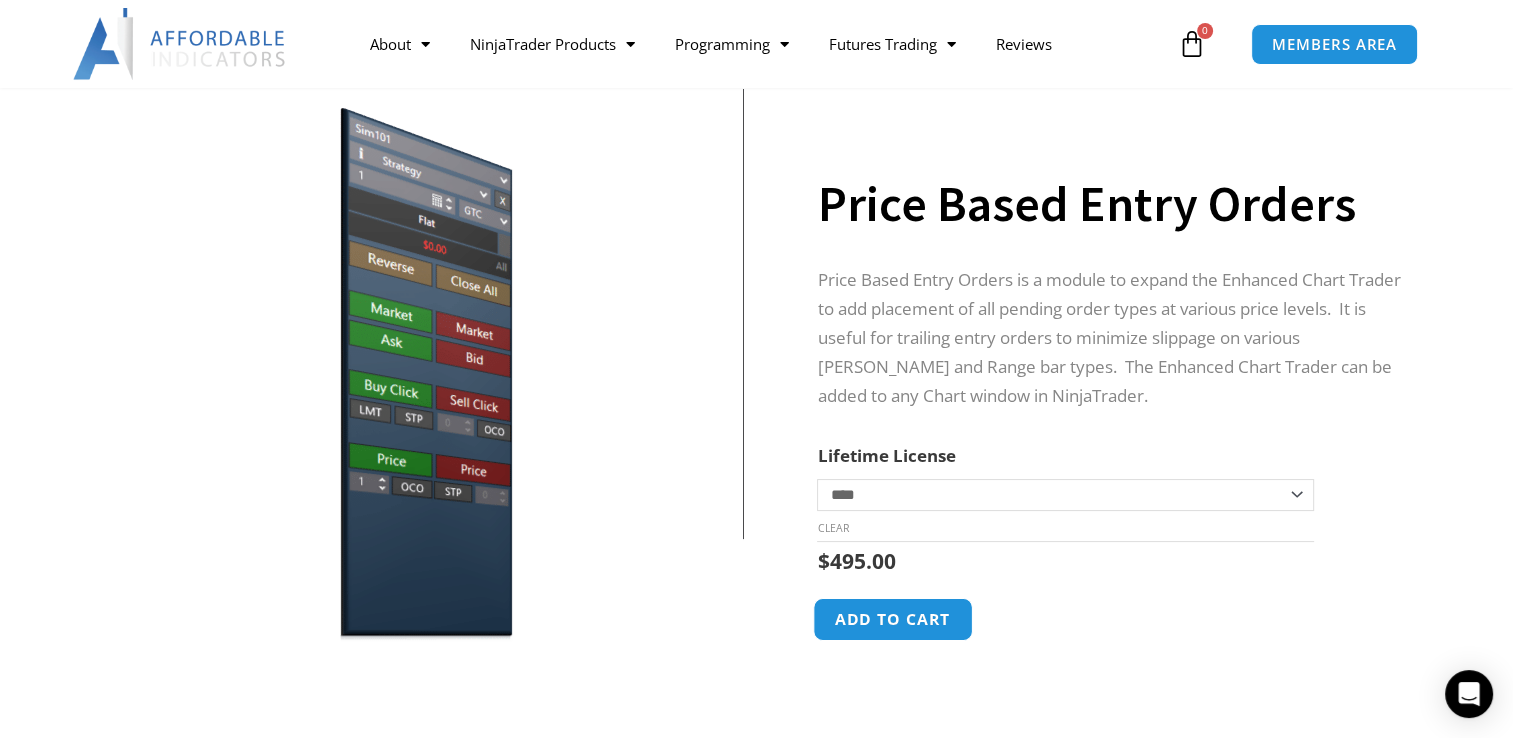 drag, startPoint x: 949, startPoint y: 623, endPoint x: 962, endPoint y: 633, distance: 16.40122 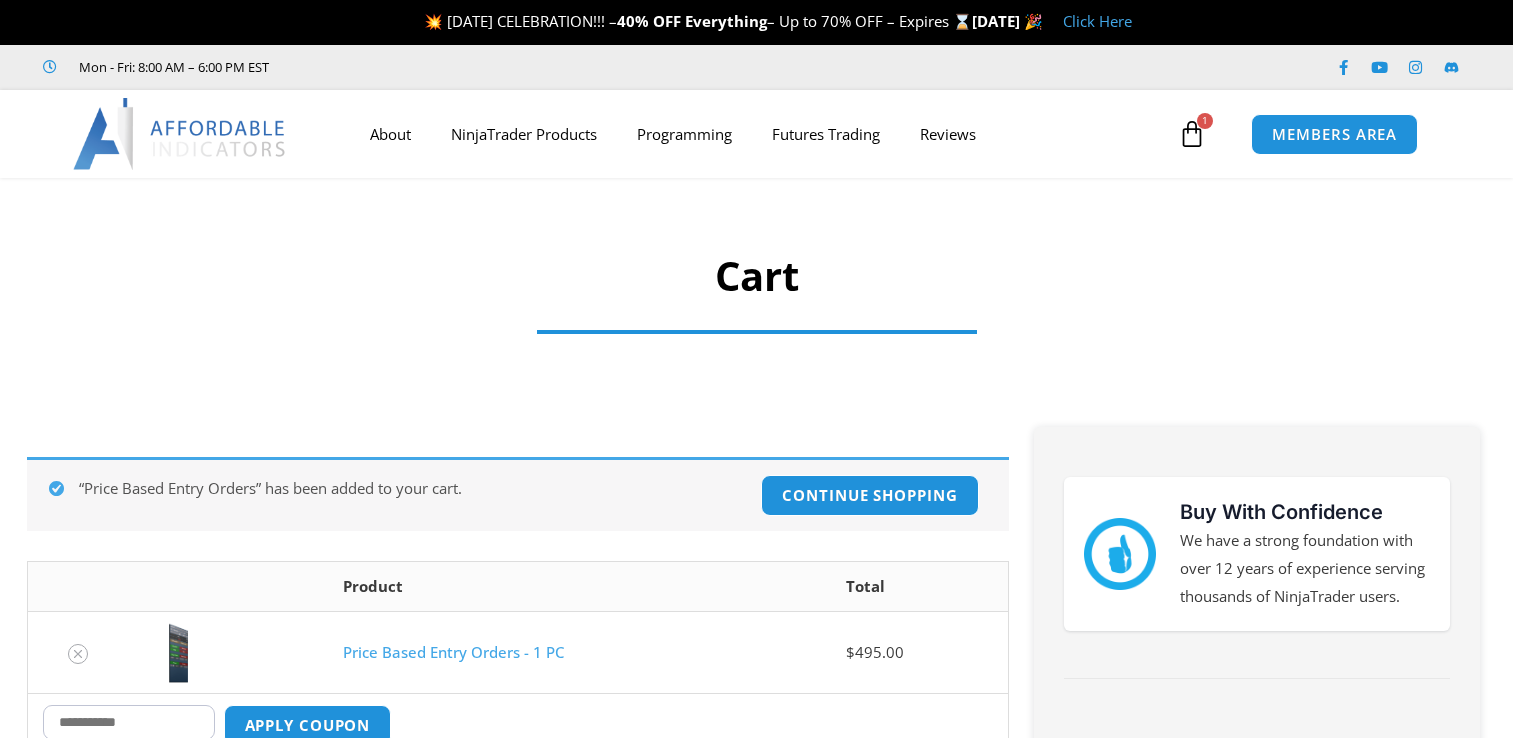 scroll, scrollTop: 0, scrollLeft: 0, axis: both 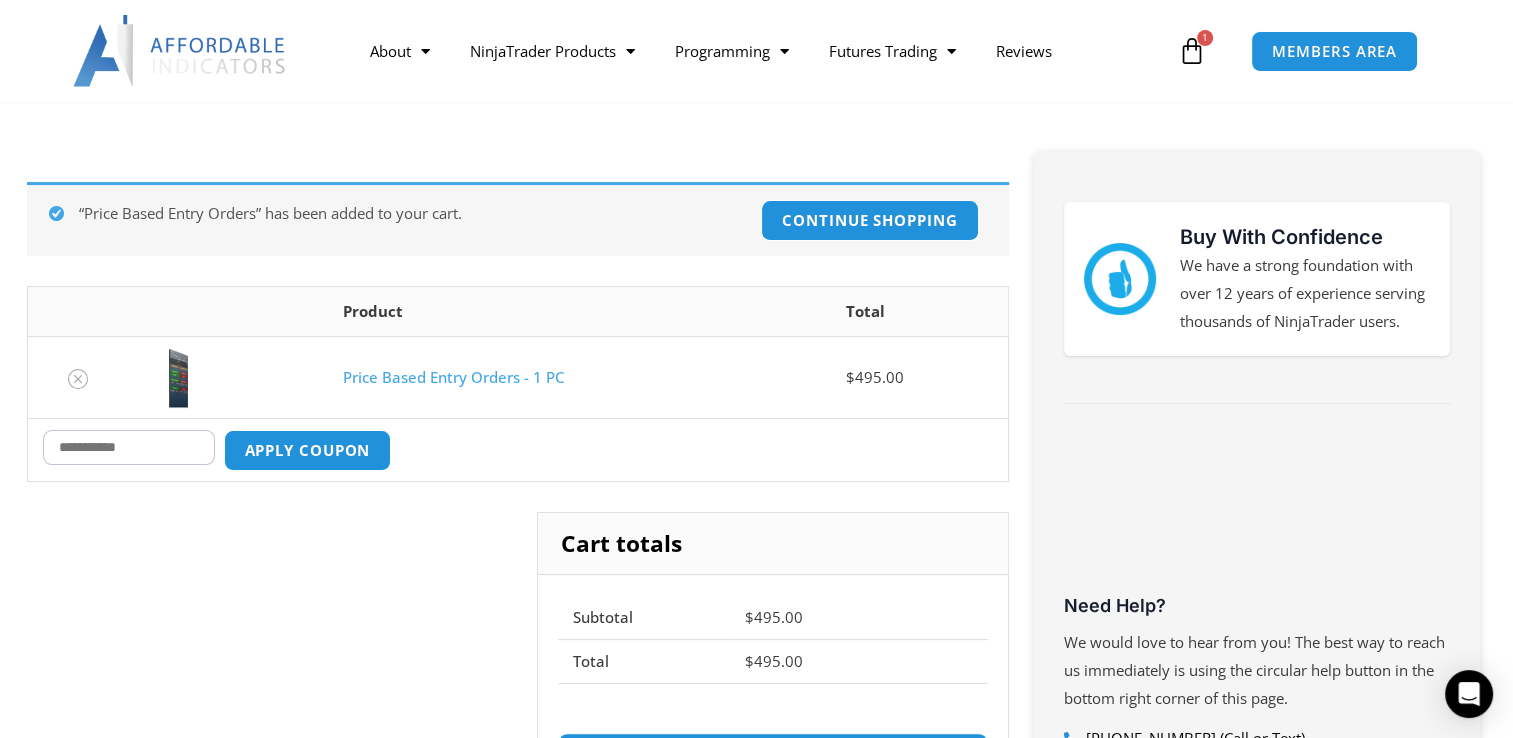 click on "Coupon:" at bounding box center (129, 447) 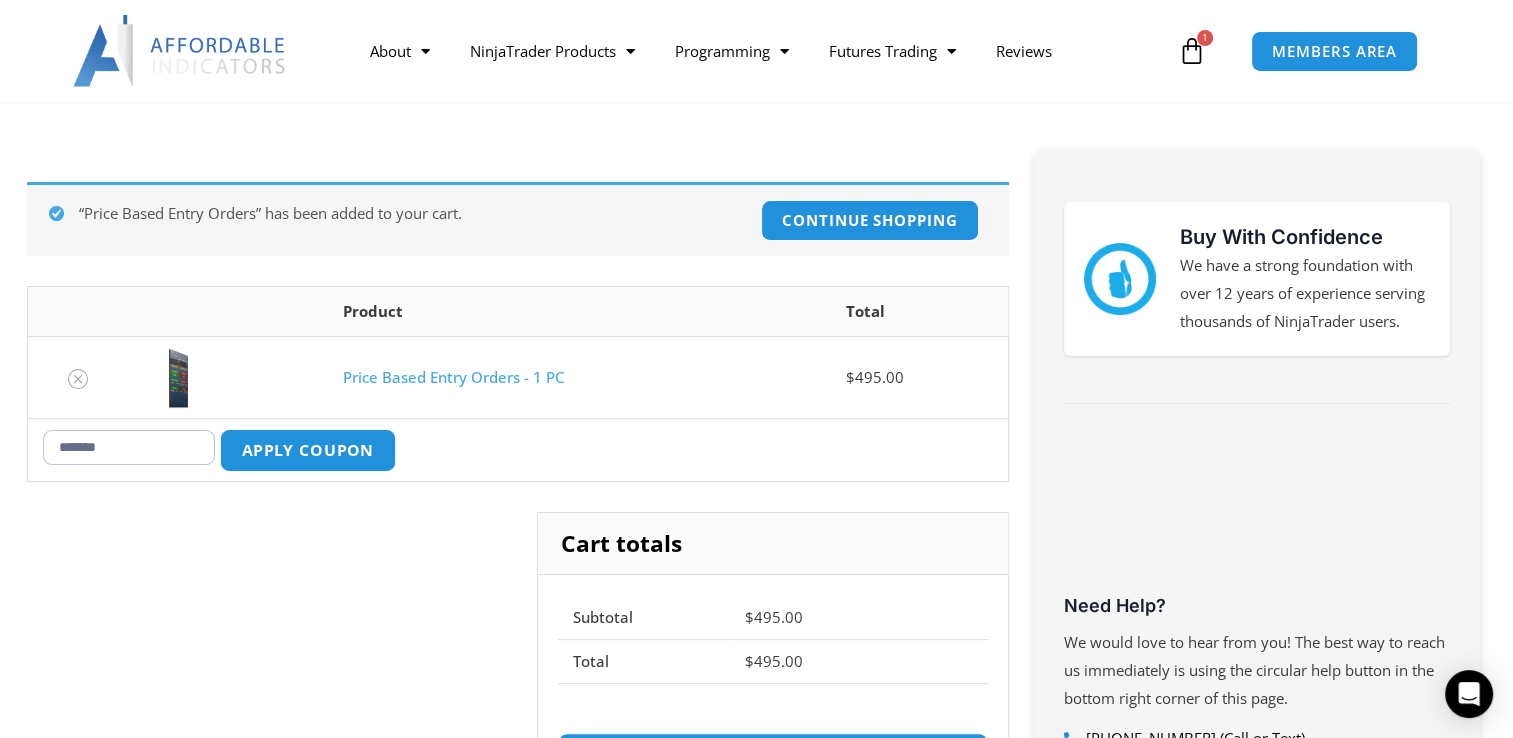 type on "*******" 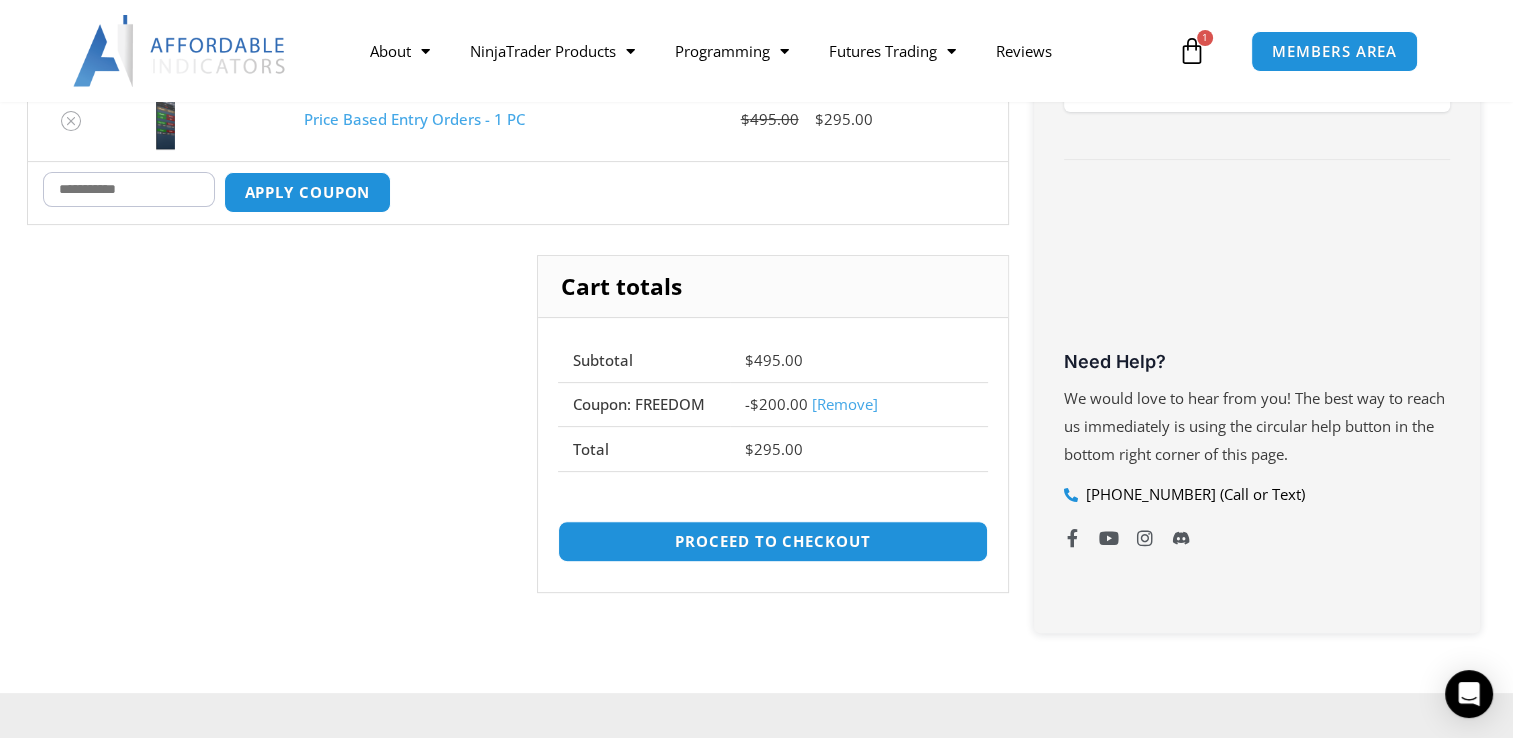 scroll, scrollTop: 552, scrollLeft: 0, axis: vertical 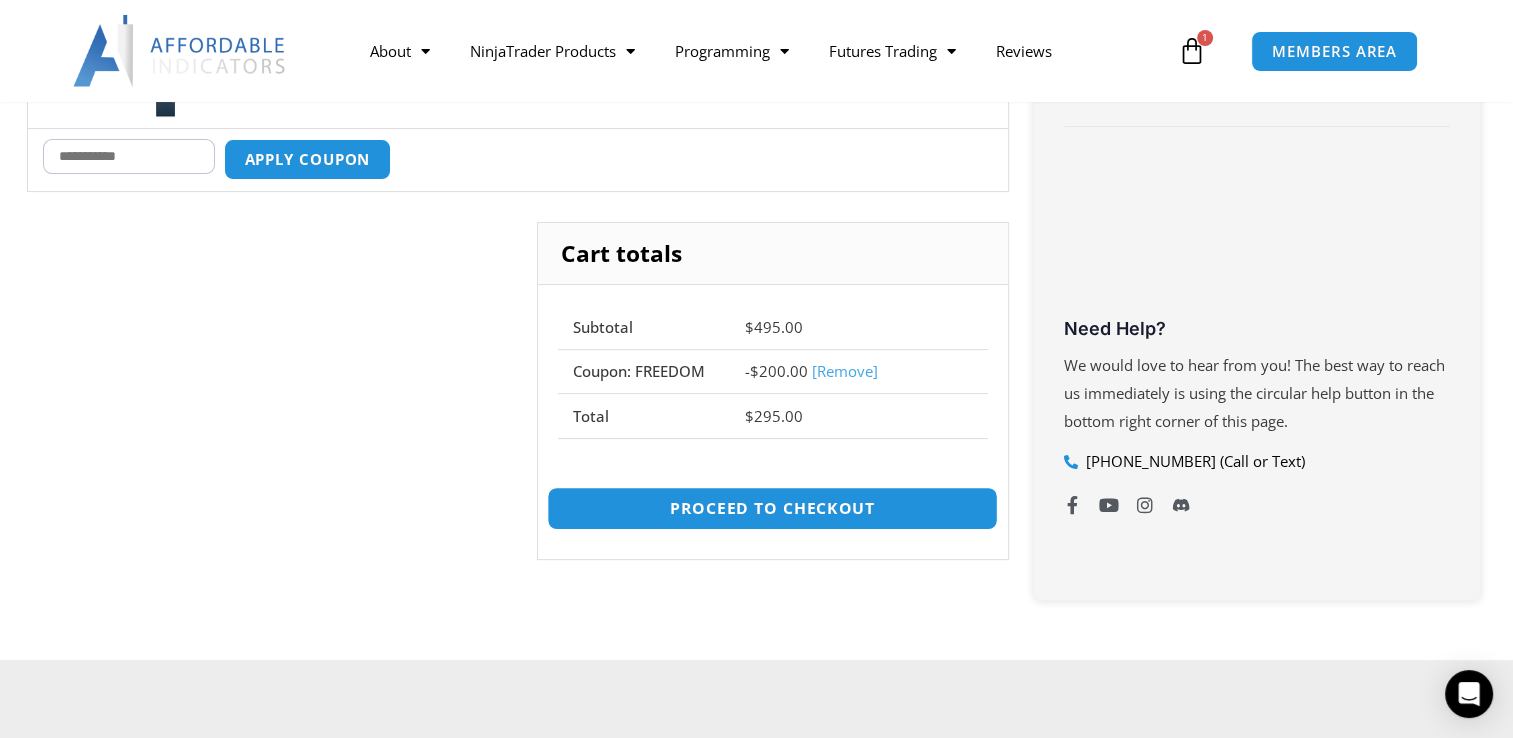 click on "Proceed to checkout" at bounding box center [772, 508] 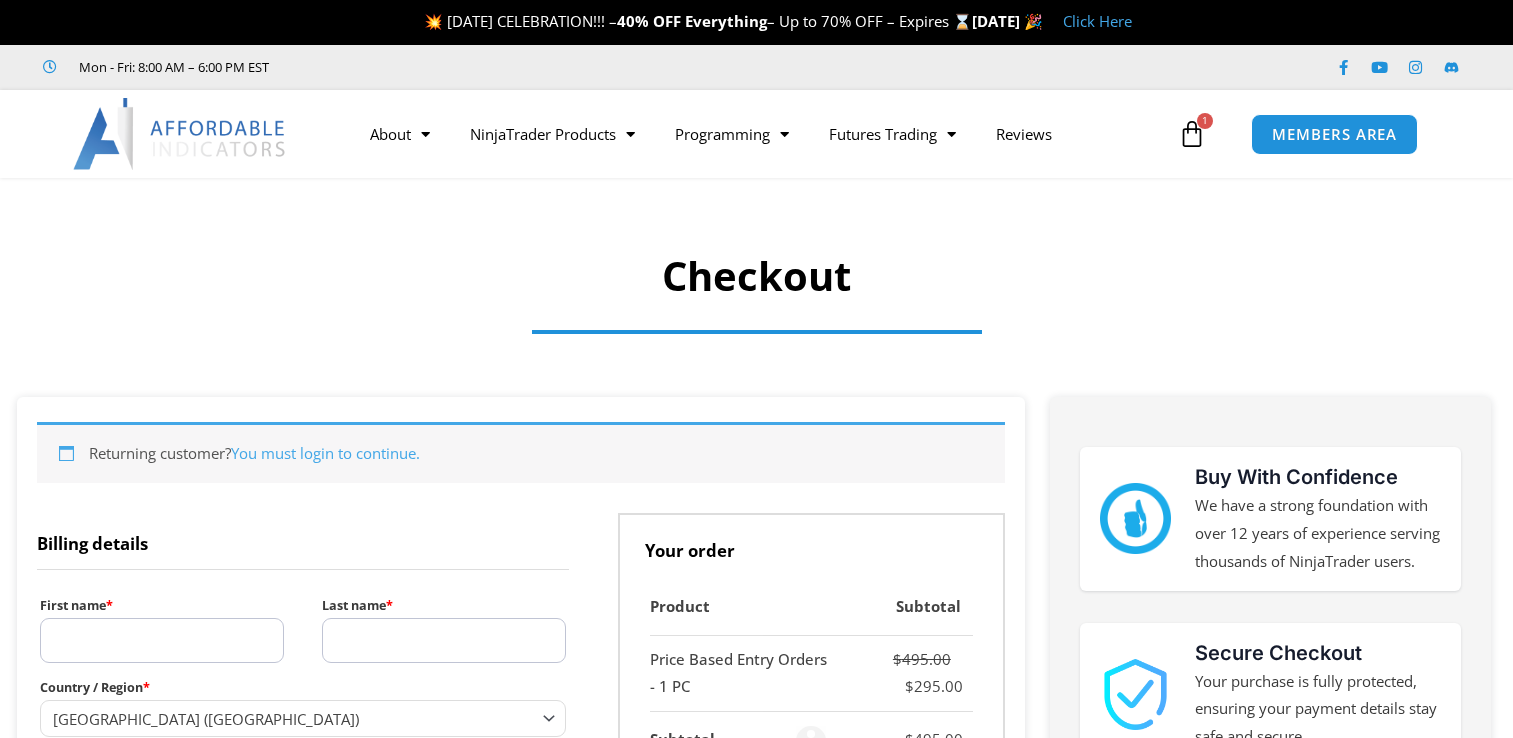 select on "**" 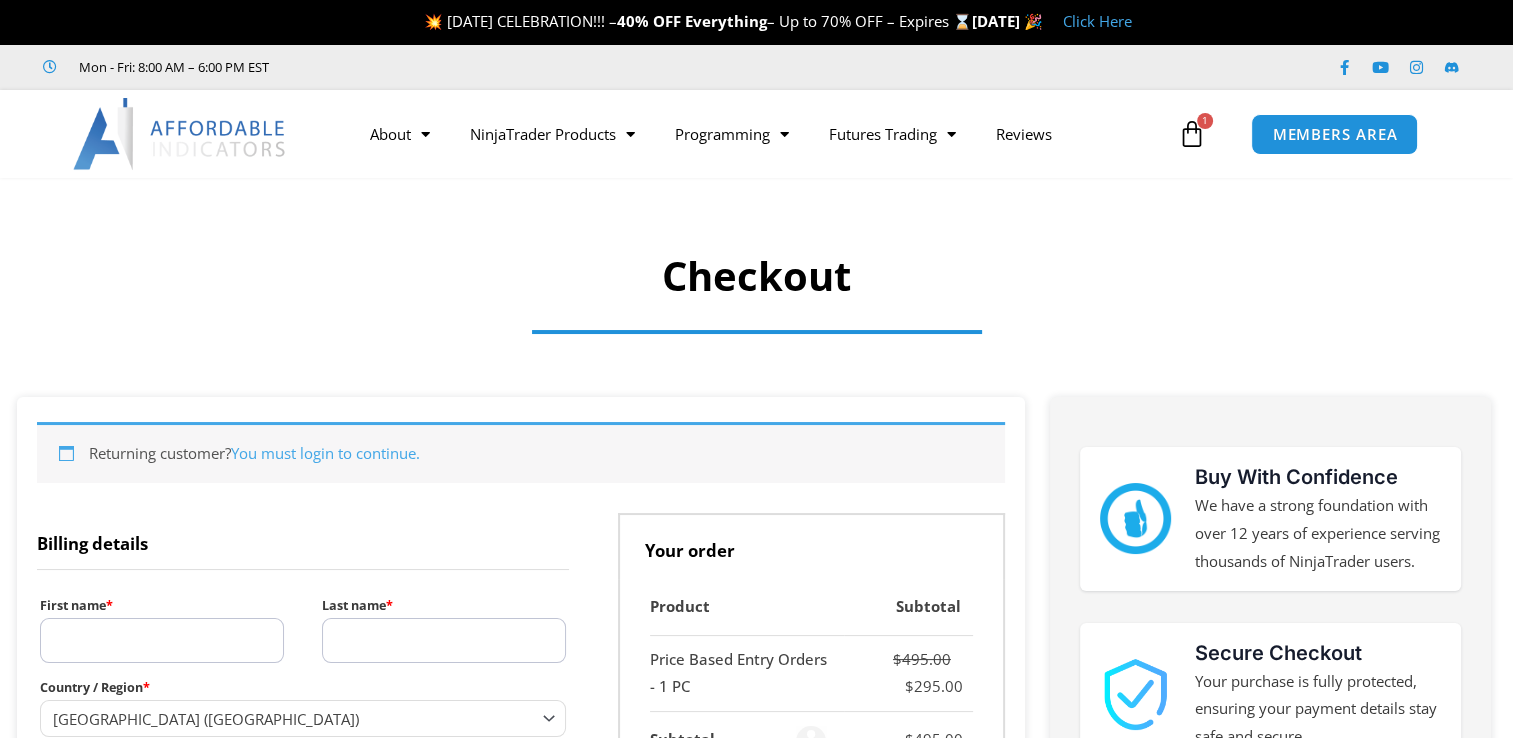 scroll, scrollTop: 0, scrollLeft: 0, axis: both 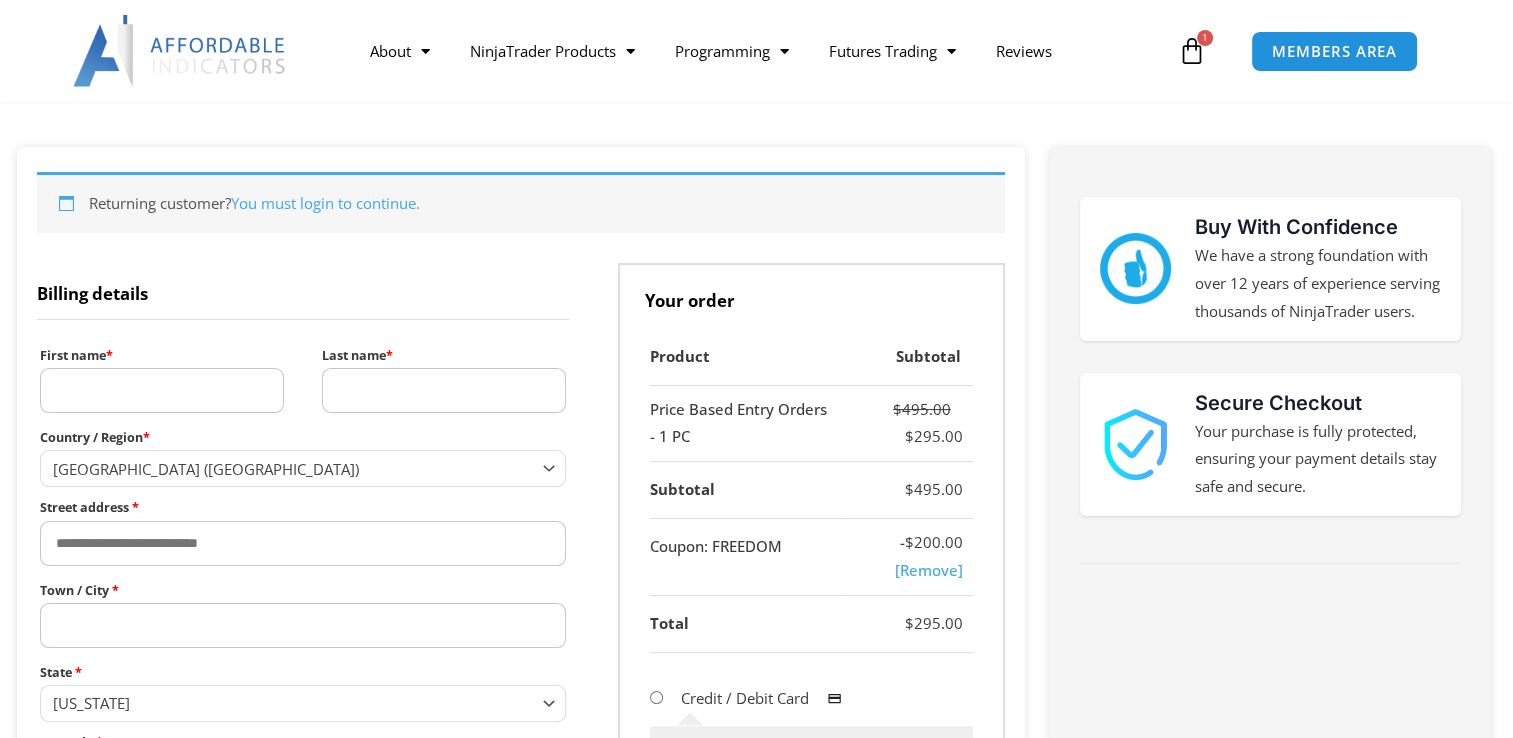 click on "First name  *" at bounding box center (162, 390) 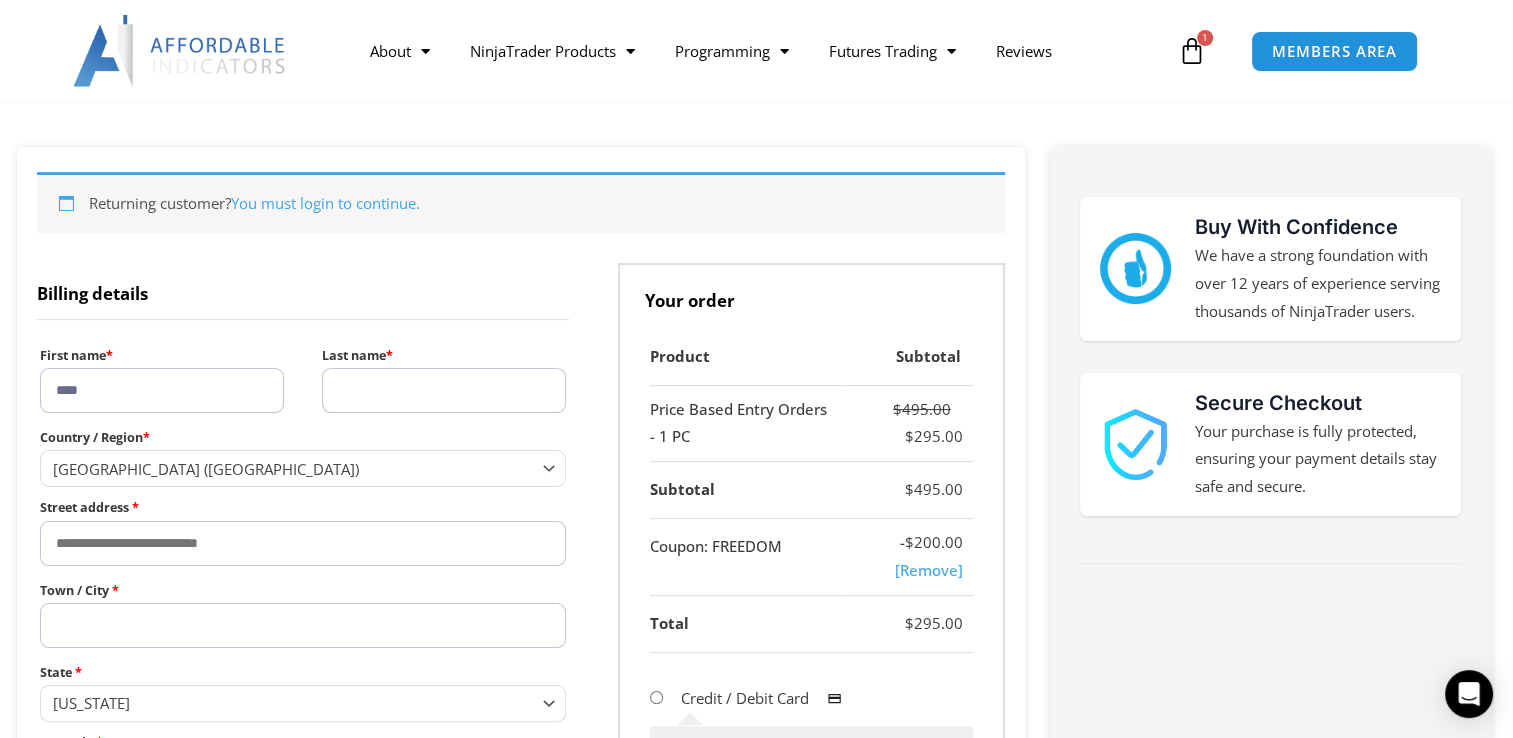 type on "****" 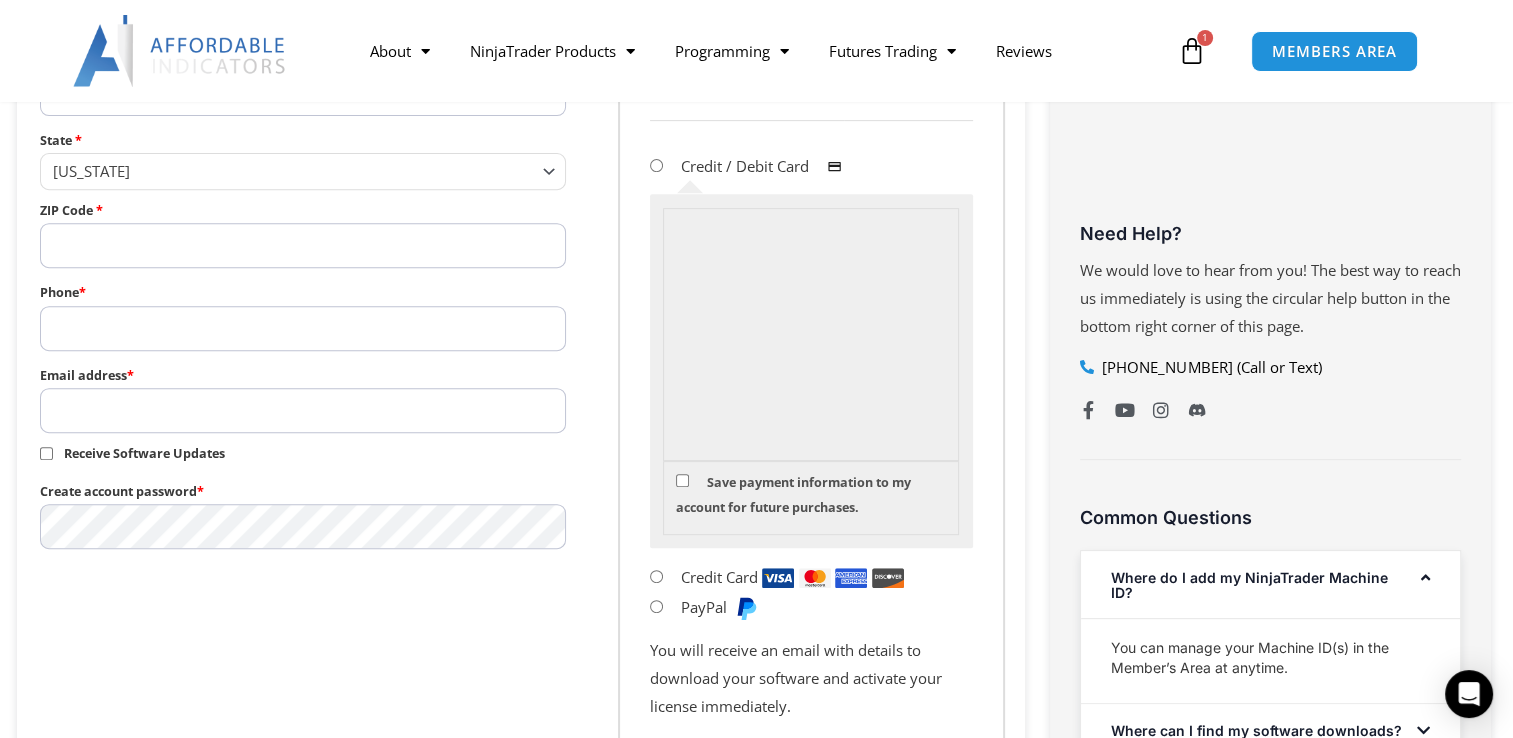 scroll, scrollTop: 824, scrollLeft: 0, axis: vertical 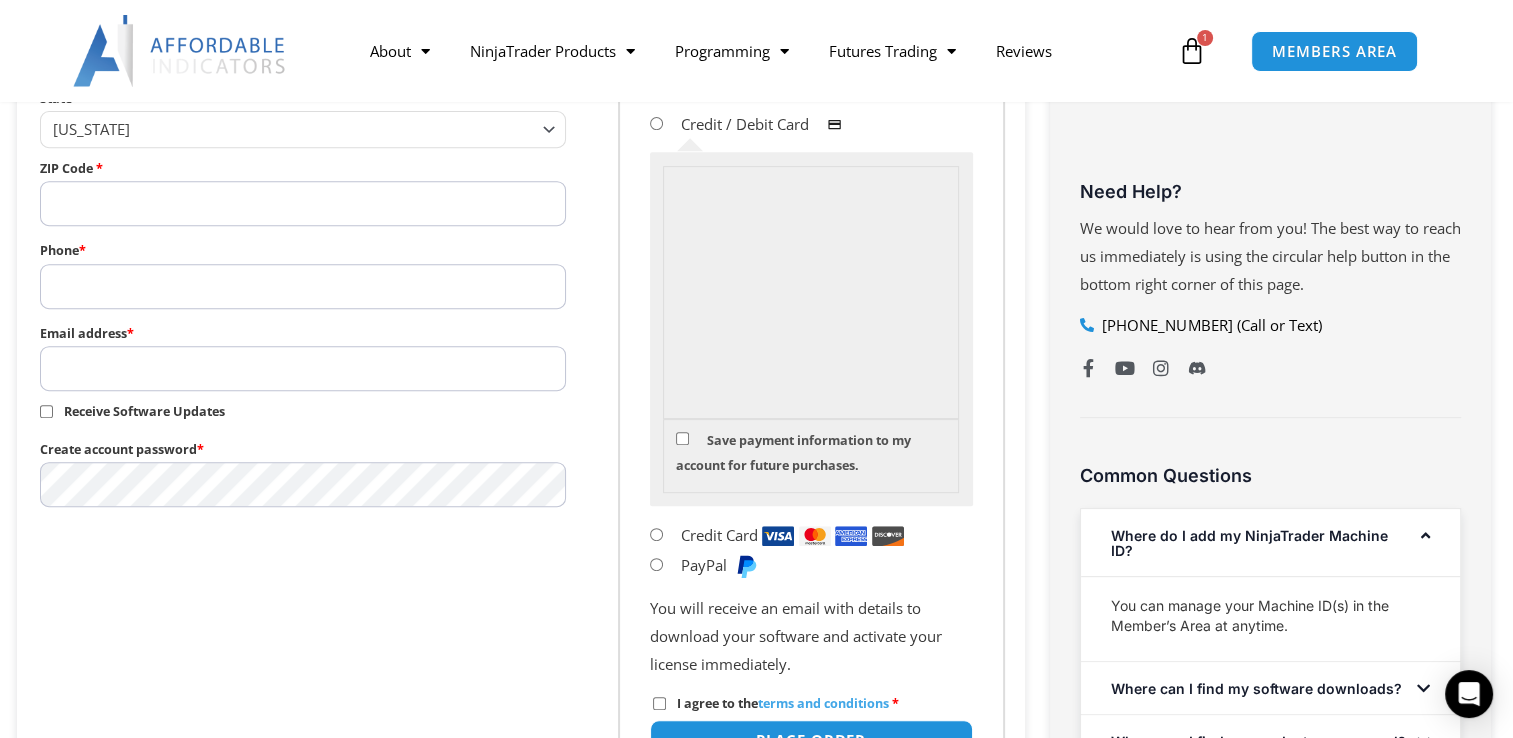 type on "******" 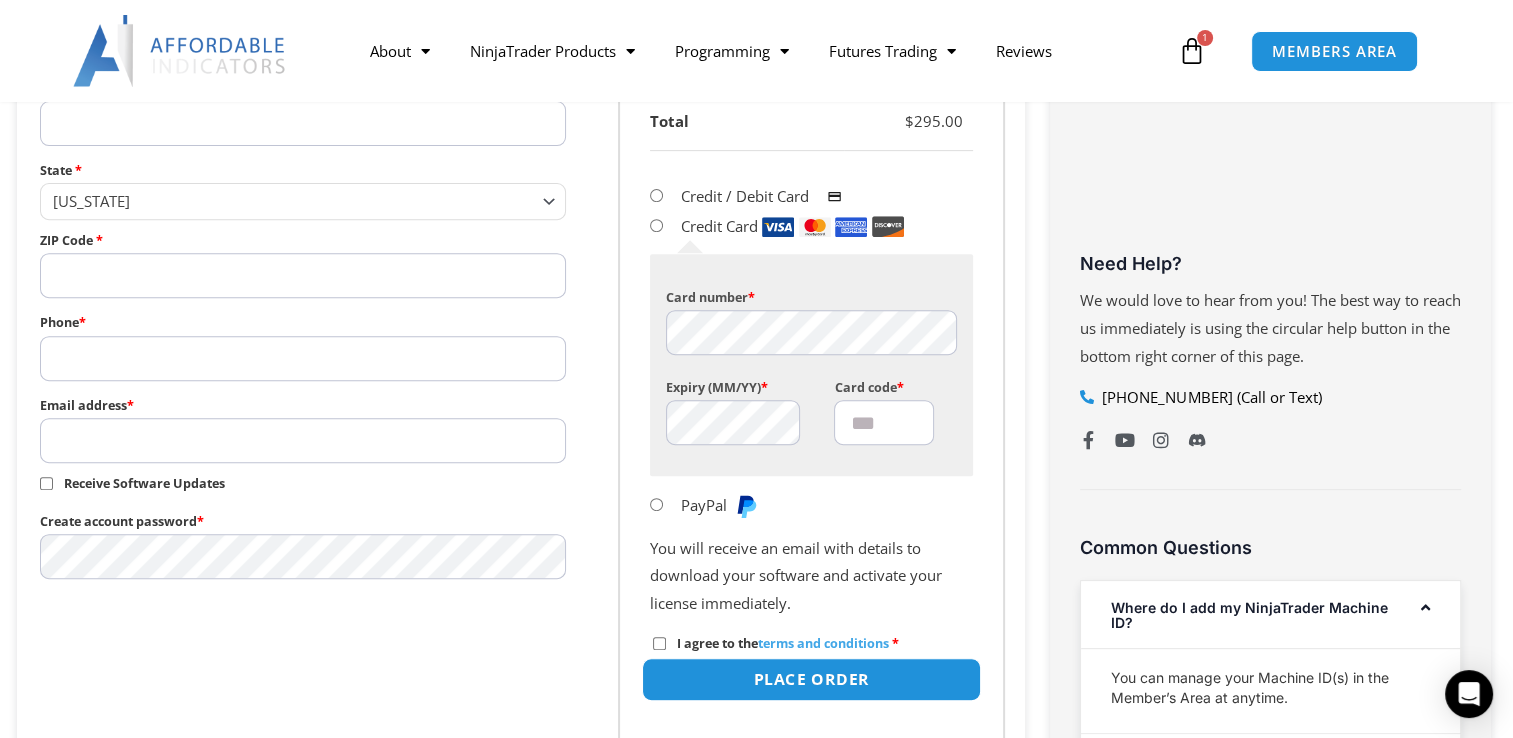 scroll, scrollTop: 675, scrollLeft: 0, axis: vertical 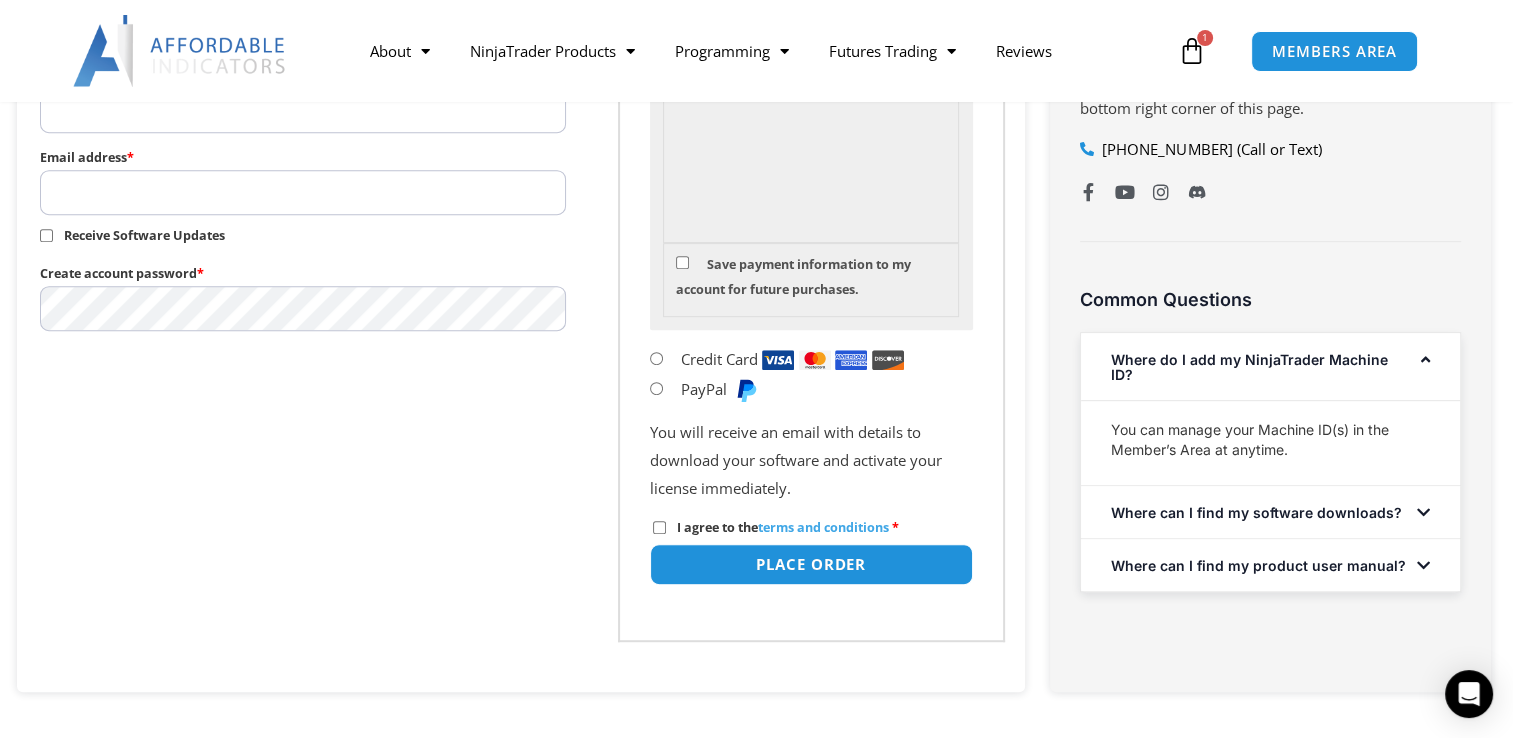 click on "terms and conditions" at bounding box center [823, 527] 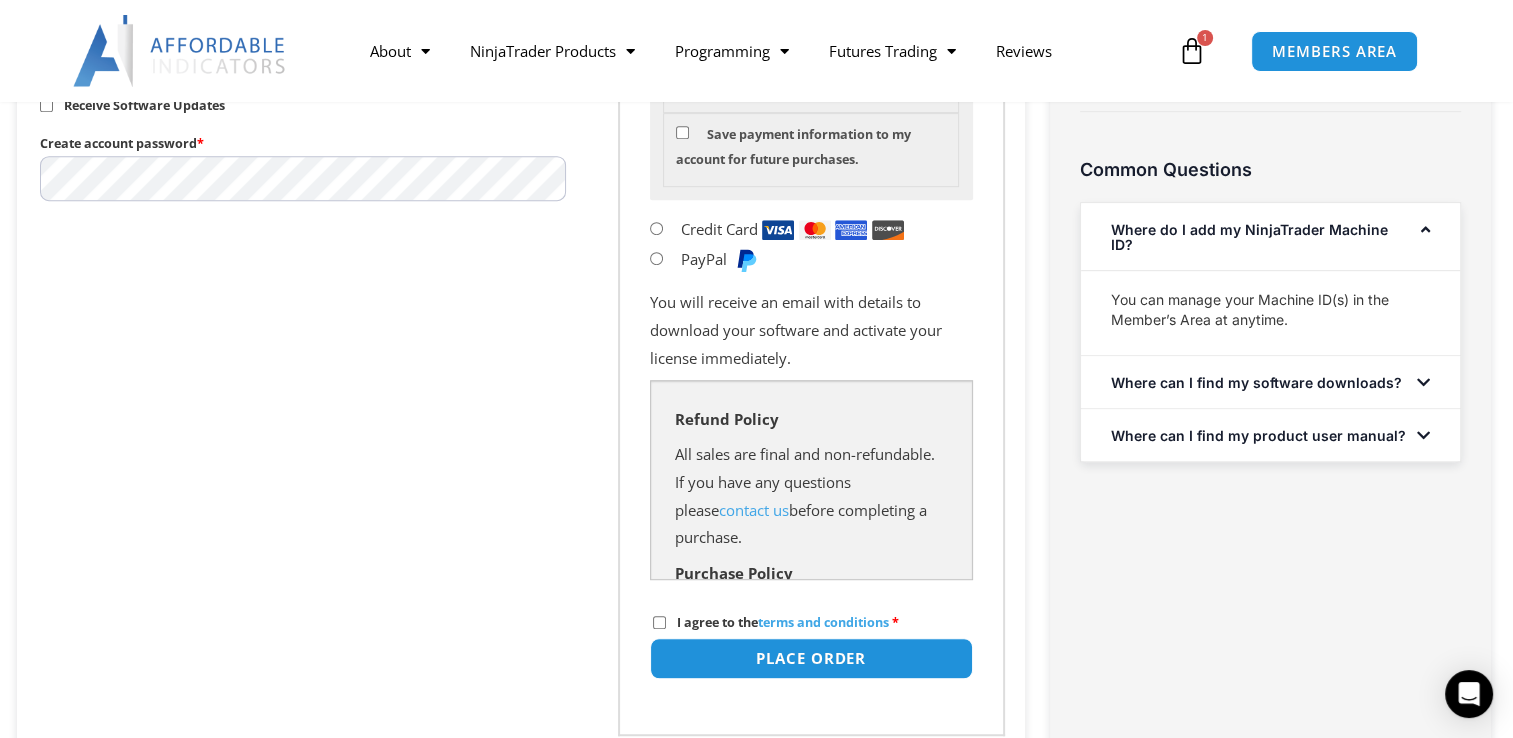 scroll, scrollTop: 1150, scrollLeft: 0, axis: vertical 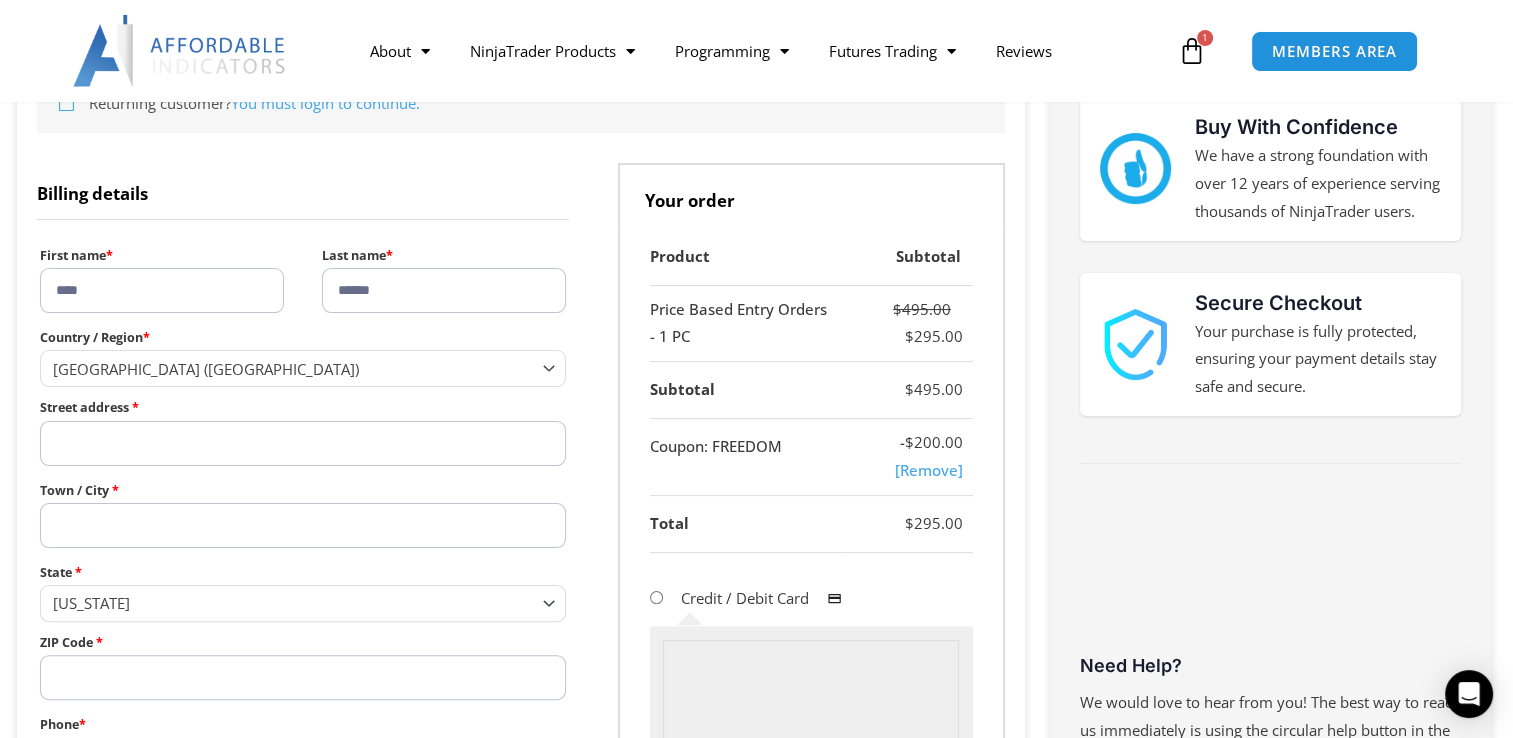 click on "Street address   *" at bounding box center [303, 443] 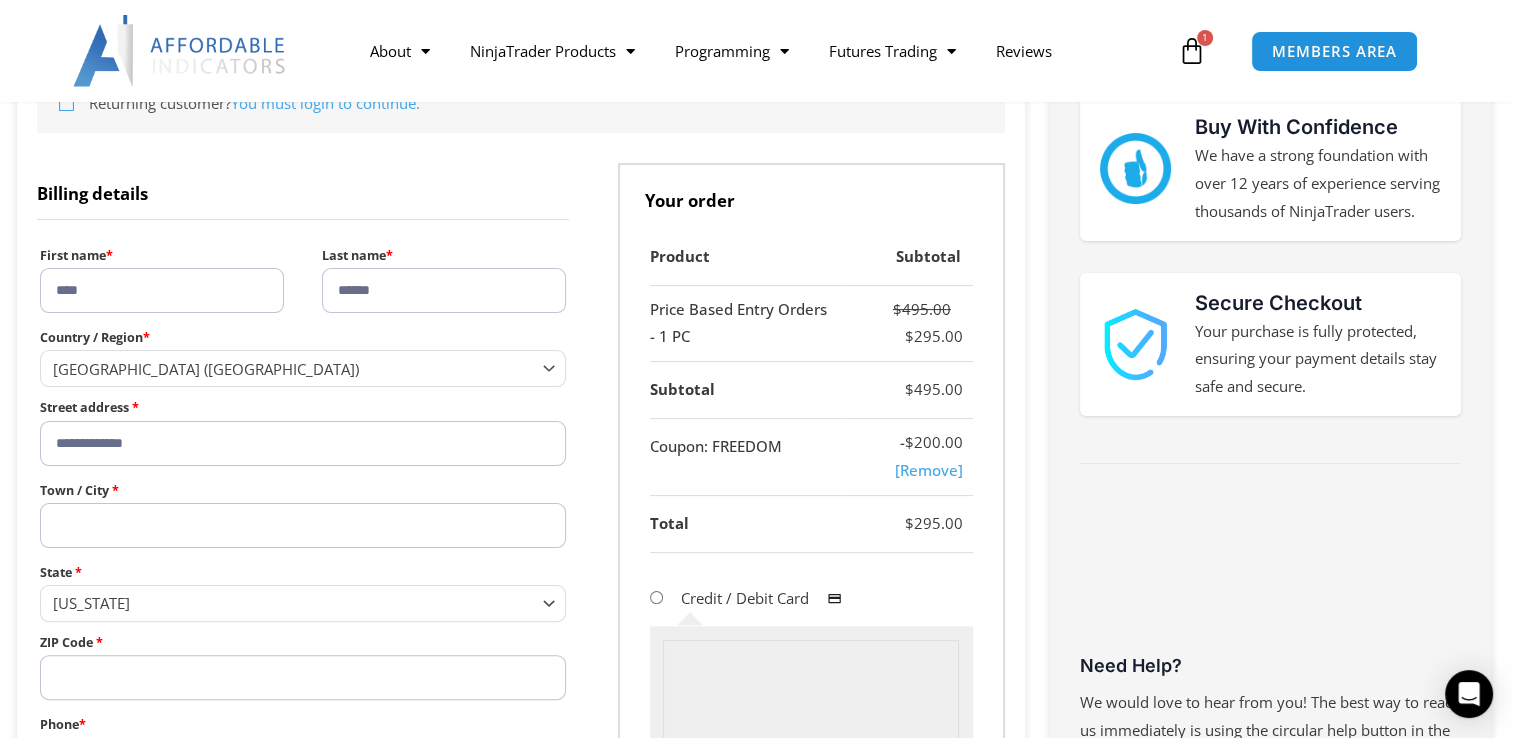 type on "**********" 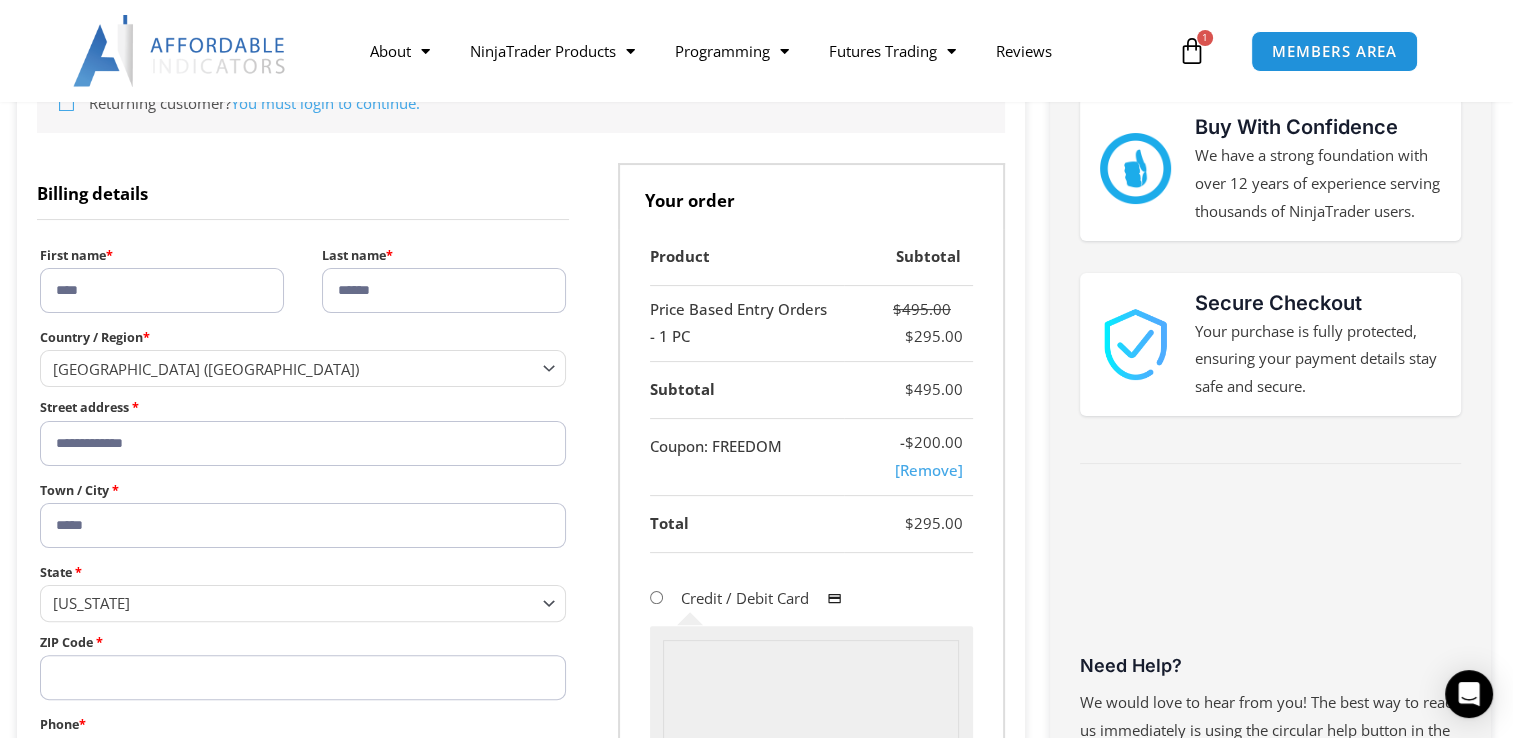 type on "*****" 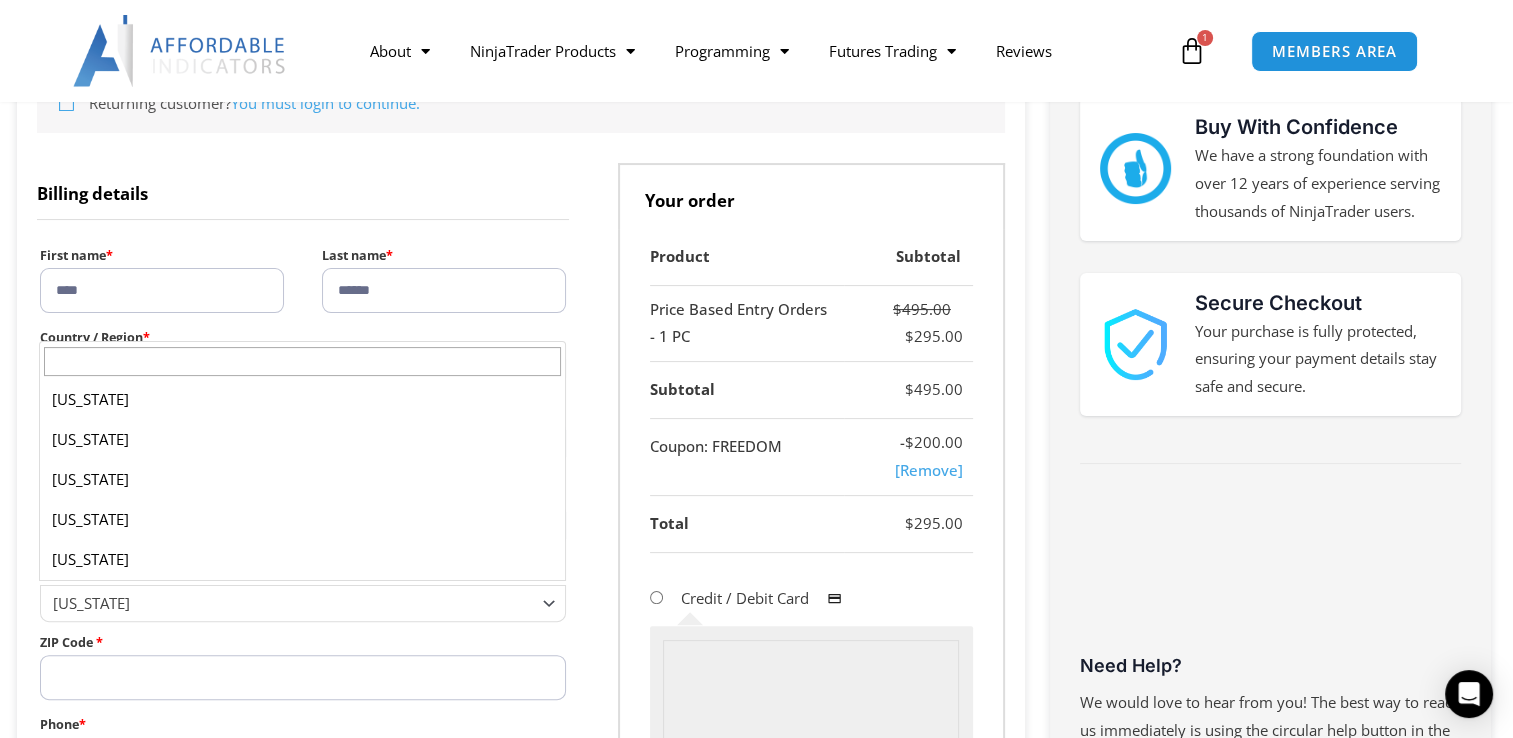 click on "Georgia" at bounding box center (294, 603) 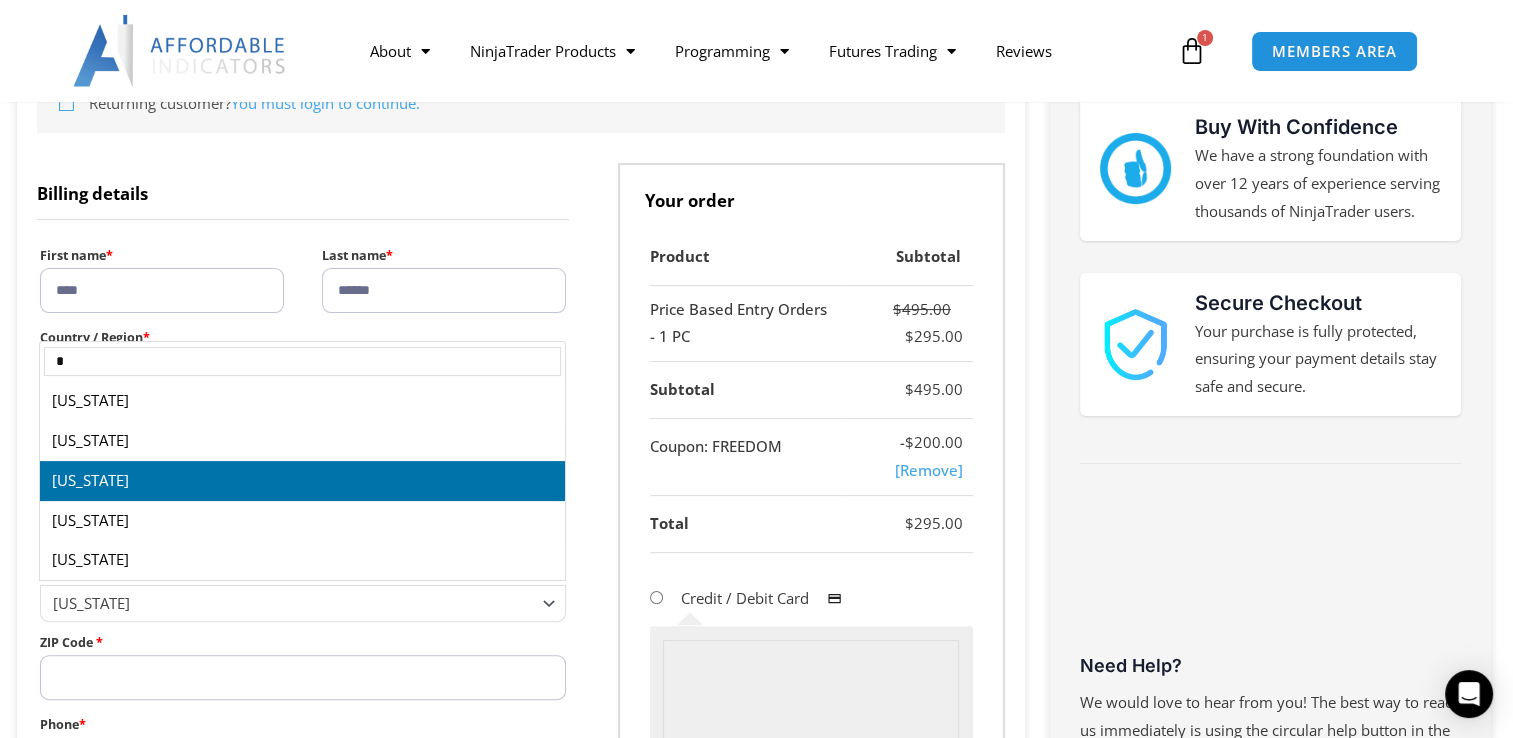 scroll, scrollTop: 119, scrollLeft: 0, axis: vertical 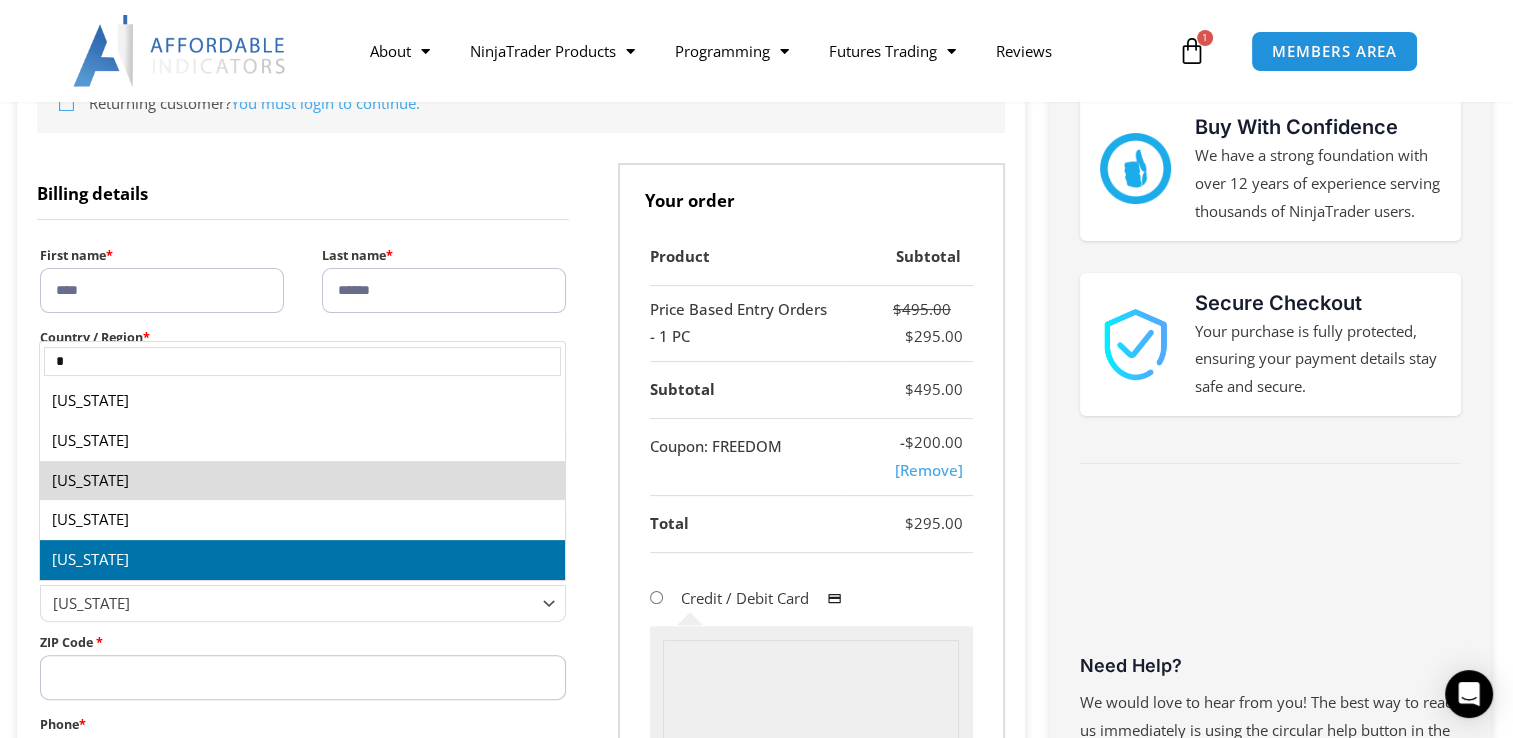 type on "*" 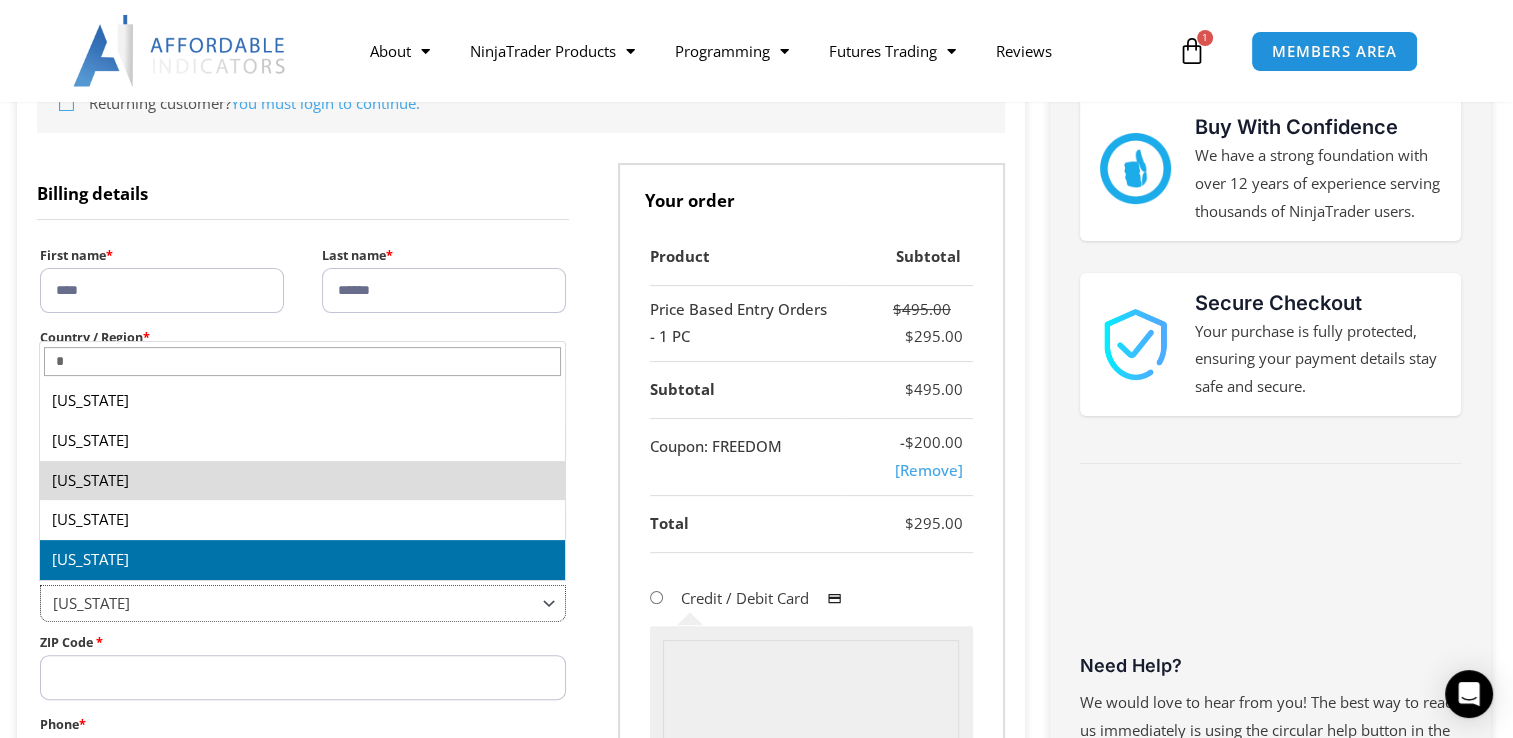 select on "**" 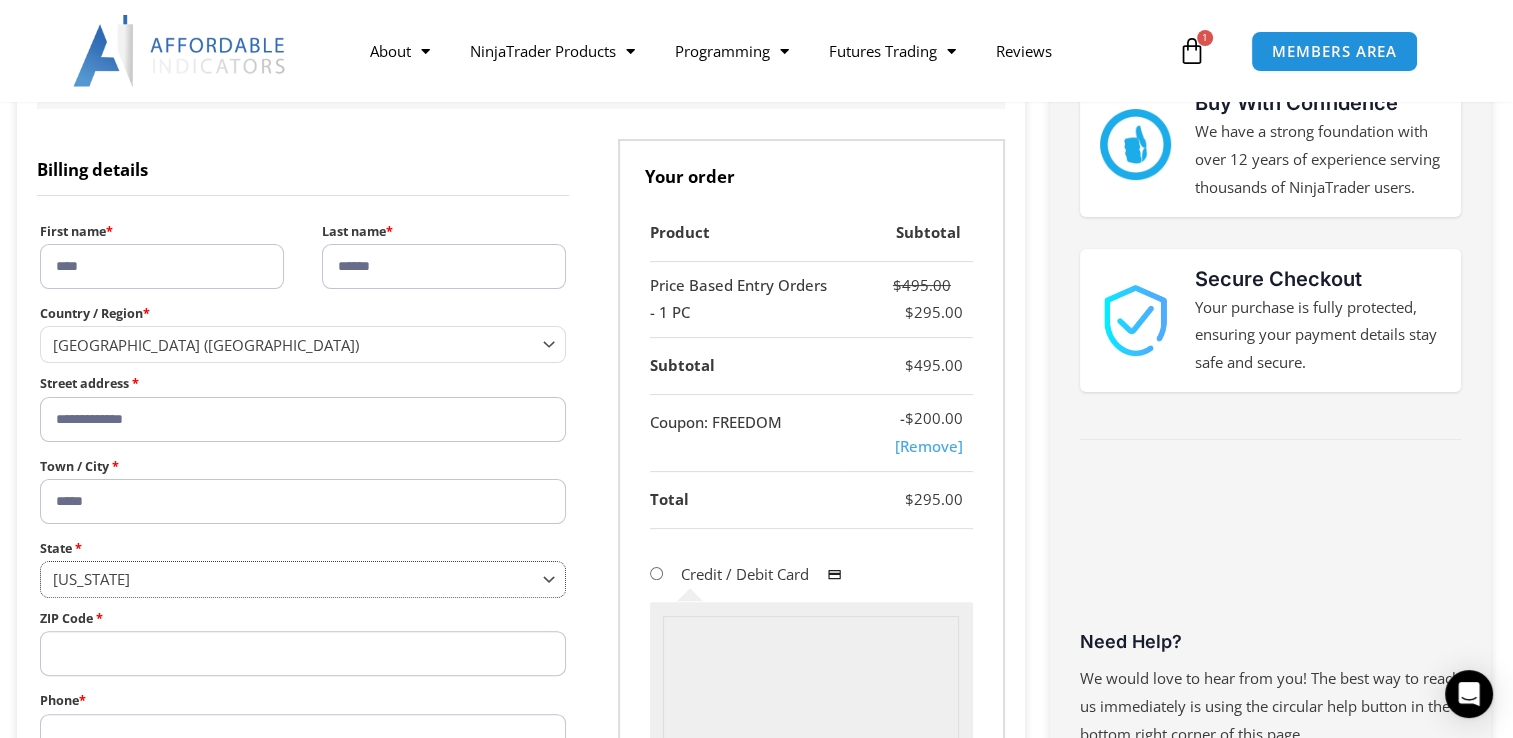 scroll, scrollTop: 424, scrollLeft: 0, axis: vertical 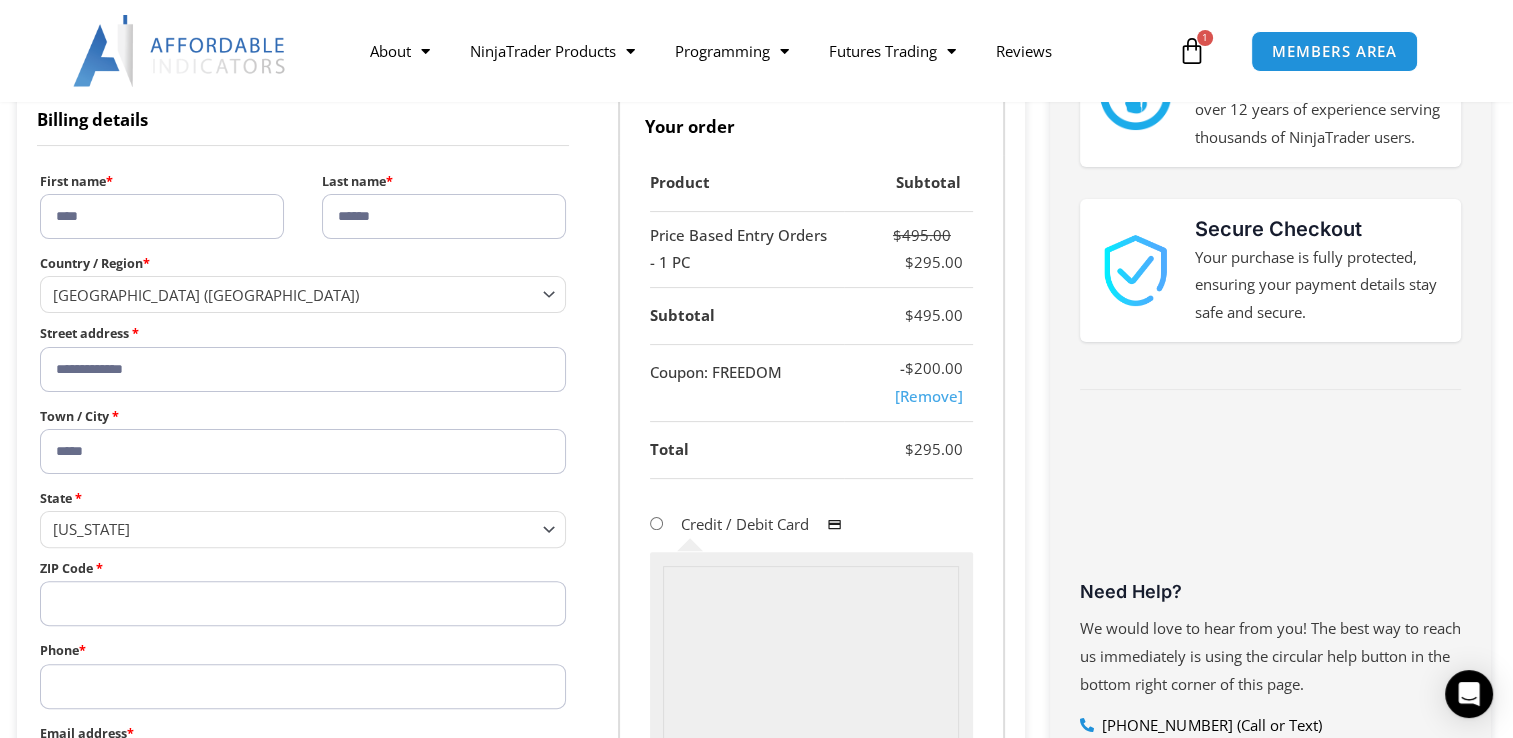 click on "ZIP Code   *" at bounding box center [303, 603] 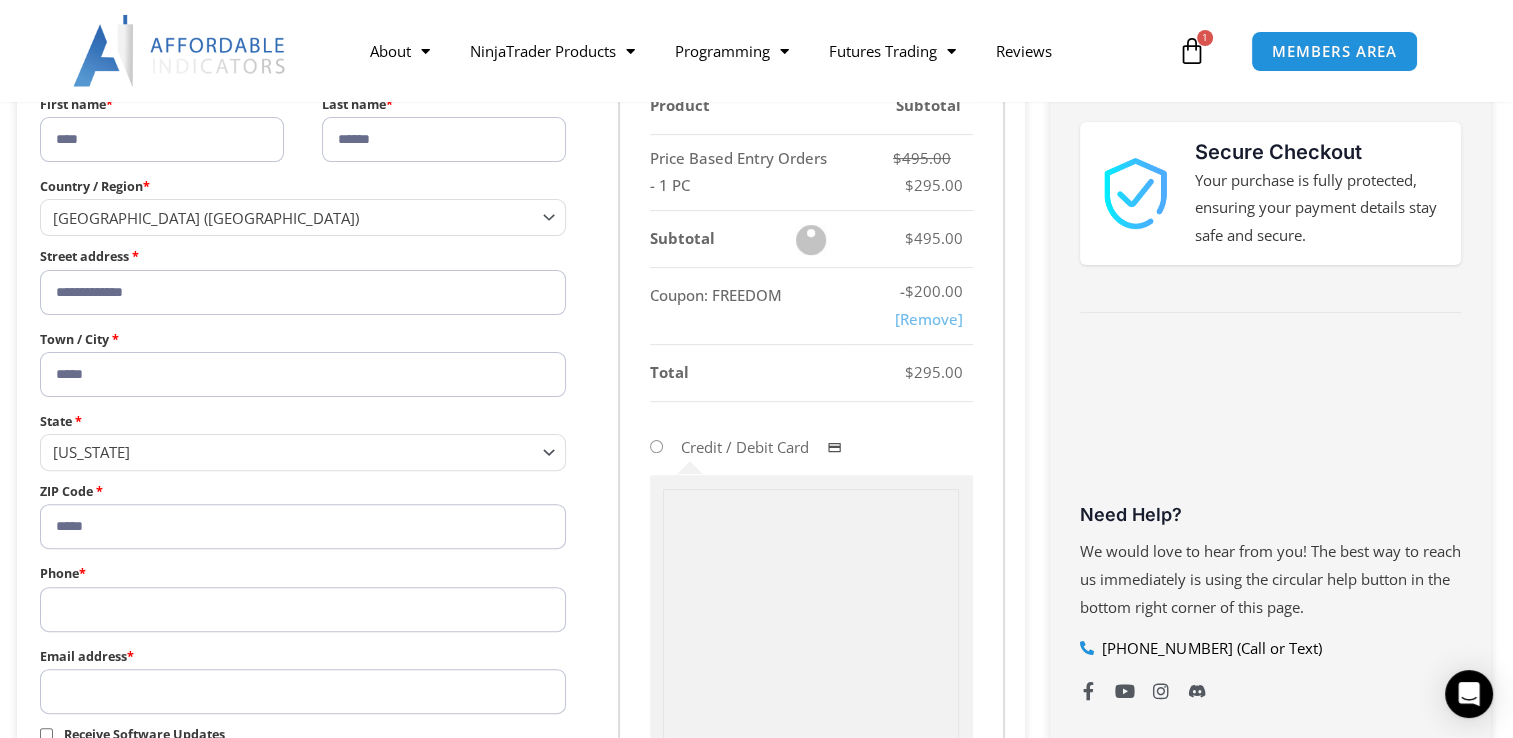 scroll, scrollTop: 550, scrollLeft: 0, axis: vertical 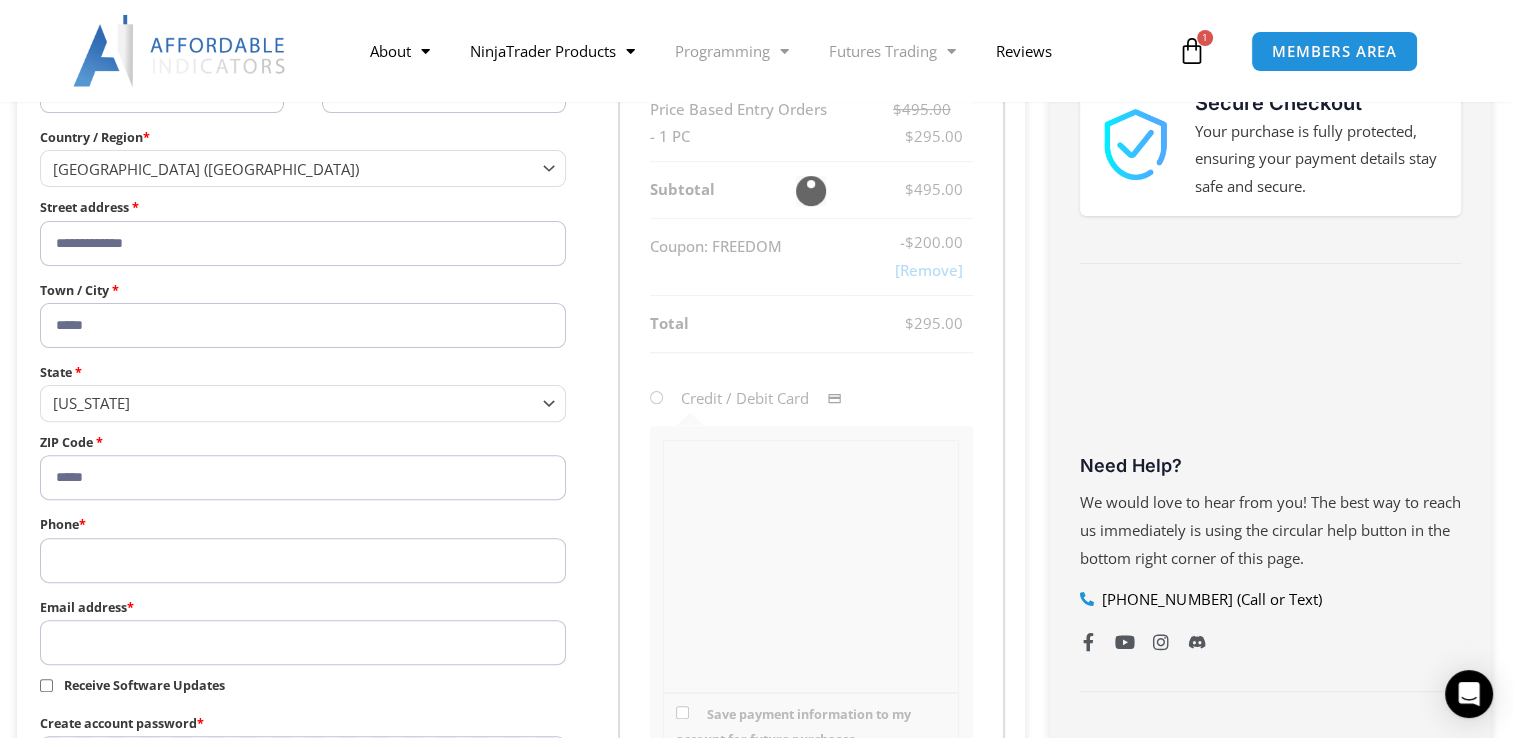 type on "*****" 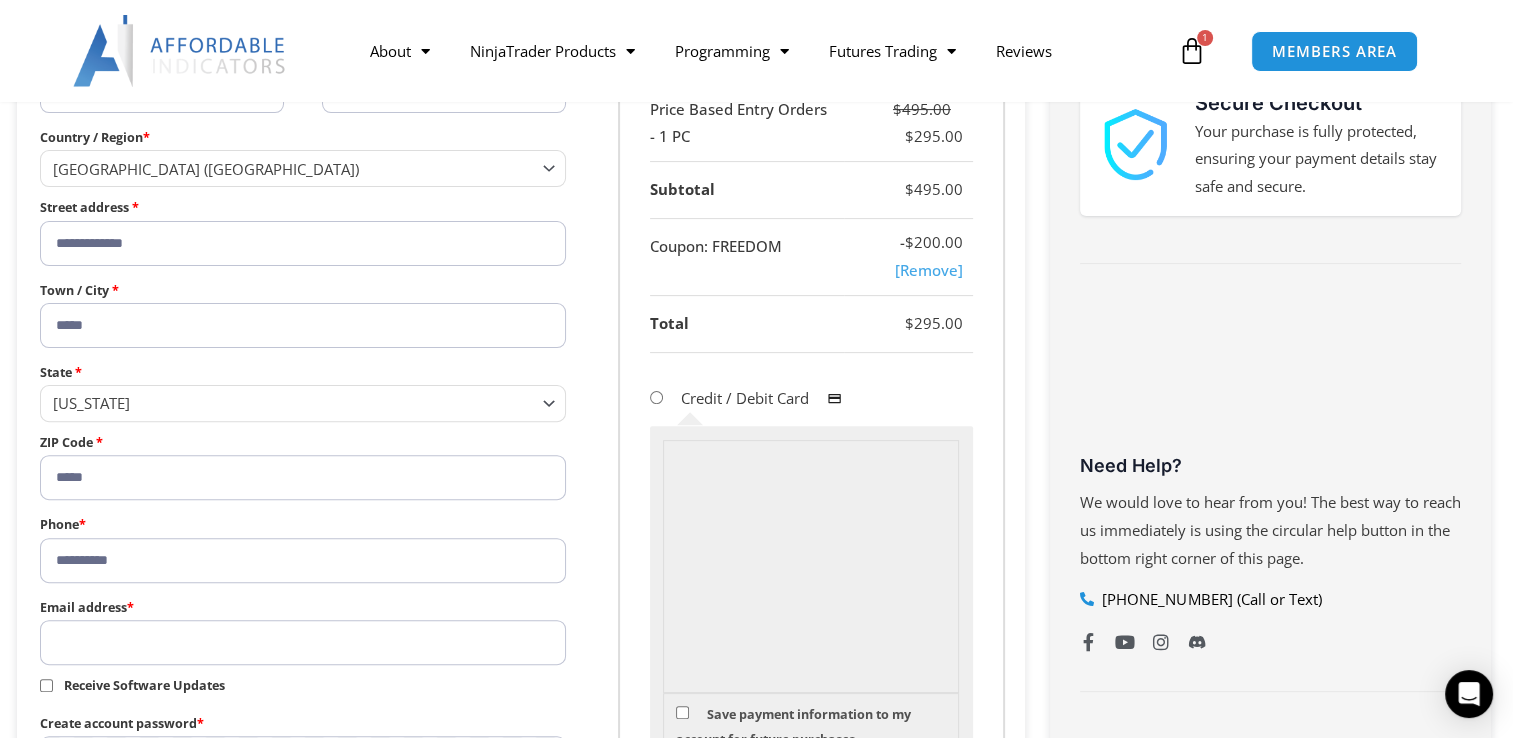 type on "**********" 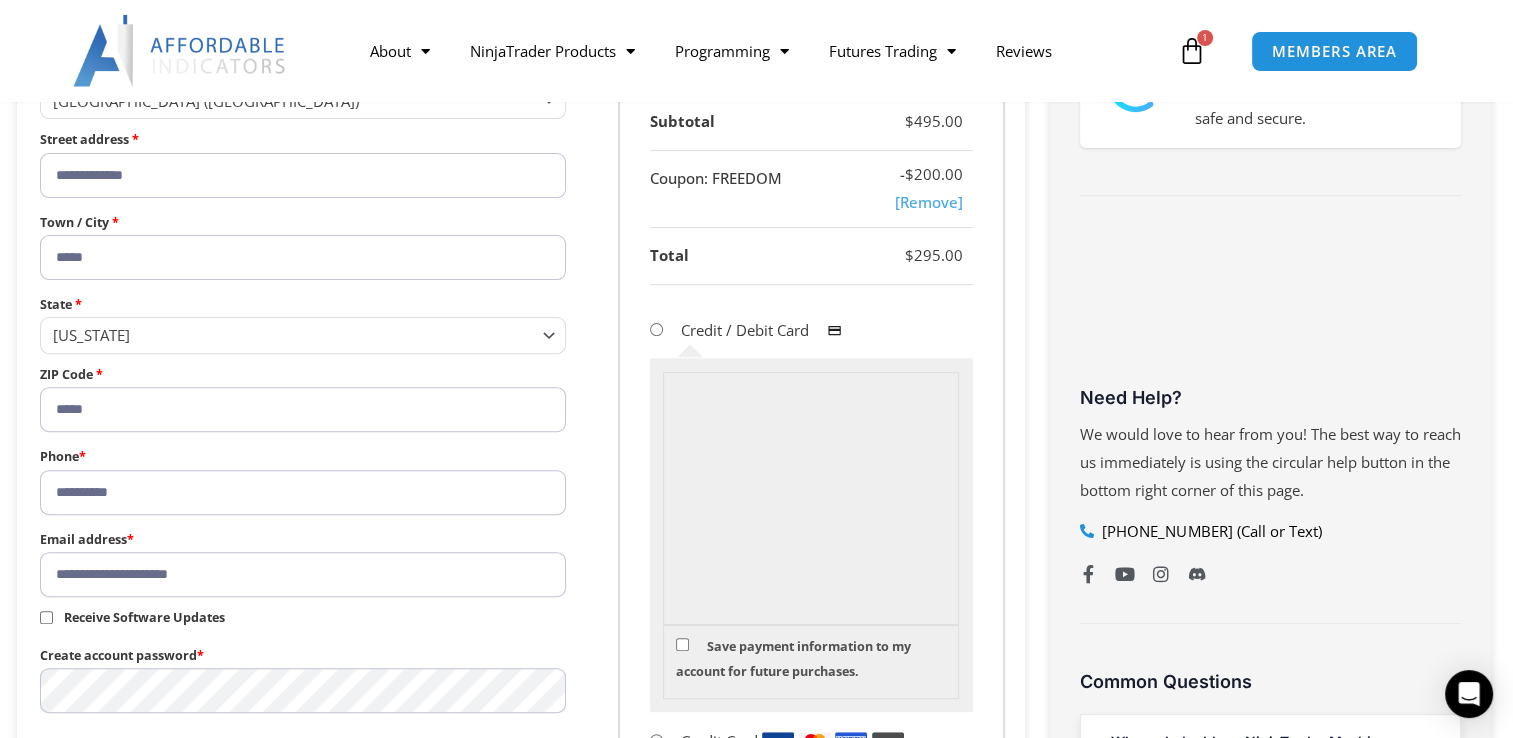 scroll, scrollTop: 650, scrollLeft: 0, axis: vertical 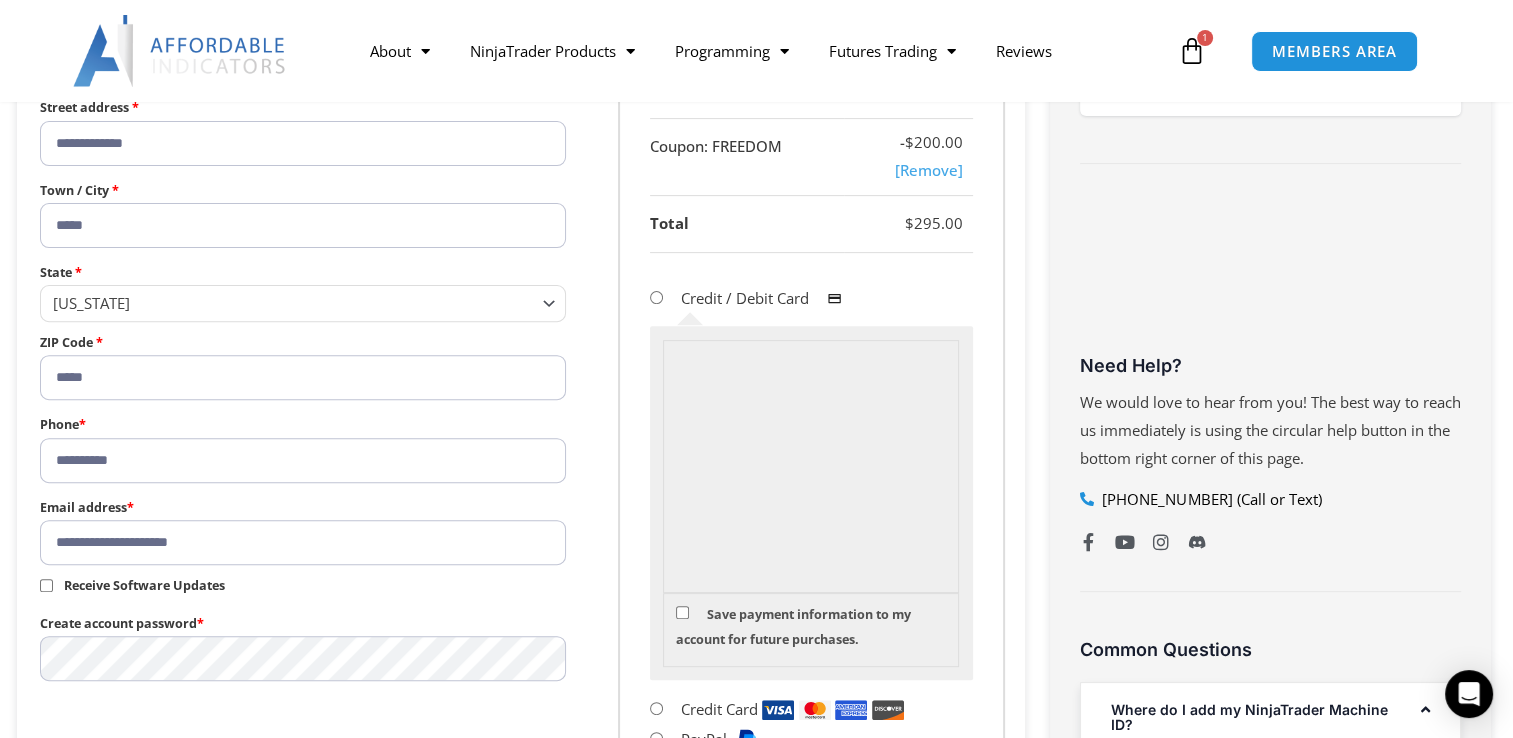 type on "**********" 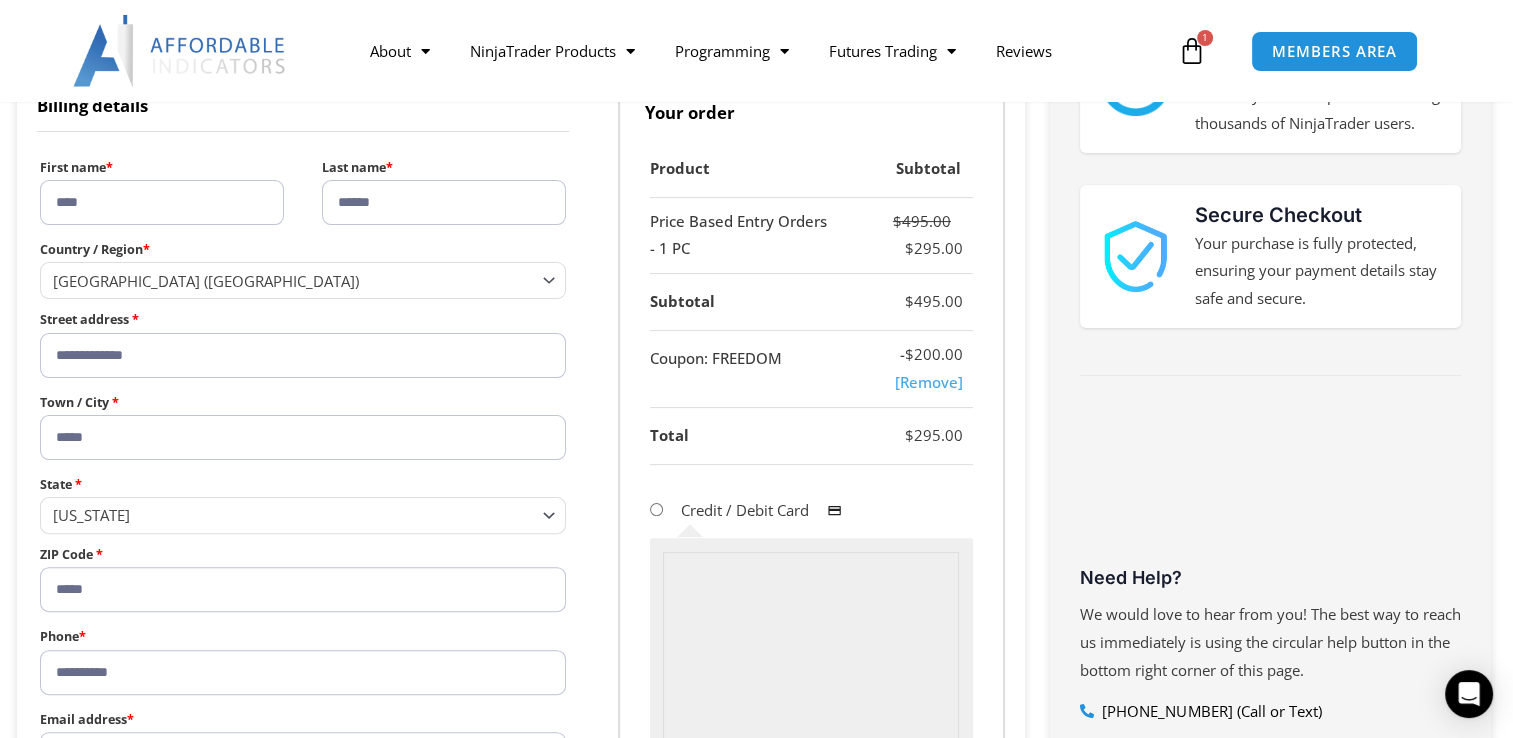 scroll, scrollTop: 450, scrollLeft: 0, axis: vertical 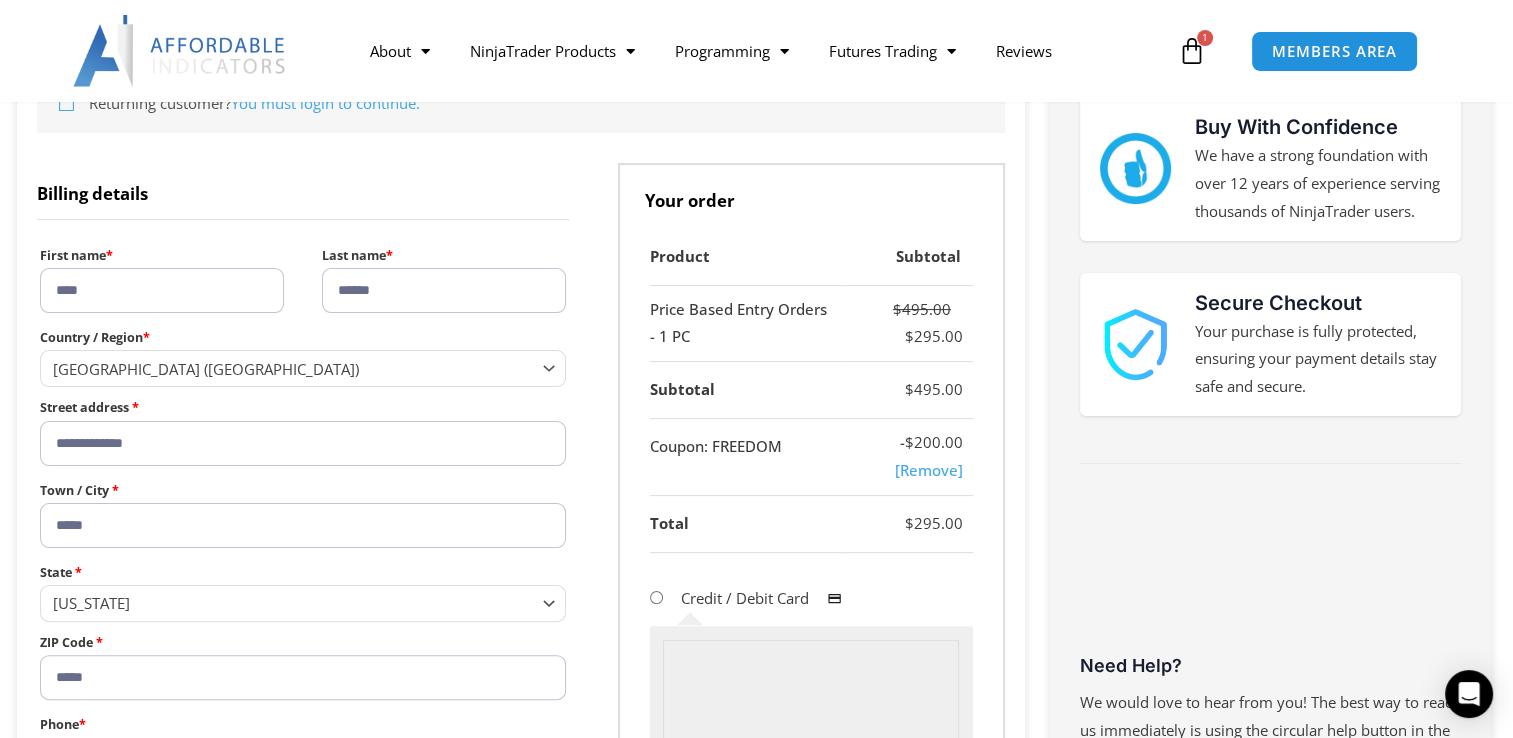 drag, startPoint x: 185, startPoint y: 433, endPoint x: 325, endPoint y: 455, distance: 141.71803 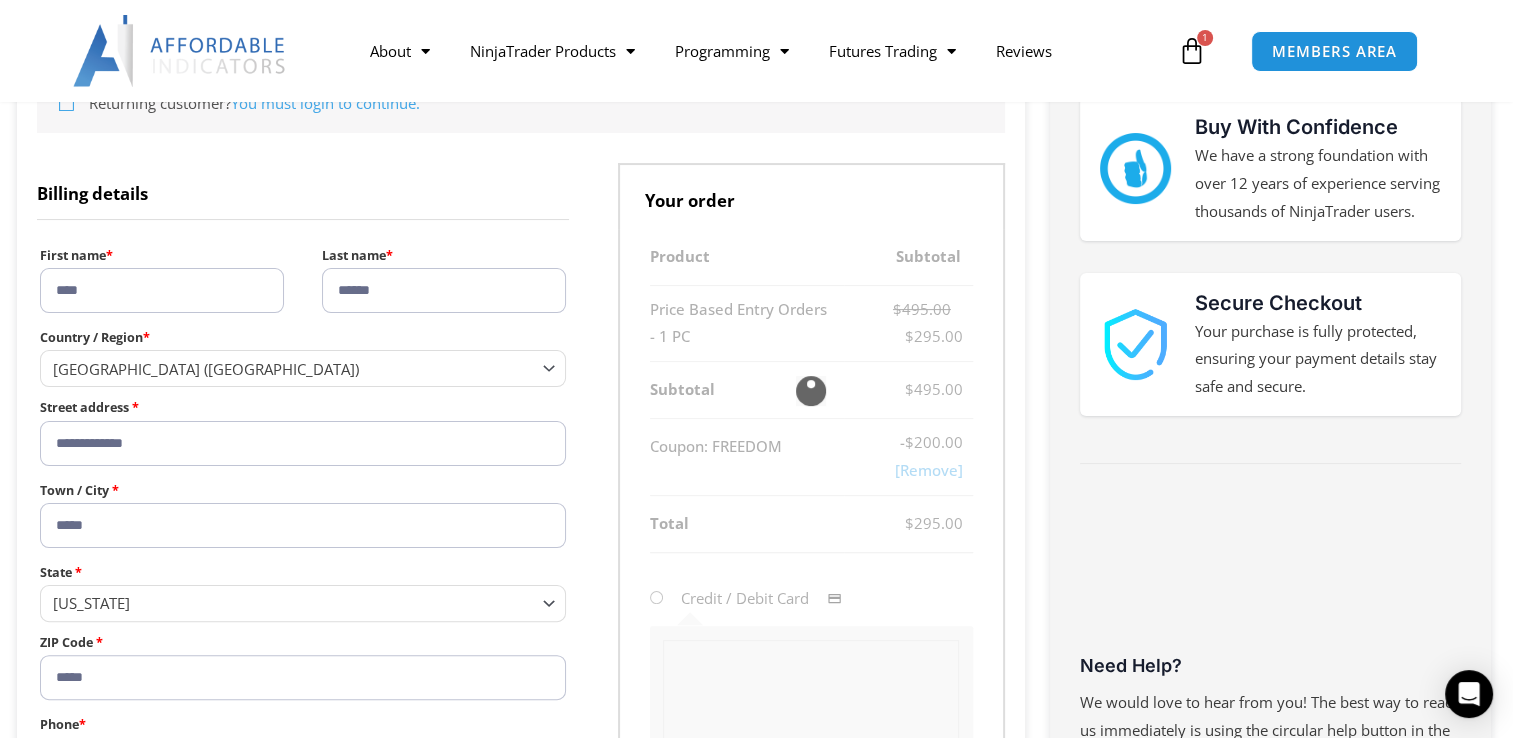 type on "**********" 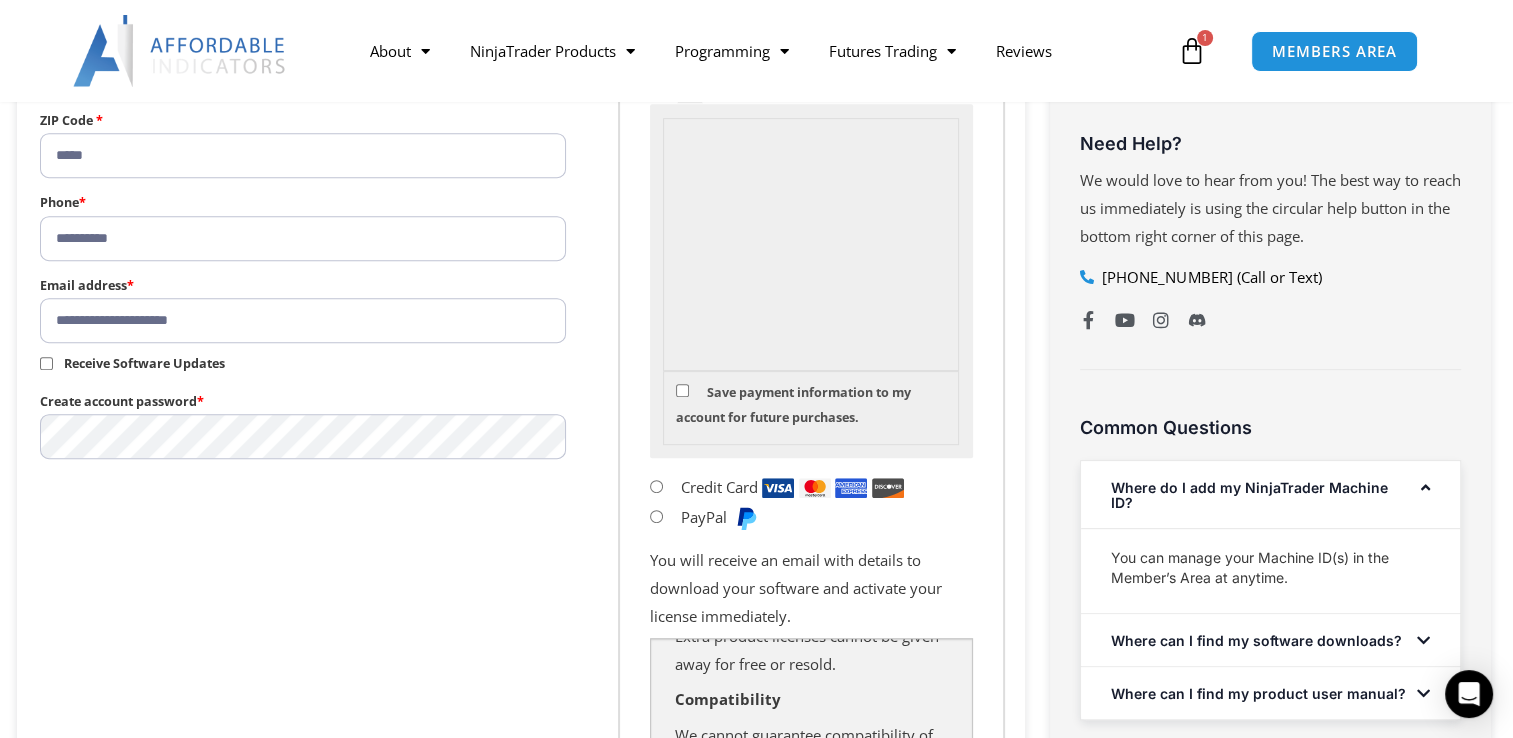 scroll, scrollTop: 875, scrollLeft: 0, axis: vertical 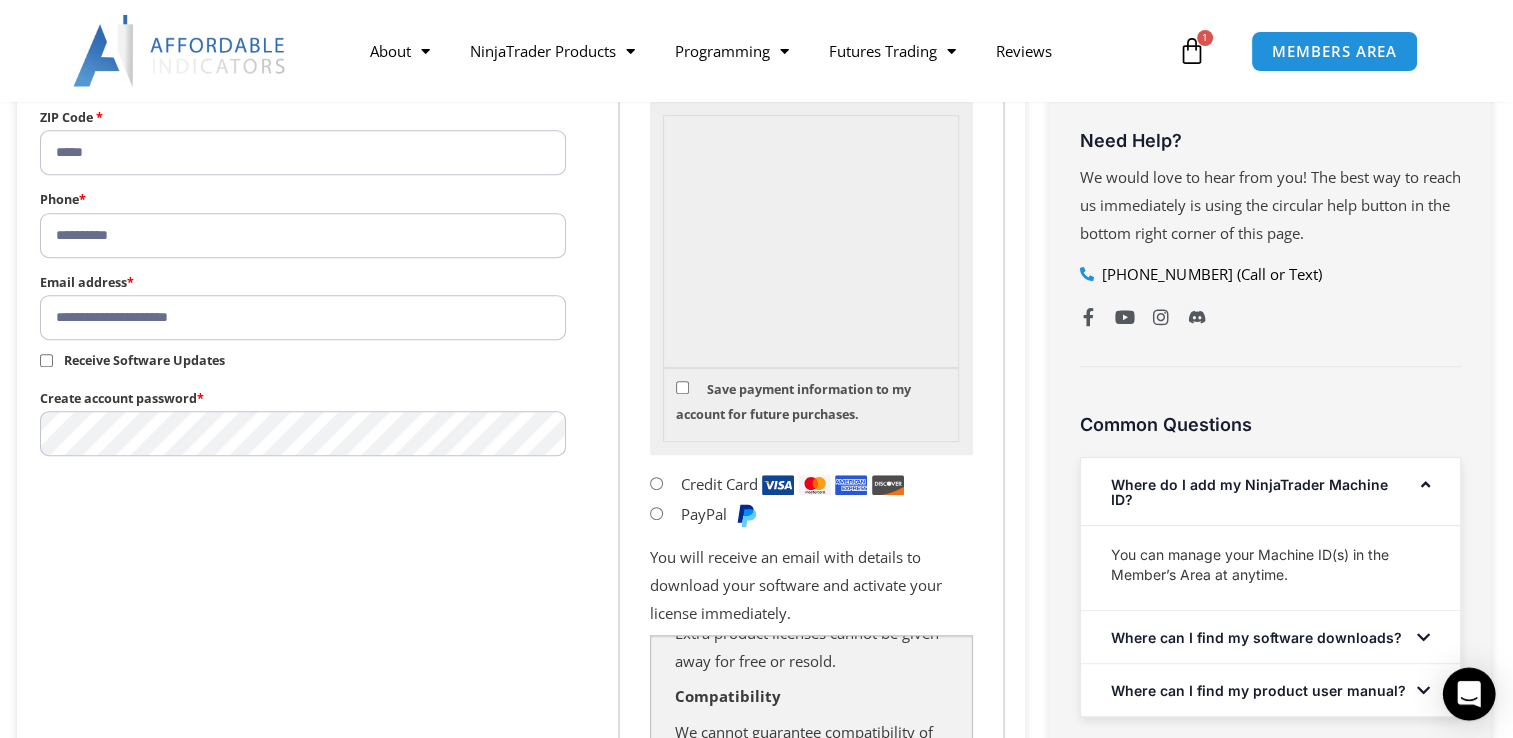 click 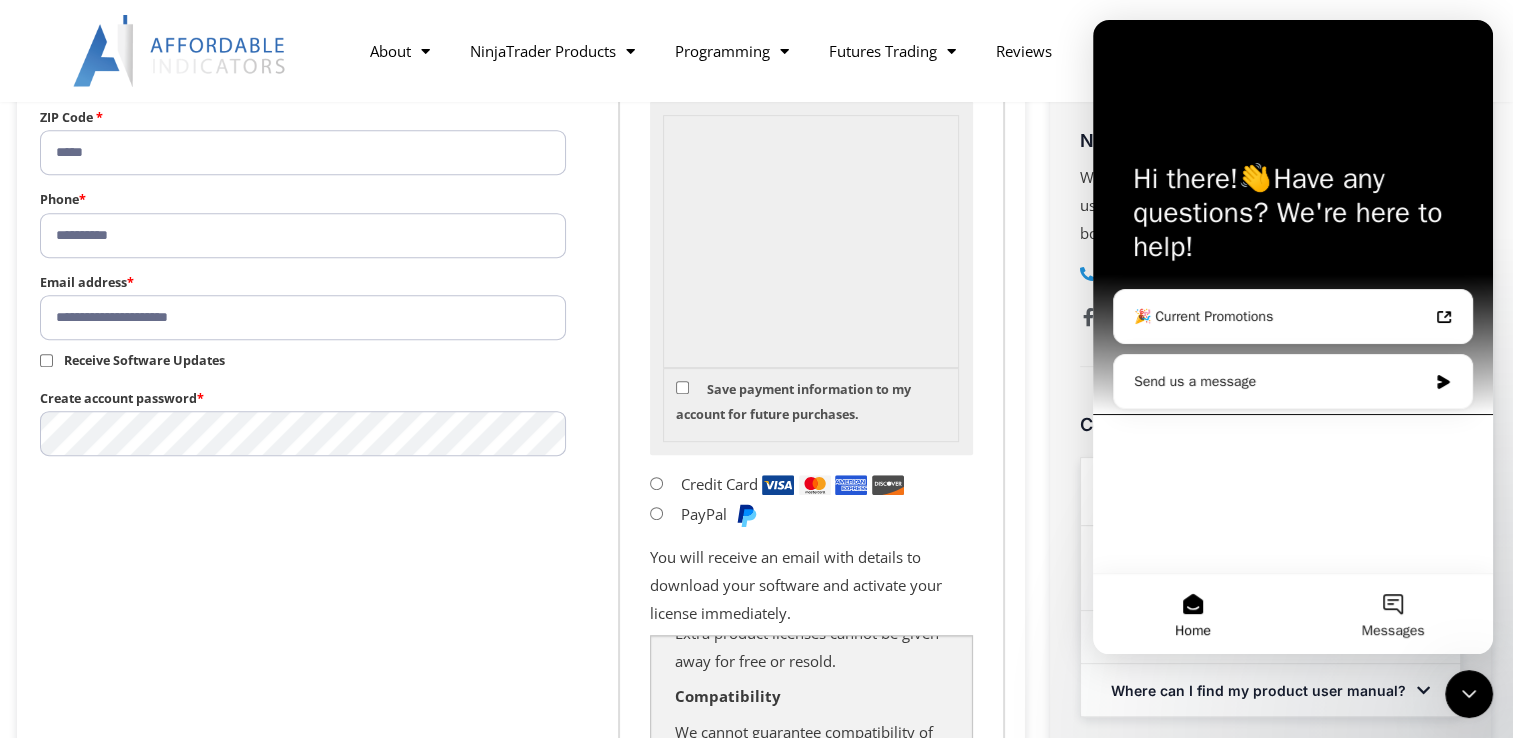 scroll, scrollTop: 0, scrollLeft: 0, axis: both 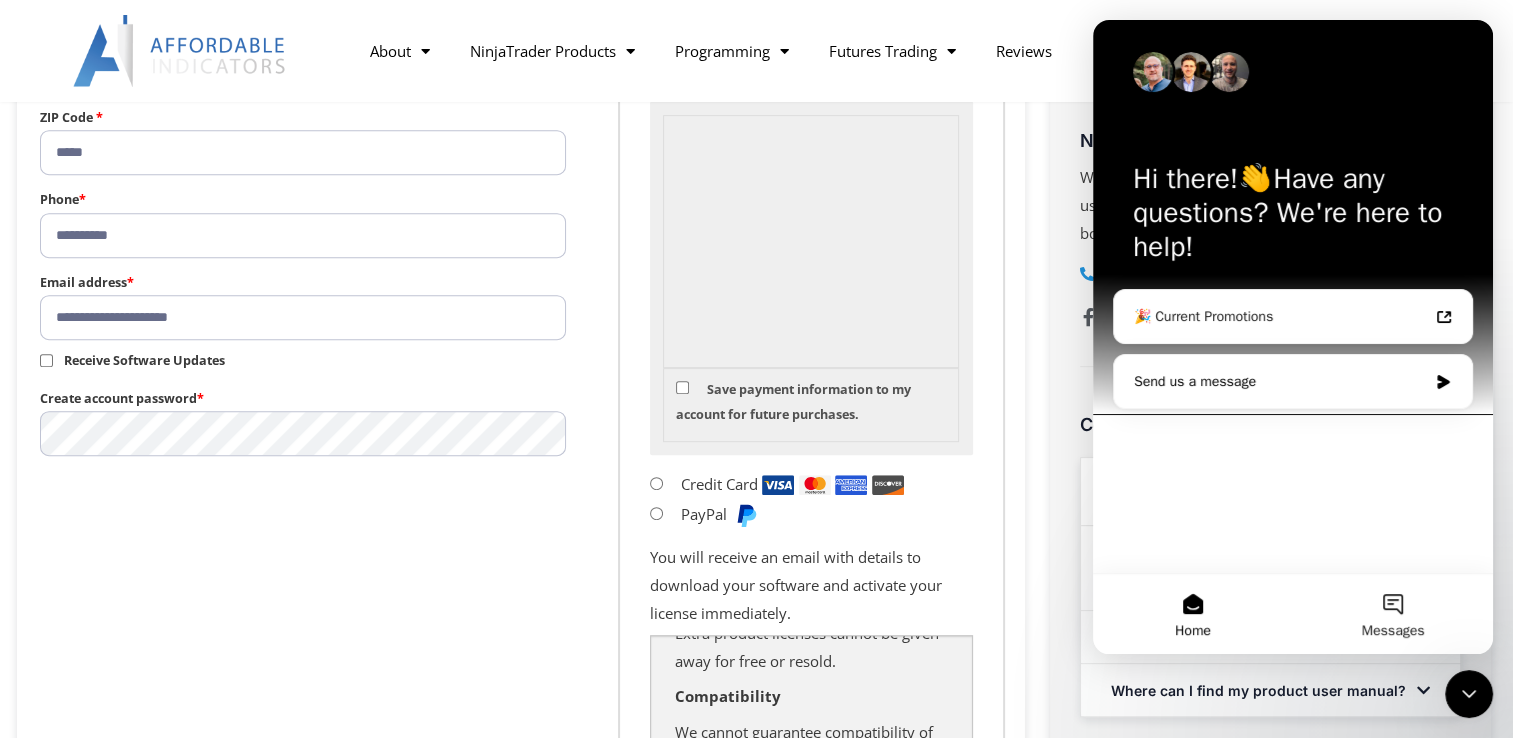 click on "Send us a message" at bounding box center [1280, 381] 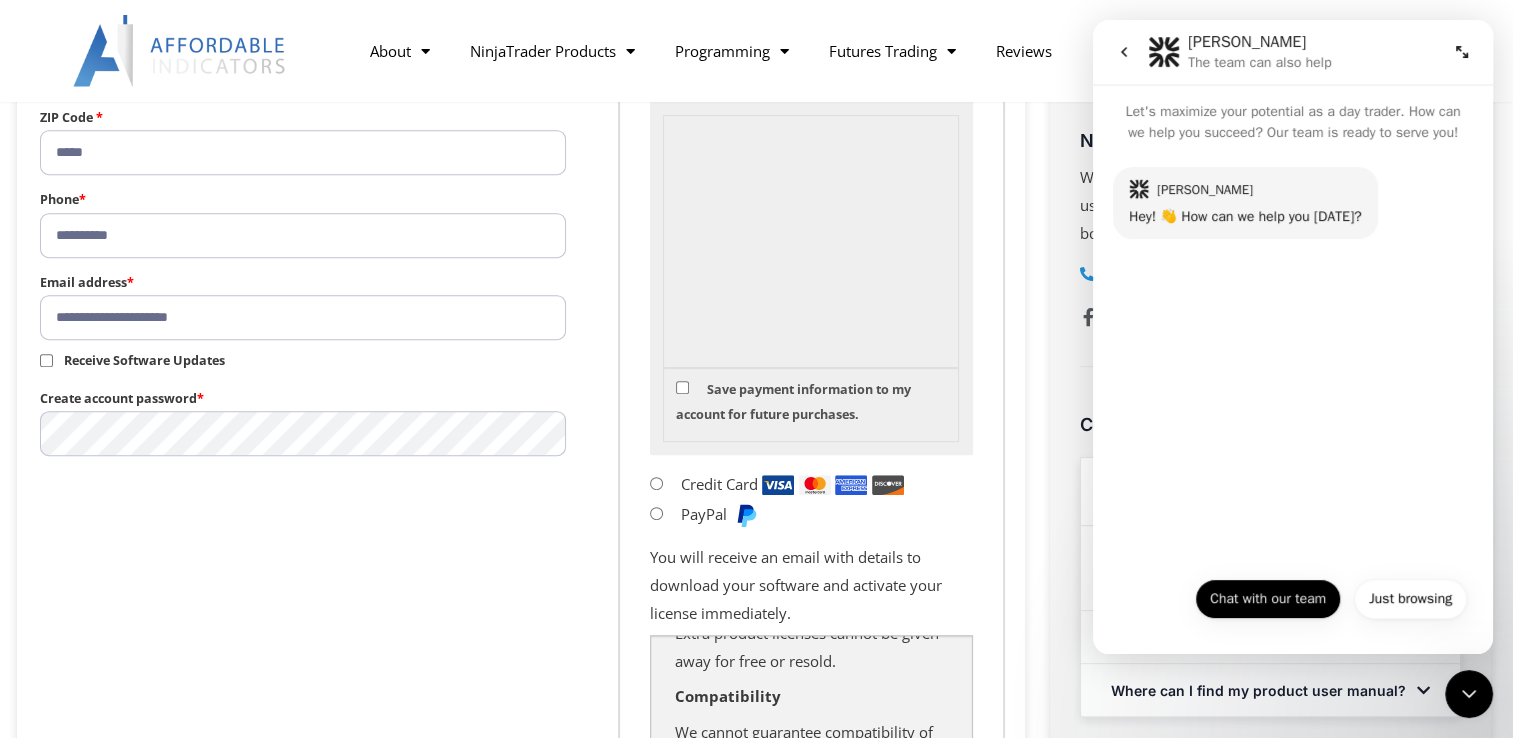 click on "Chat with our team" at bounding box center (1268, 599) 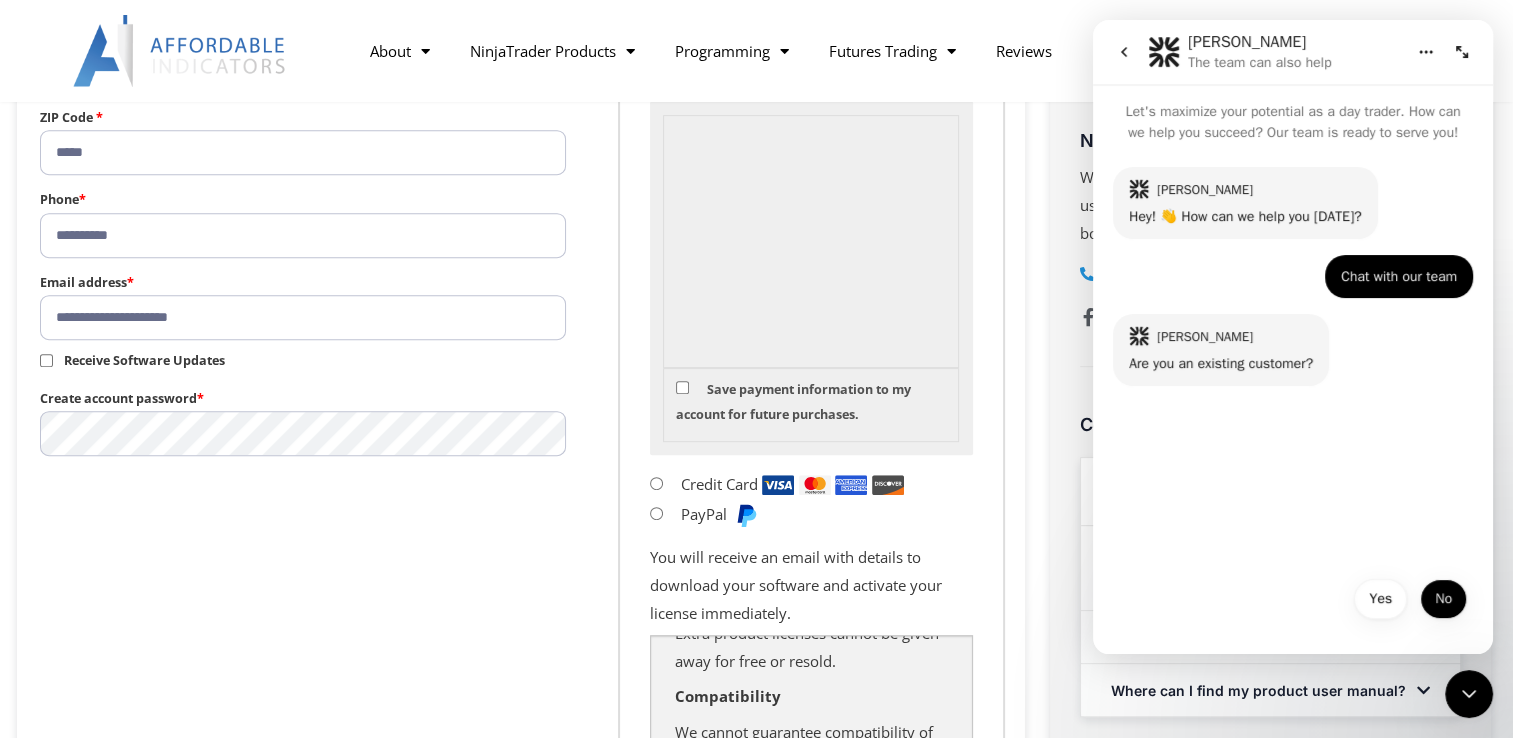 click on "No" at bounding box center (1443, 599) 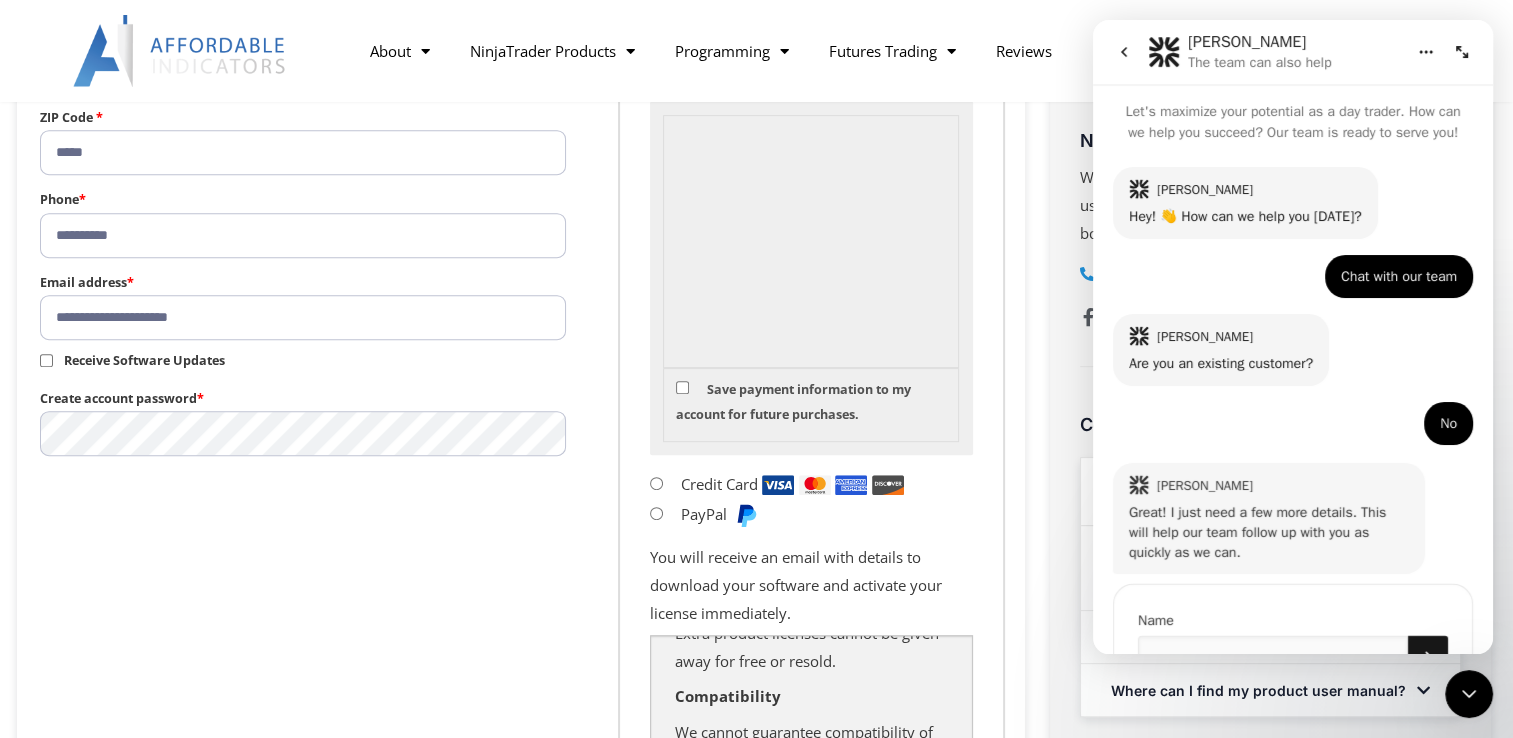 scroll, scrollTop: 97, scrollLeft: 0, axis: vertical 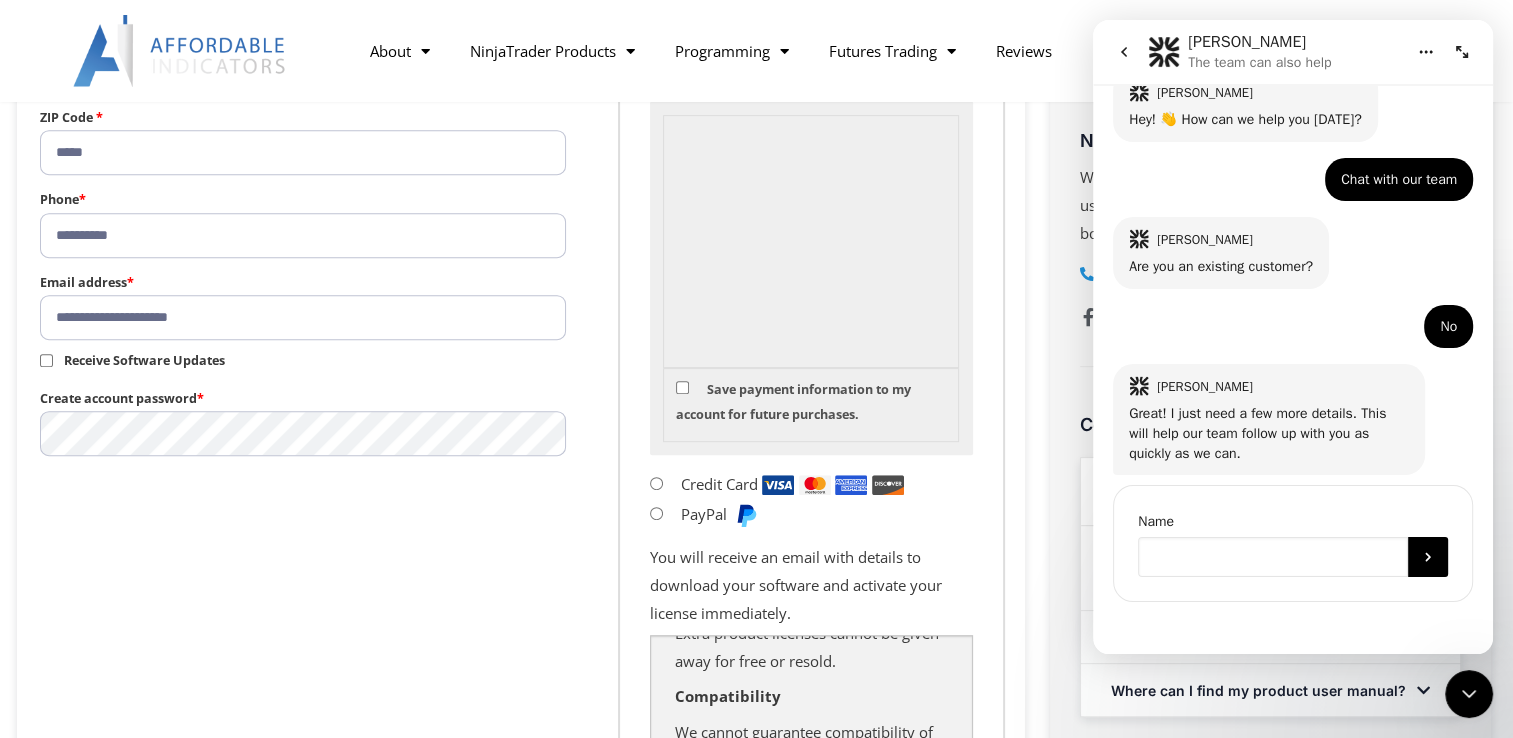 click at bounding box center (1273, 557) 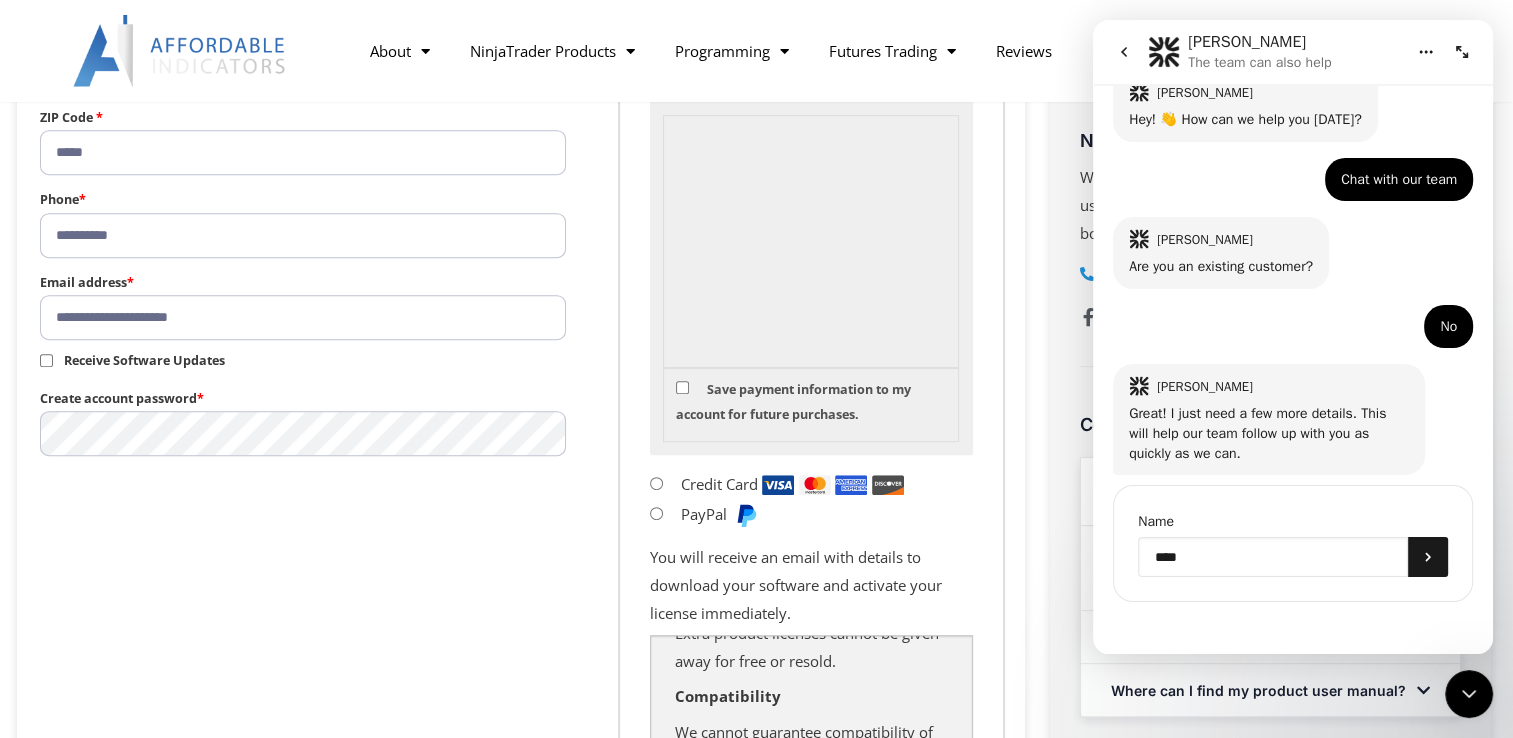 type on "****" 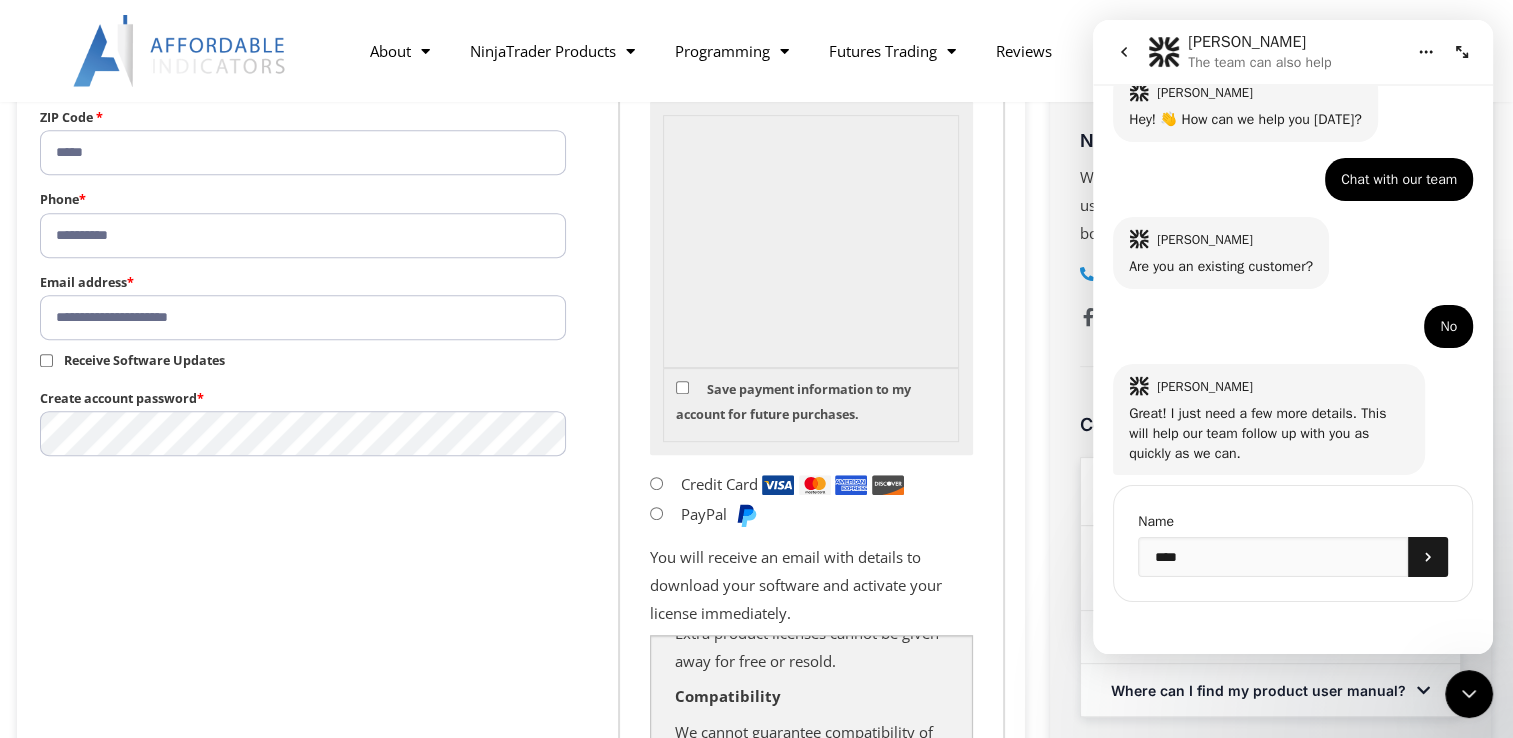 click at bounding box center [1428, 557] 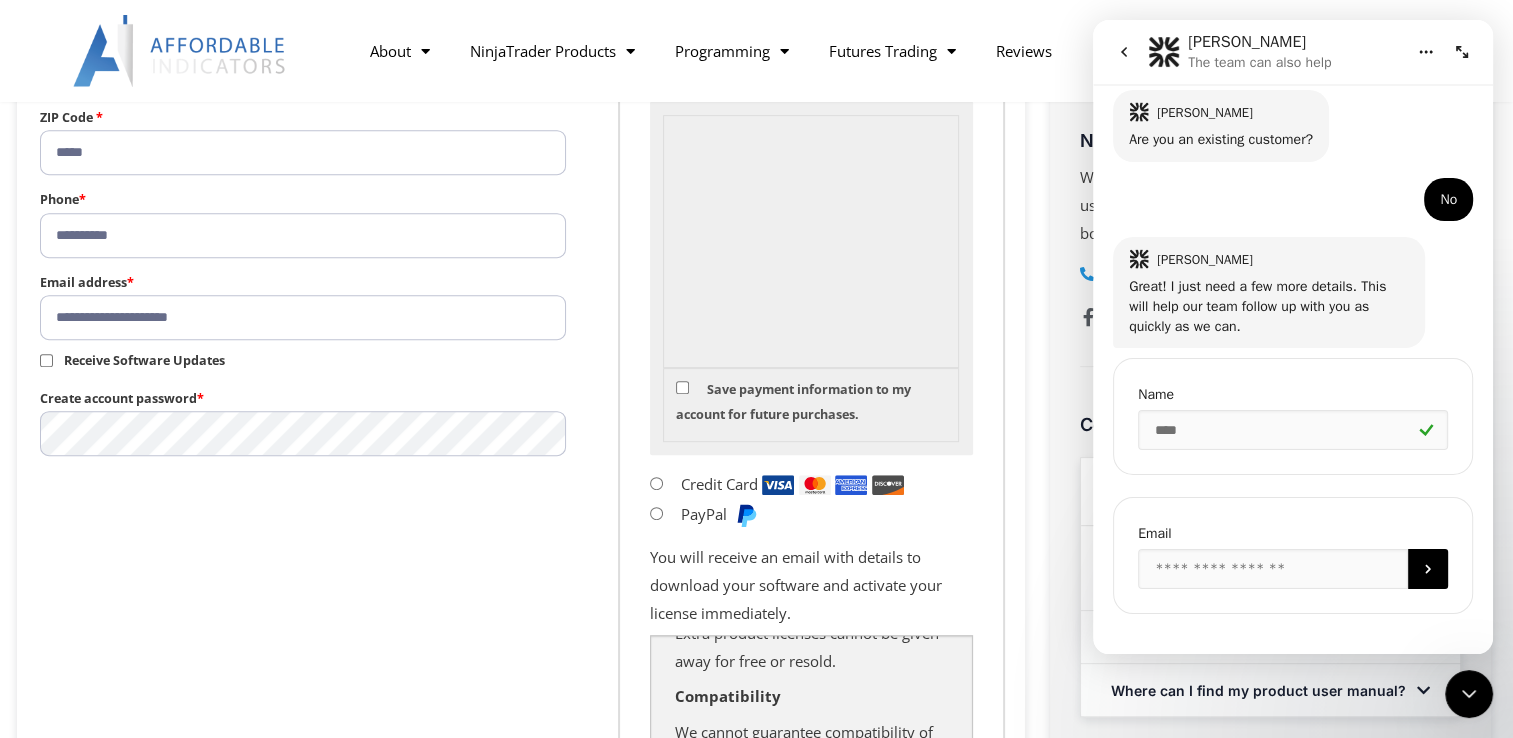 scroll, scrollTop: 236, scrollLeft: 0, axis: vertical 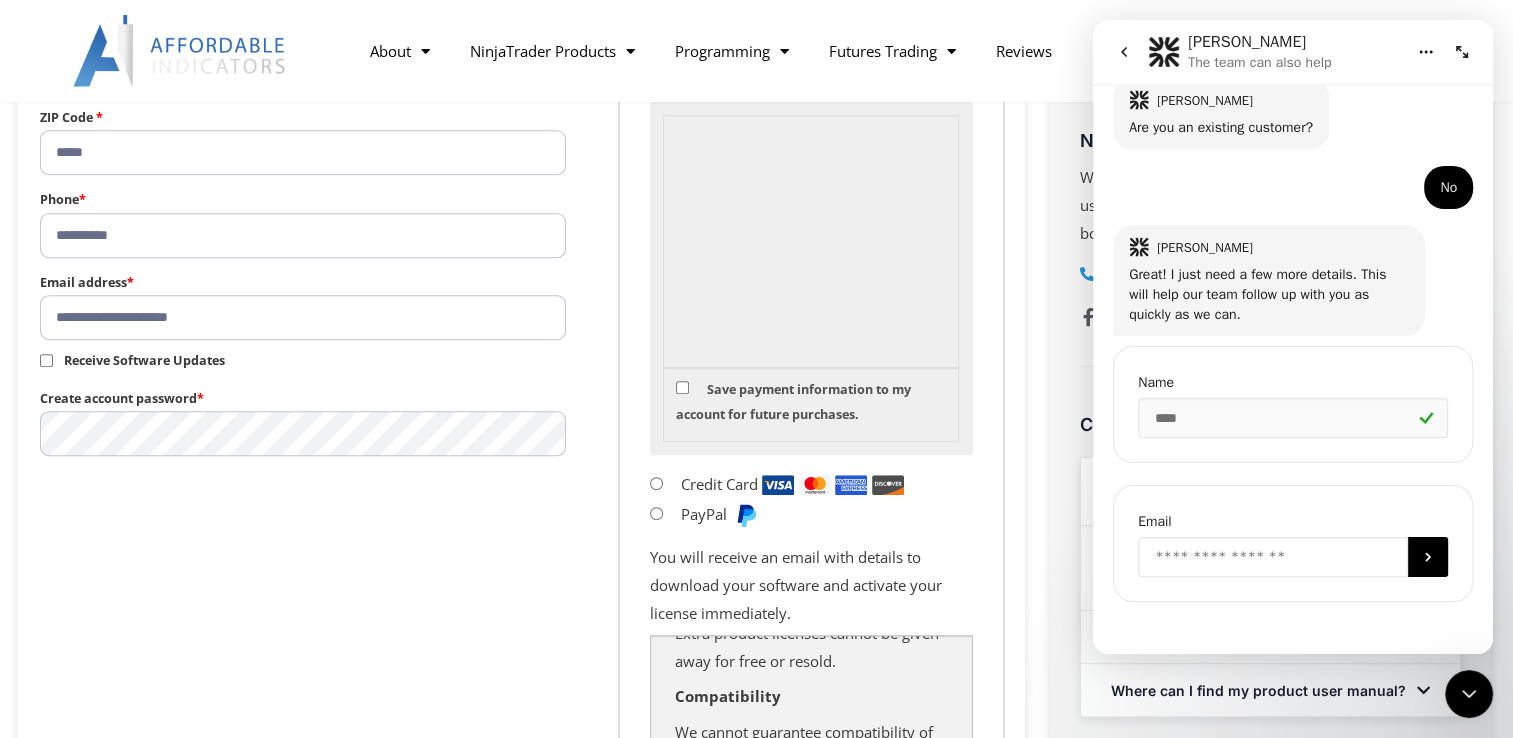 click at bounding box center [1273, 557] 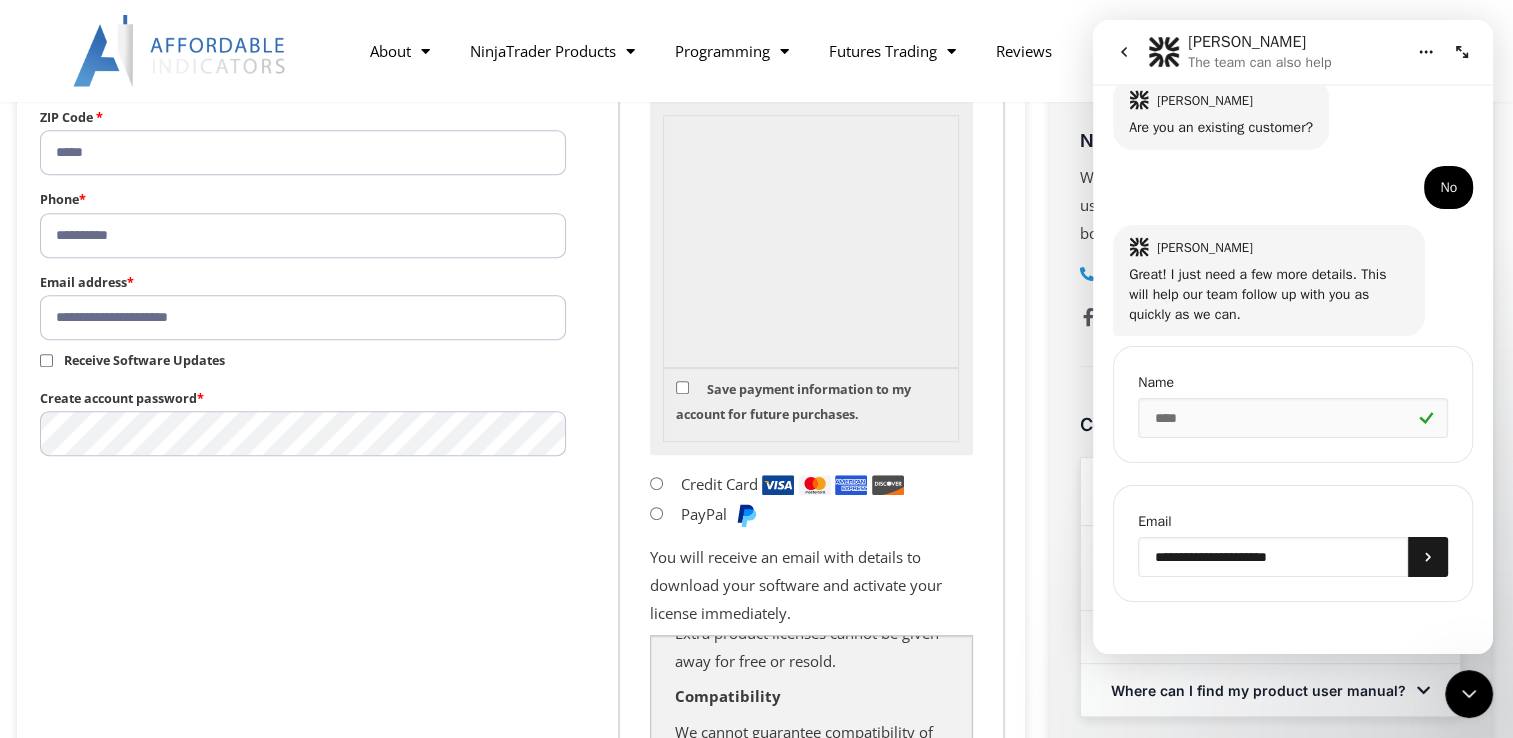 type on "**********" 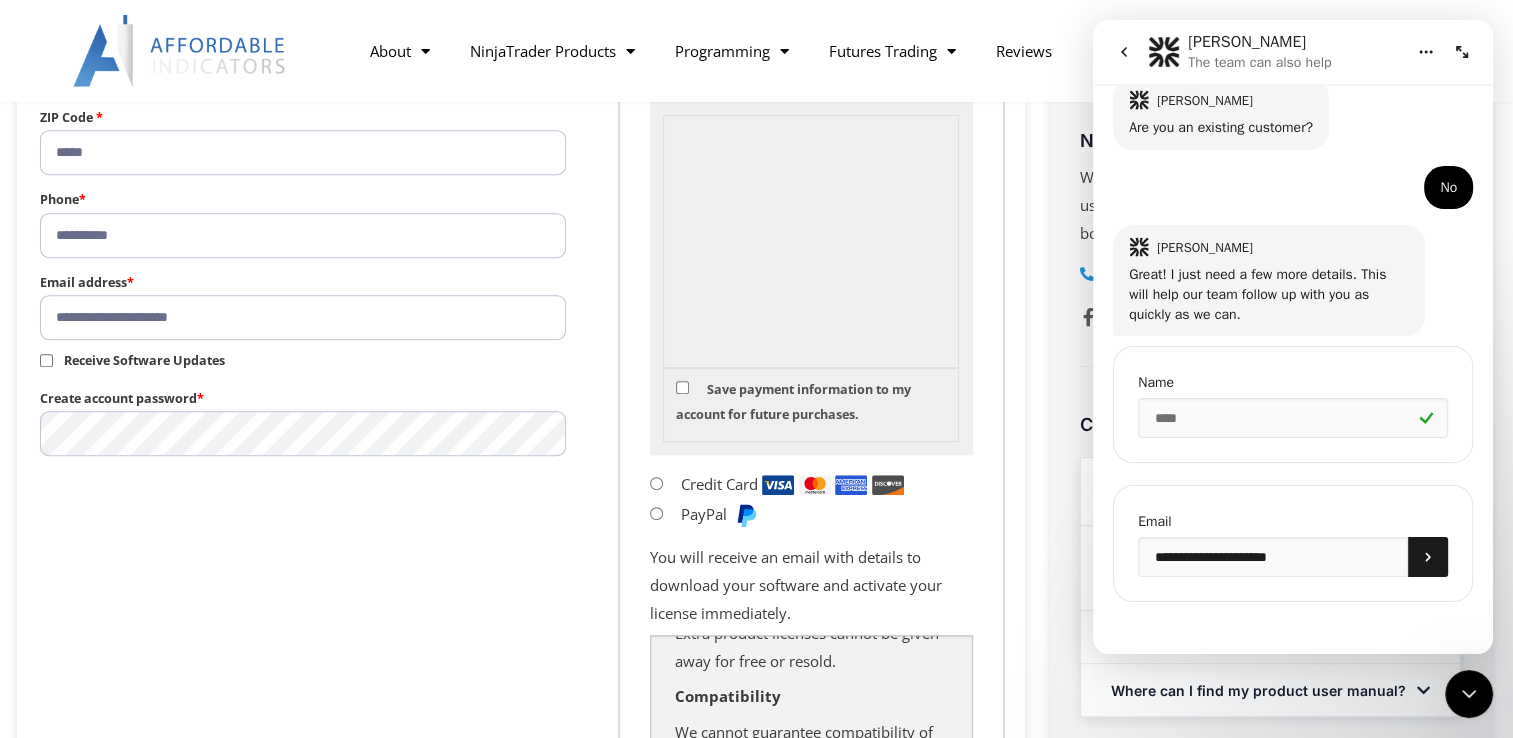 click at bounding box center [1428, 557] 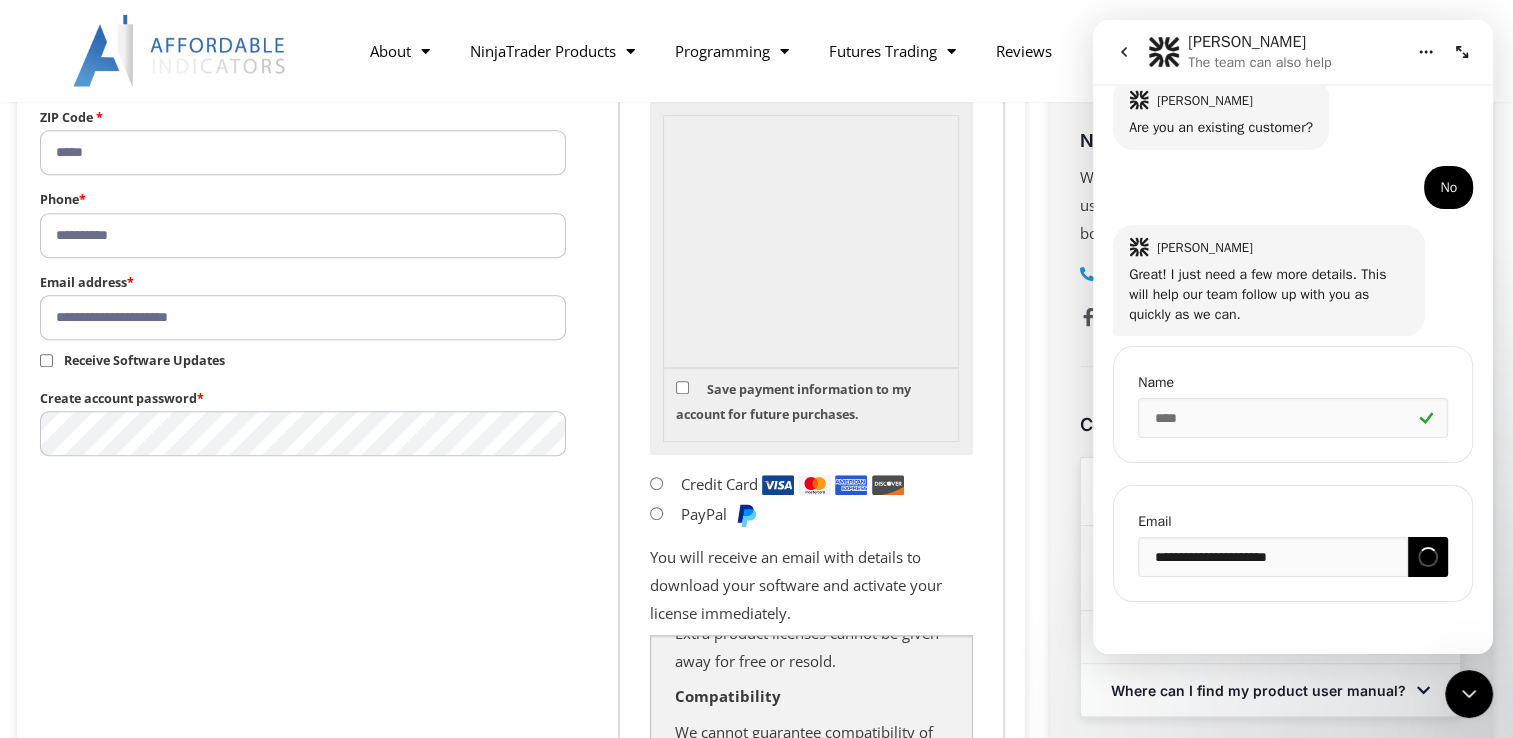 scroll, scrollTop: 2, scrollLeft: 0, axis: vertical 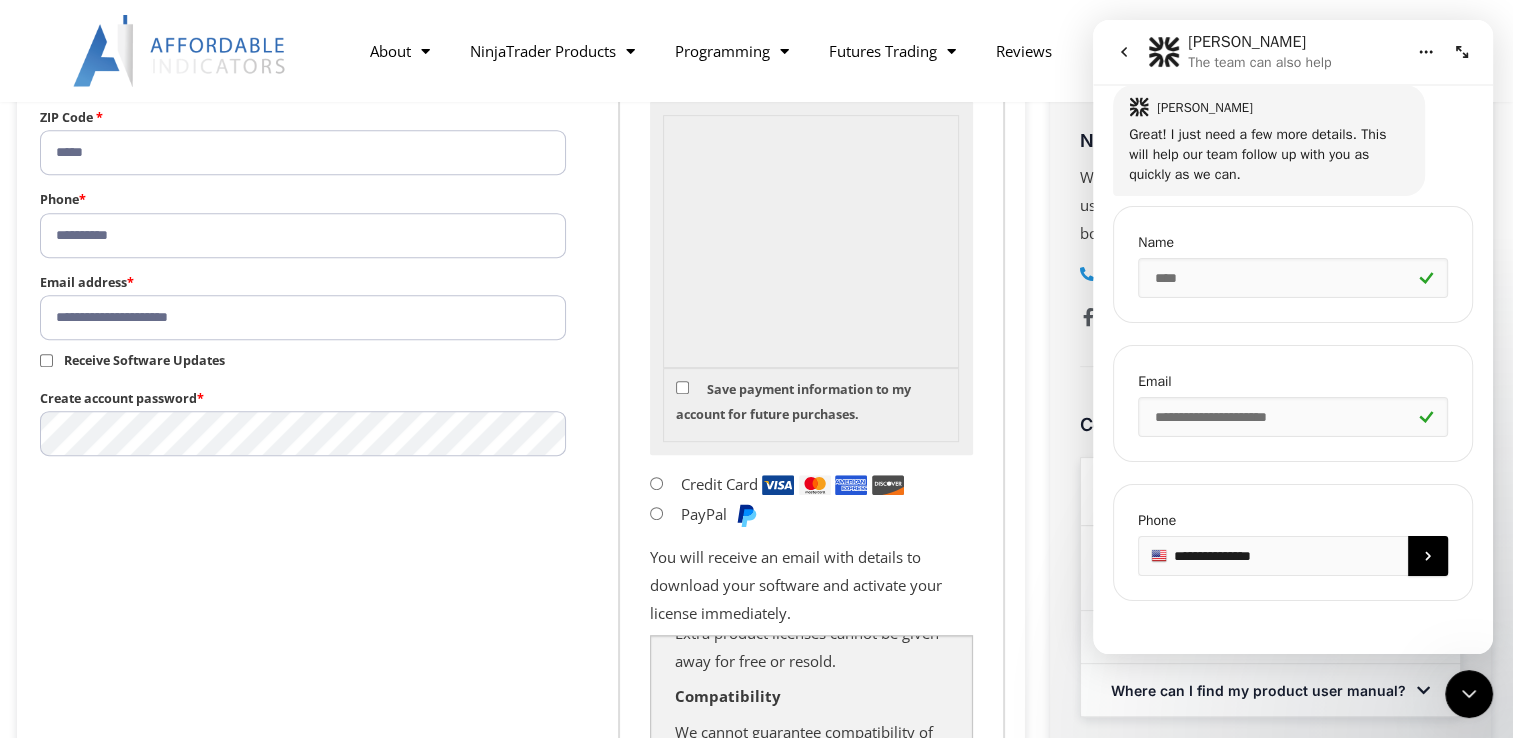 type on "**********" 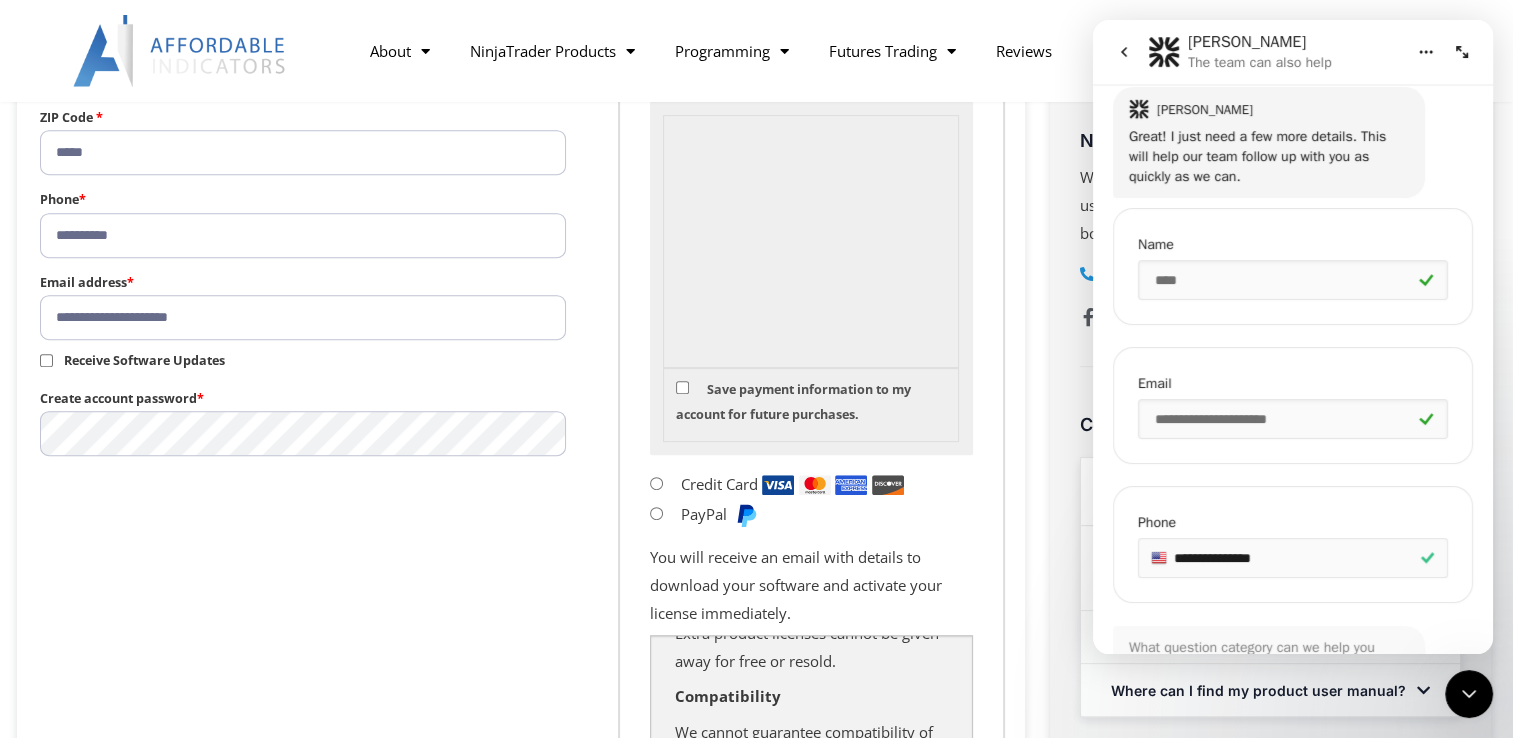 scroll, scrollTop: 0, scrollLeft: 0, axis: both 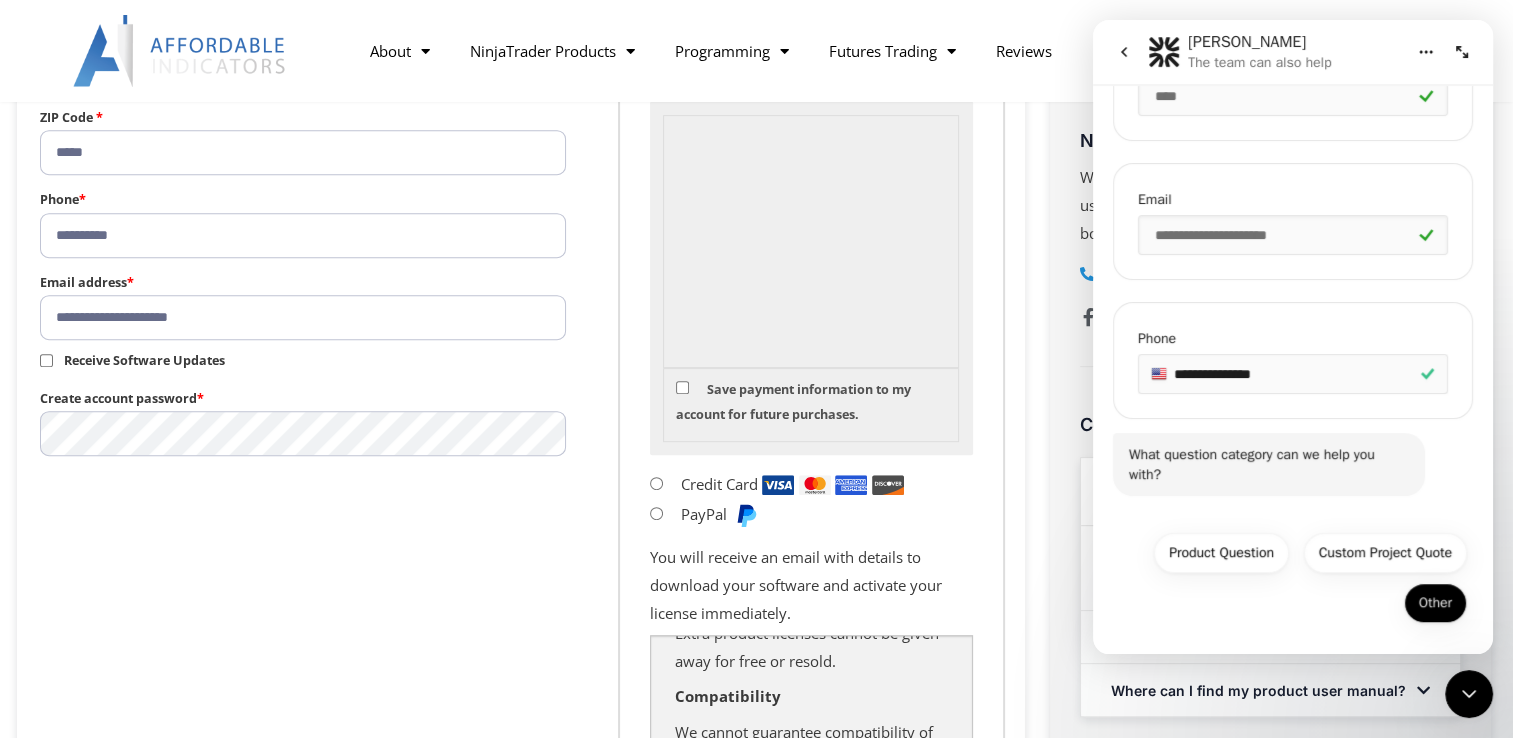 click on "Other" at bounding box center [1435, 603] 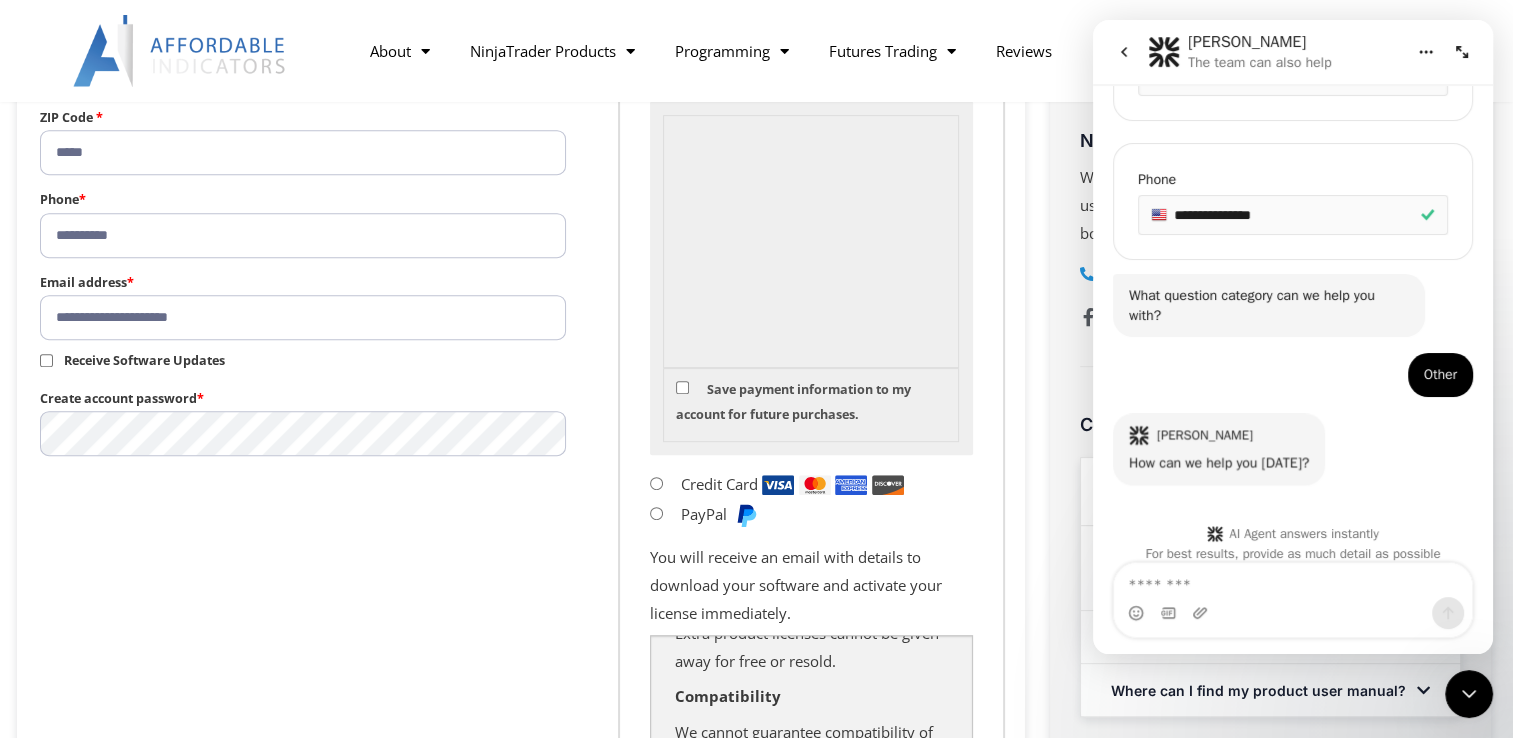 scroll, scrollTop: 732, scrollLeft: 0, axis: vertical 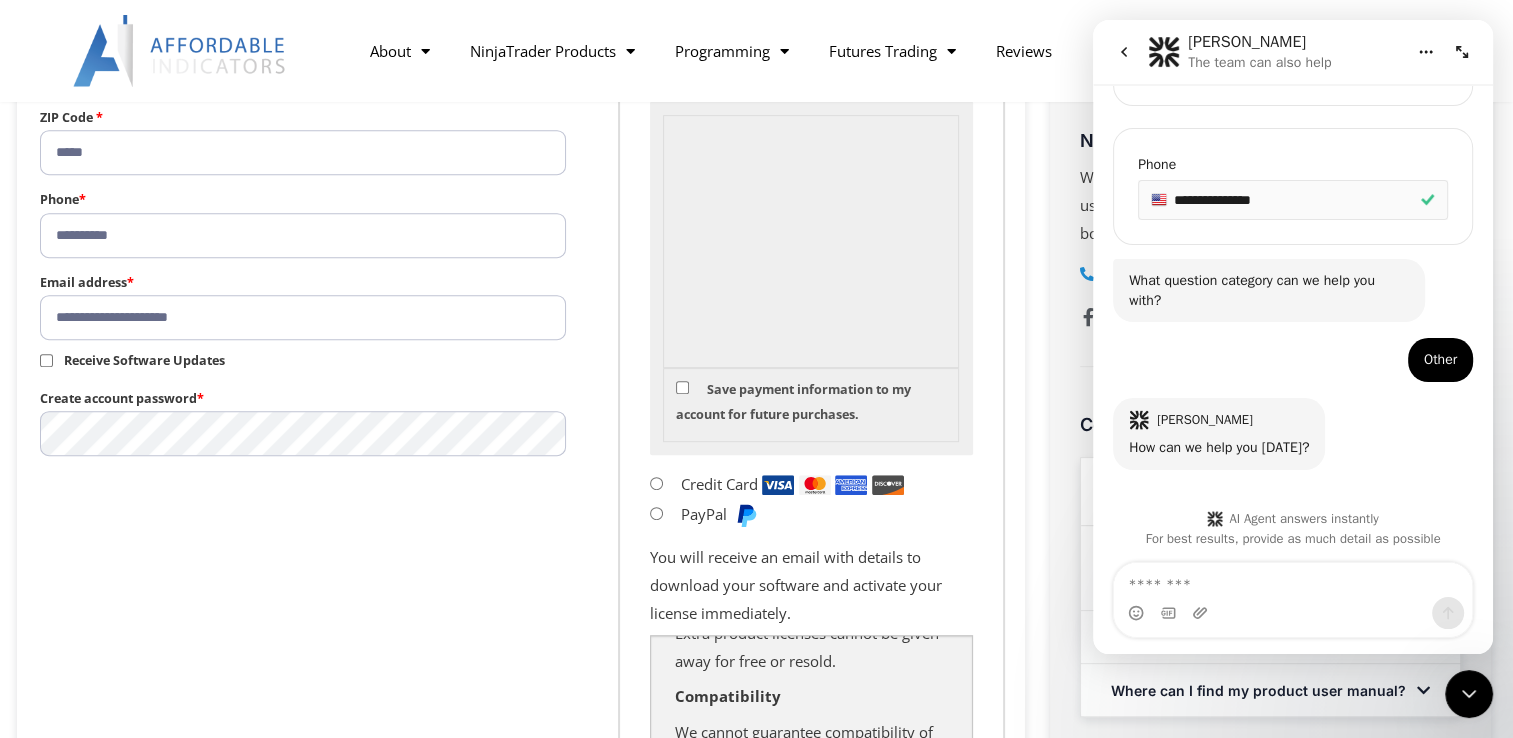 click at bounding box center [1293, 580] 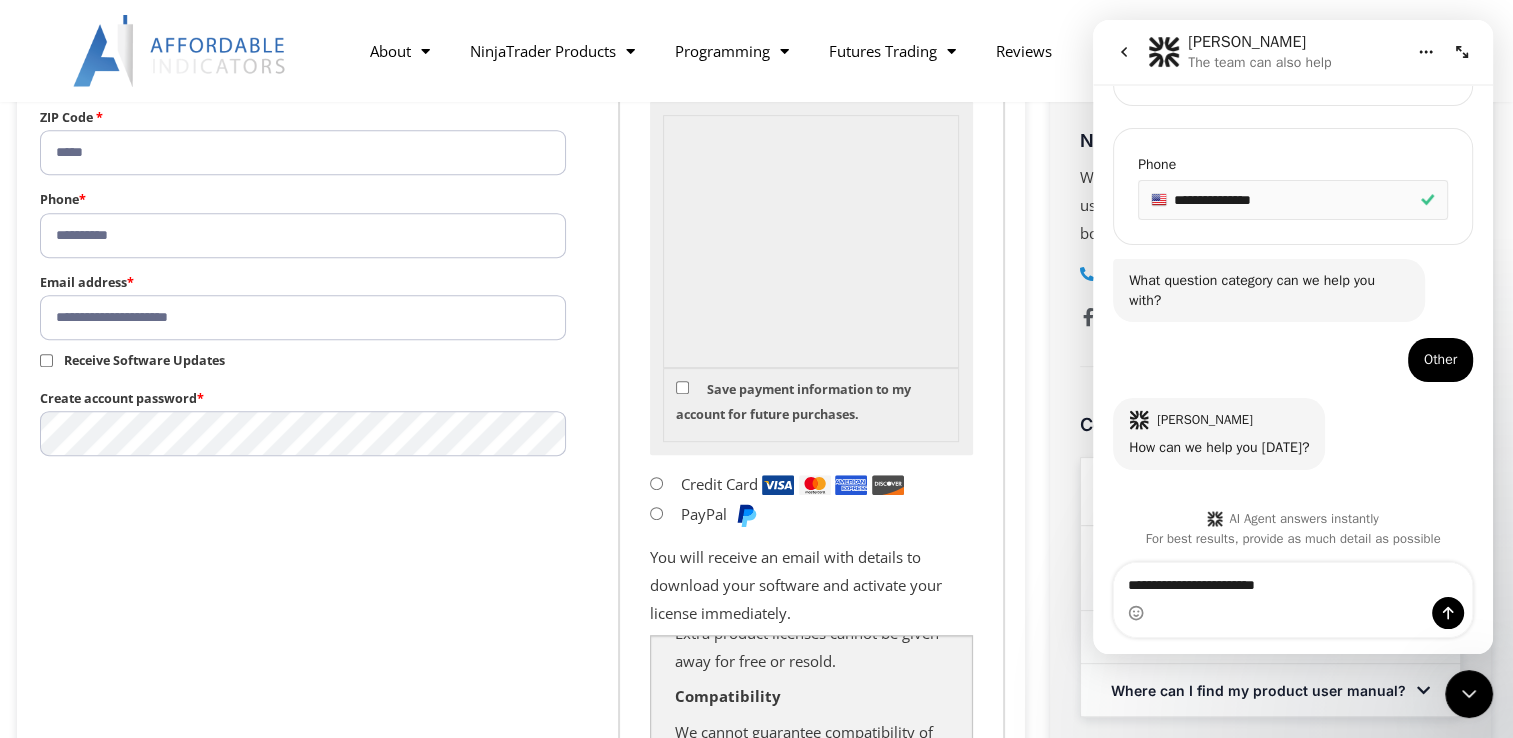 type on "**********" 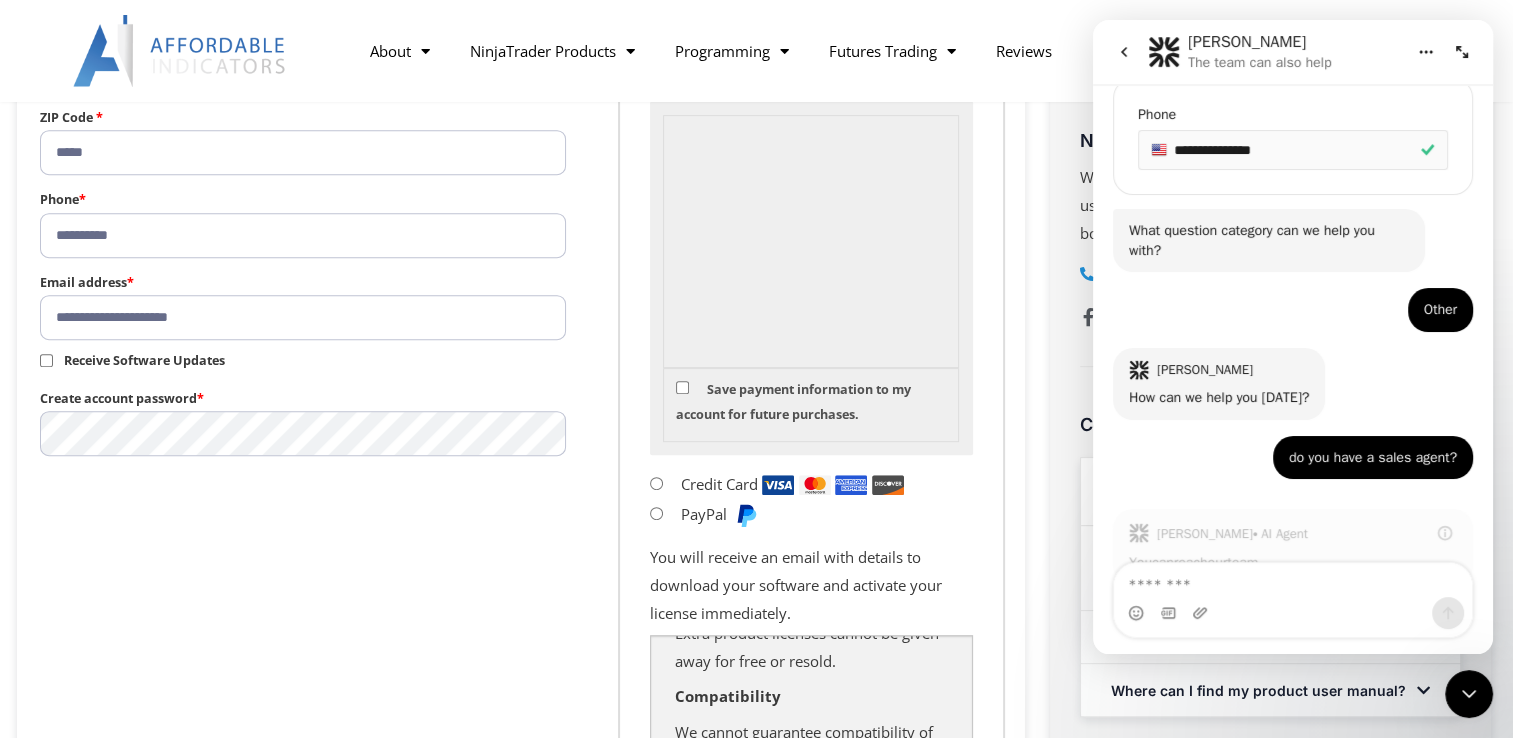 scroll, scrollTop: 792, scrollLeft: 0, axis: vertical 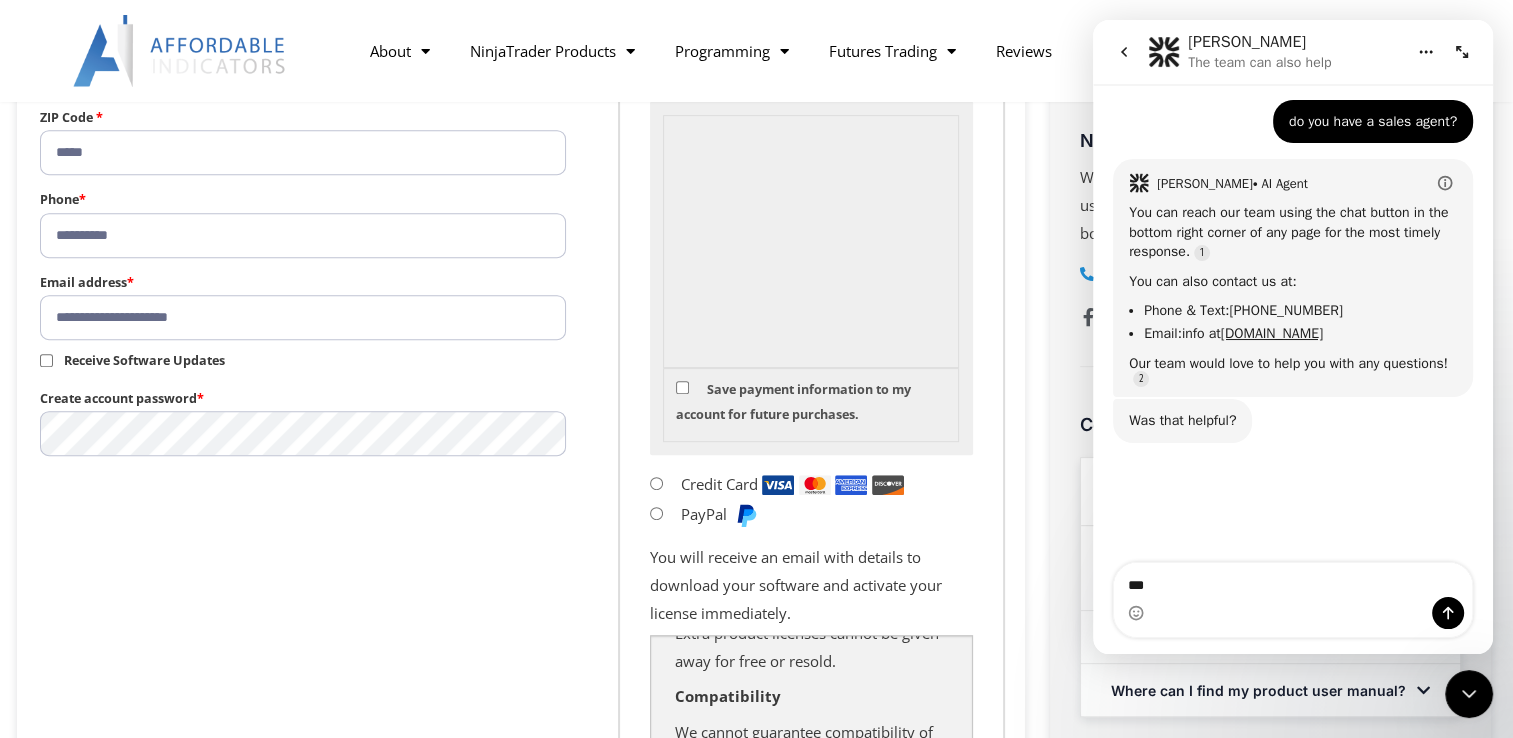 type on "****" 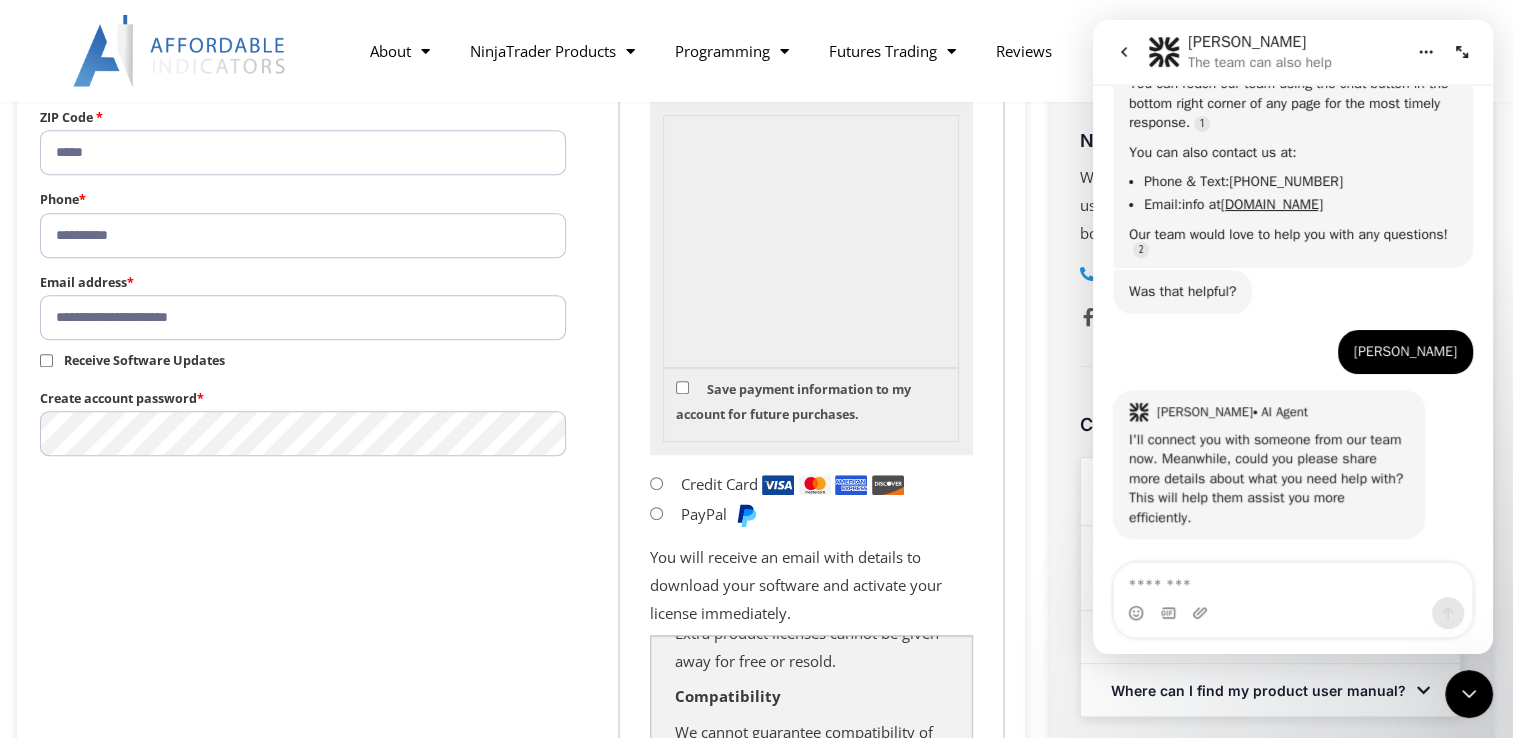 scroll, scrollTop: 1250, scrollLeft: 0, axis: vertical 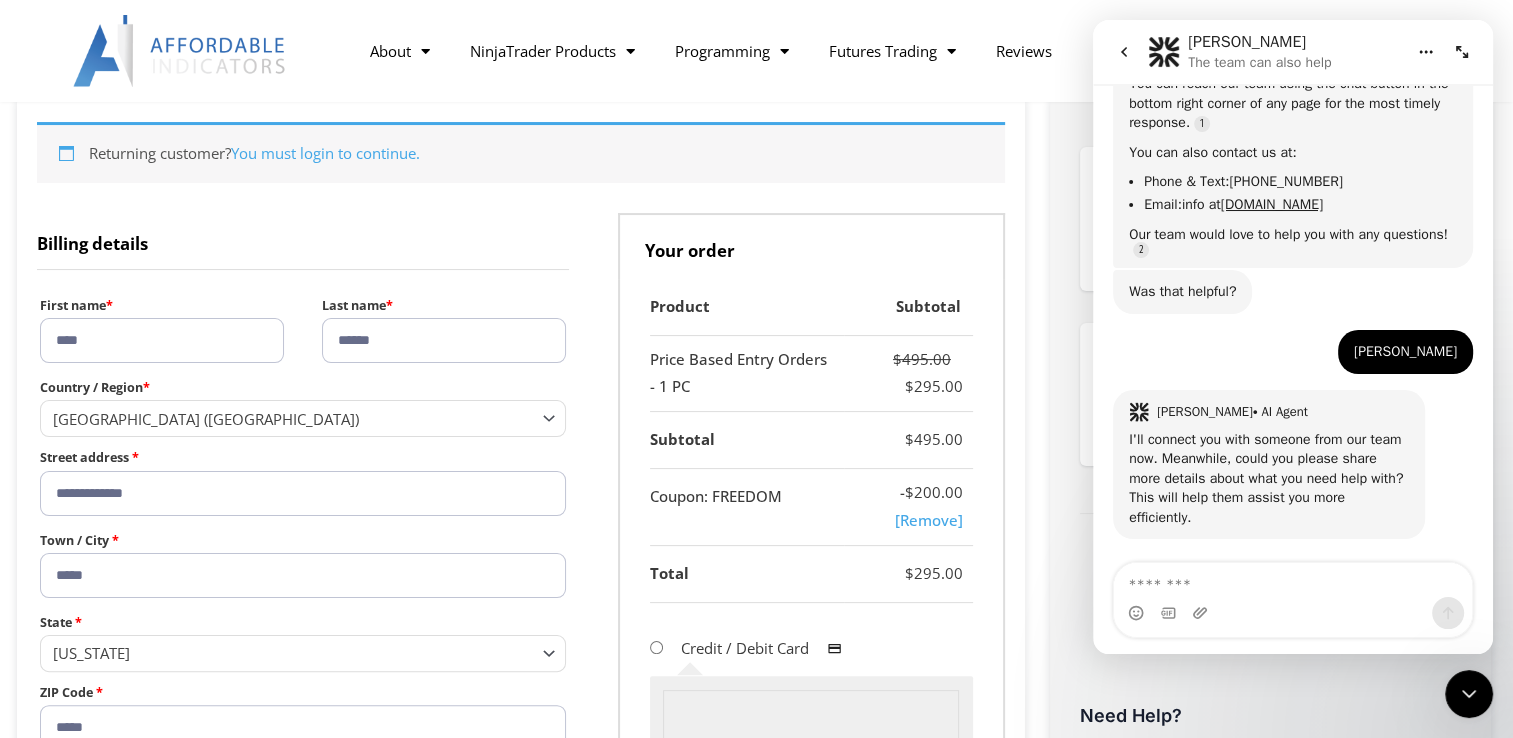 click at bounding box center [1293, 580] 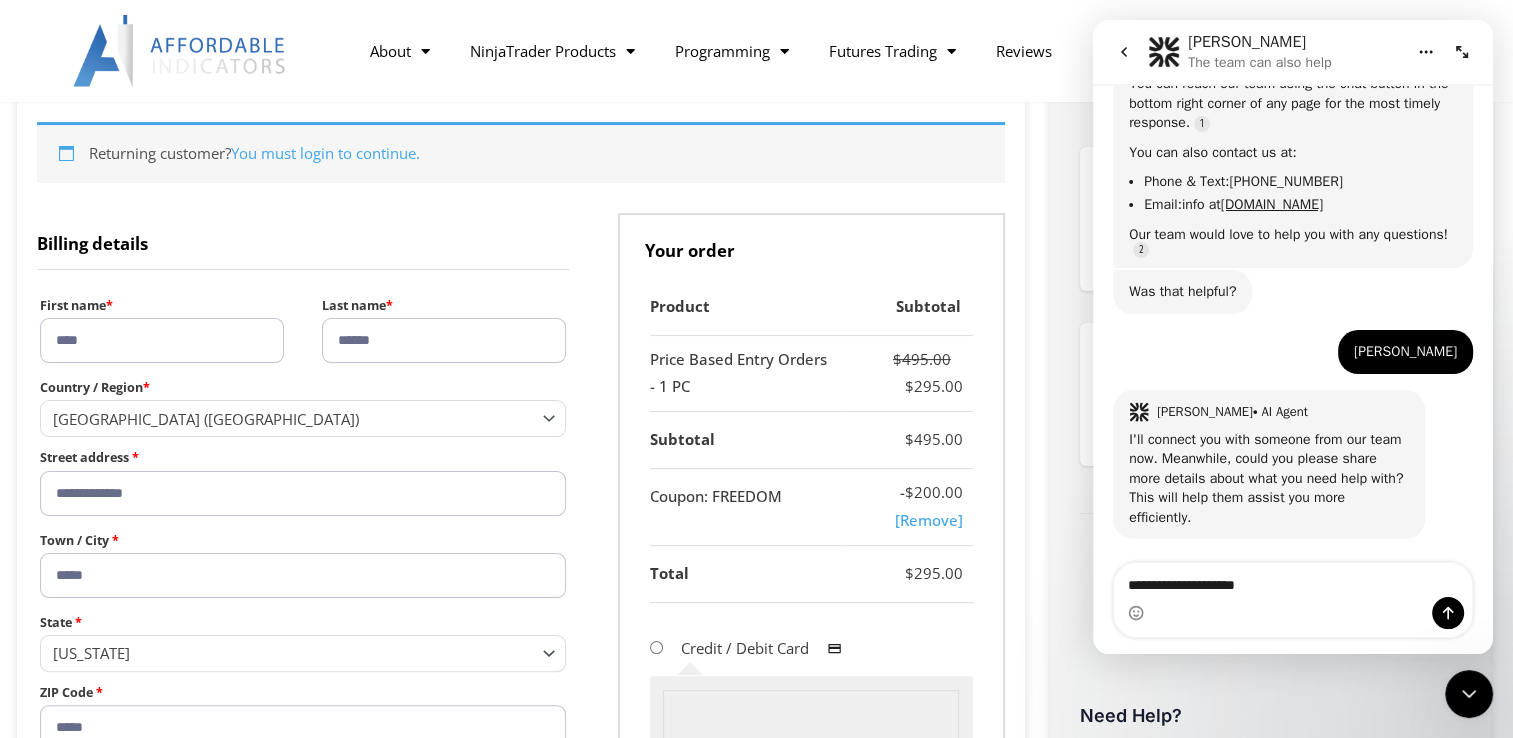 type on "**********" 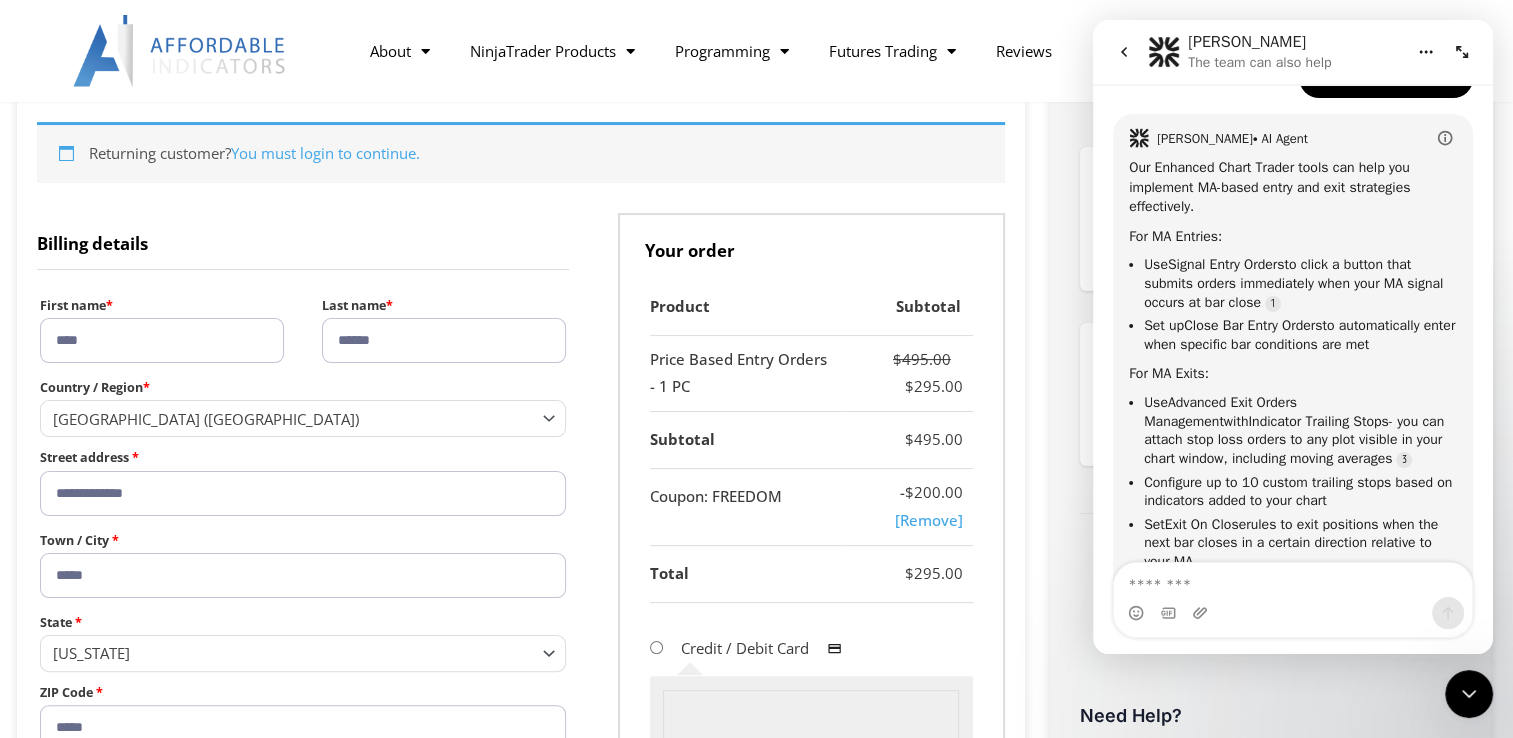 scroll, scrollTop: 1904, scrollLeft: 0, axis: vertical 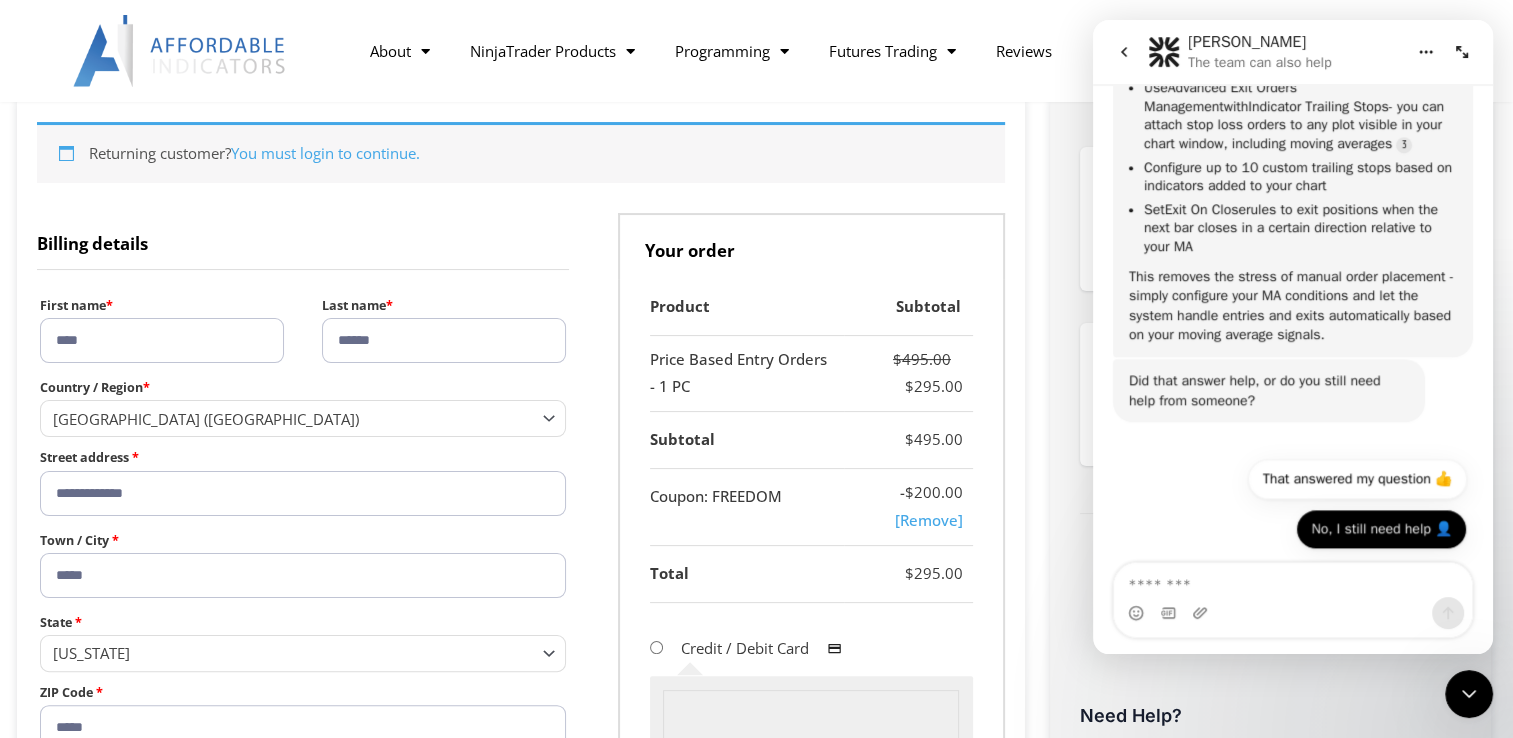 click on "No, I still need help 👤" at bounding box center [1381, 529] 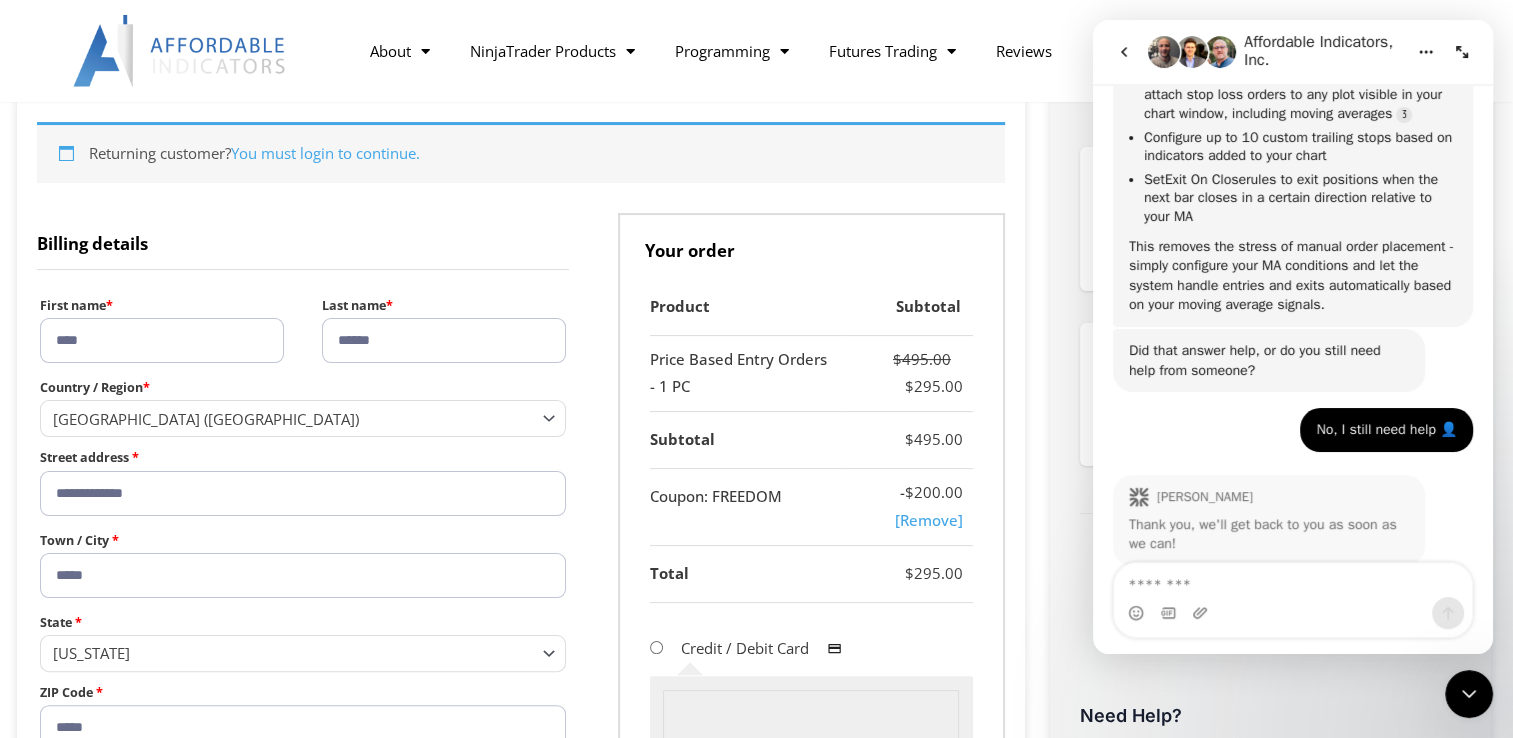scroll, scrollTop: 2136, scrollLeft: 0, axis: vertical 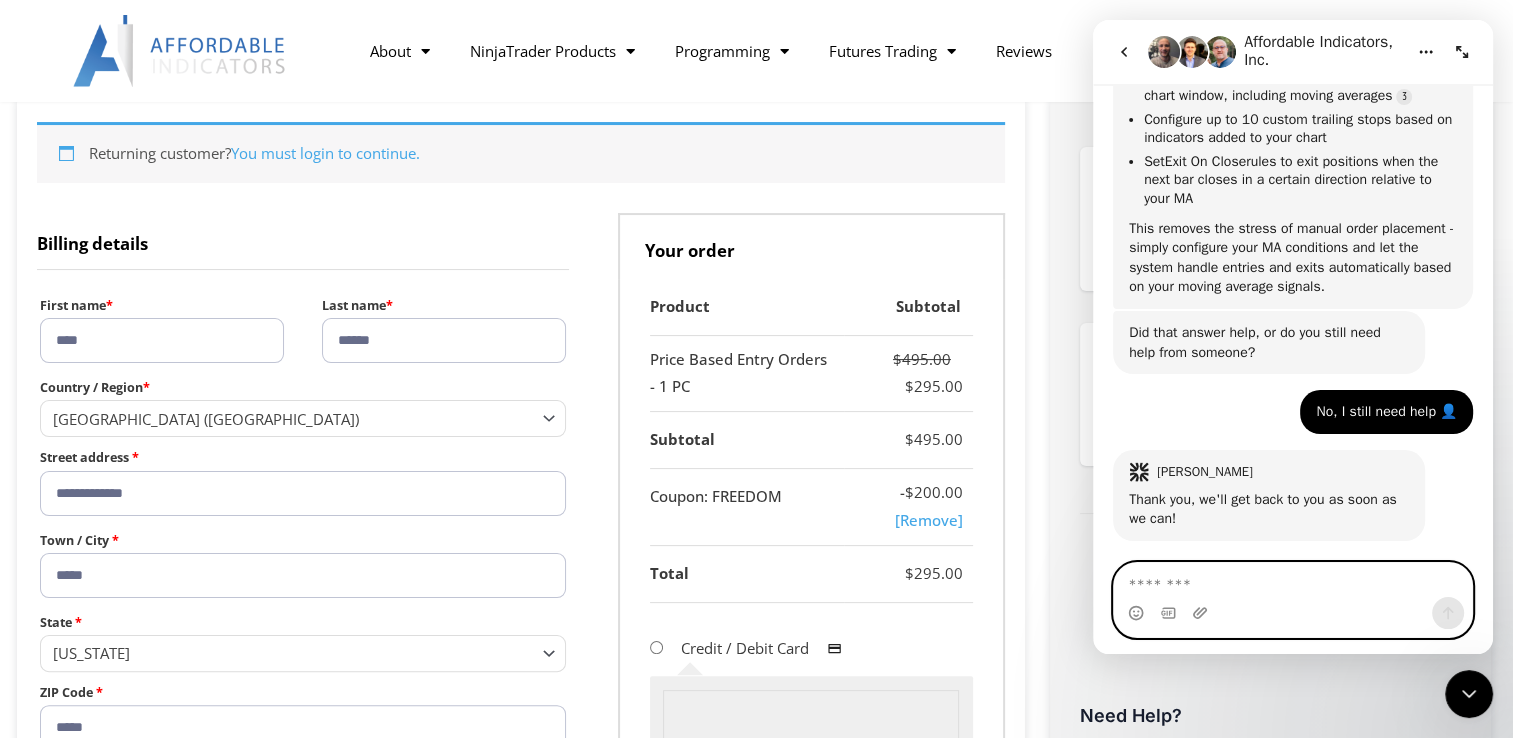 click at bounding box center (1293, 580) 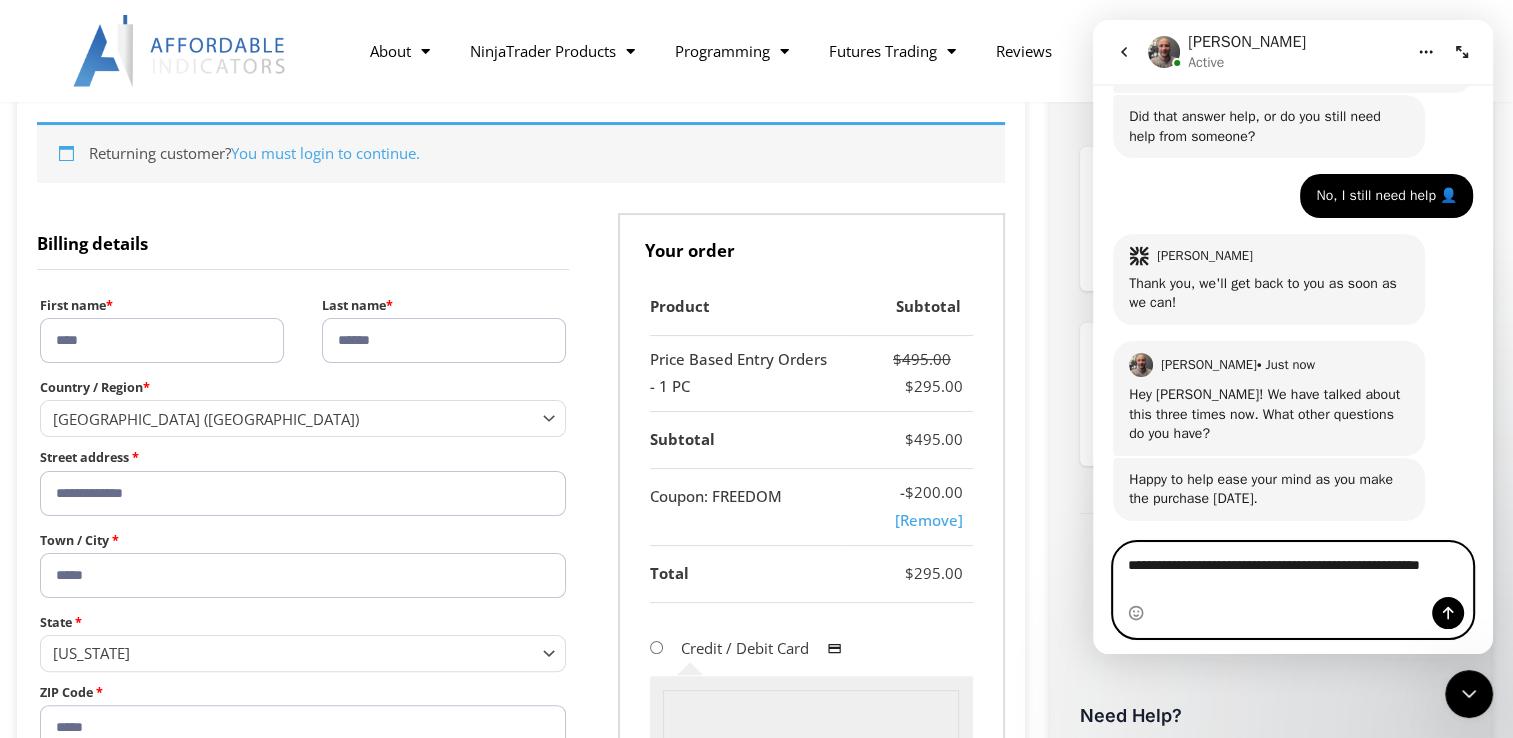 scroll, scrollTop: 2352, scrollLeft: 0, axis: vertical 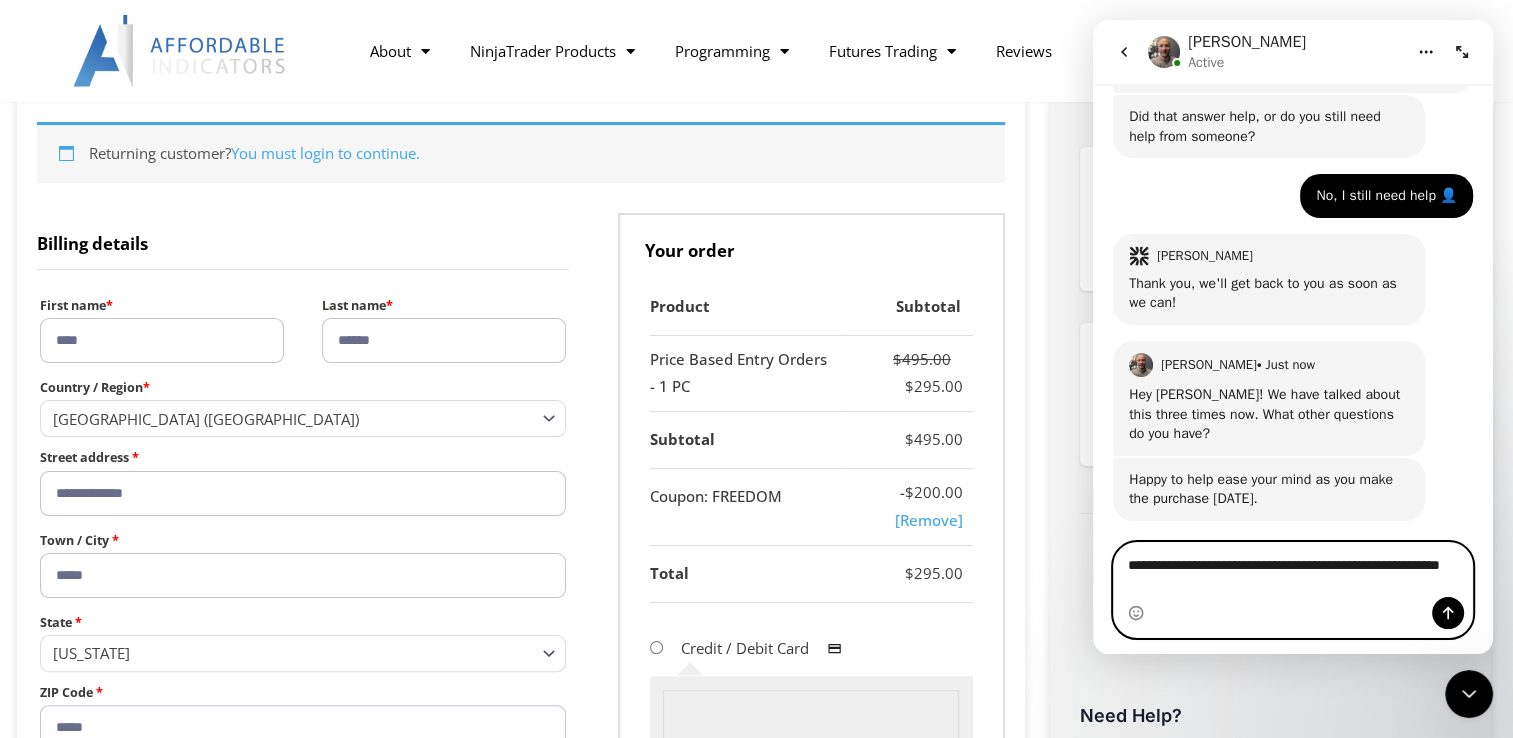 drag, startPoint x: 1158, startPoint y: 579, endPoint x: 1149, endPoint y: 590, distance: 14.21267 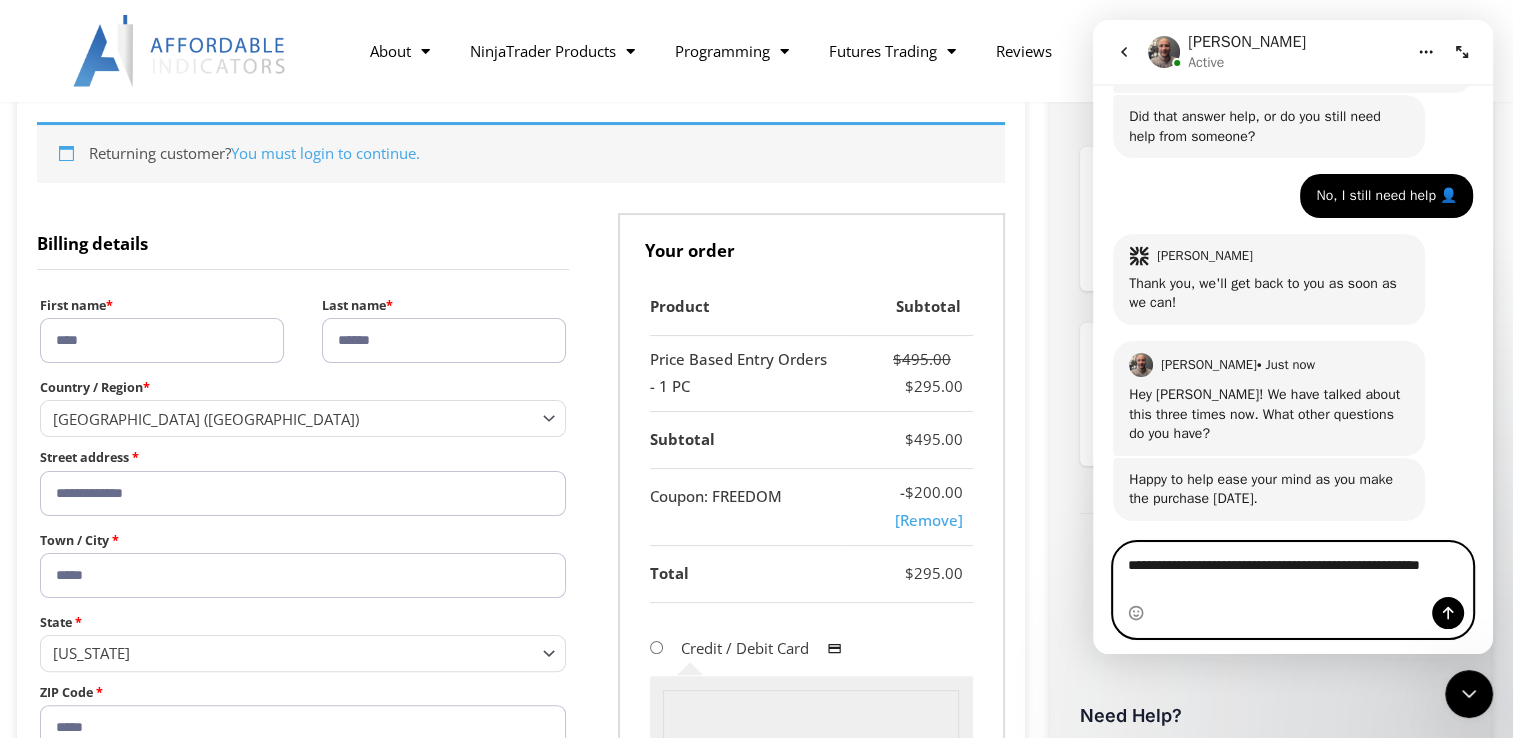 scroll, scrollTop: 2352, scrollLeft: 0, axis: vertical 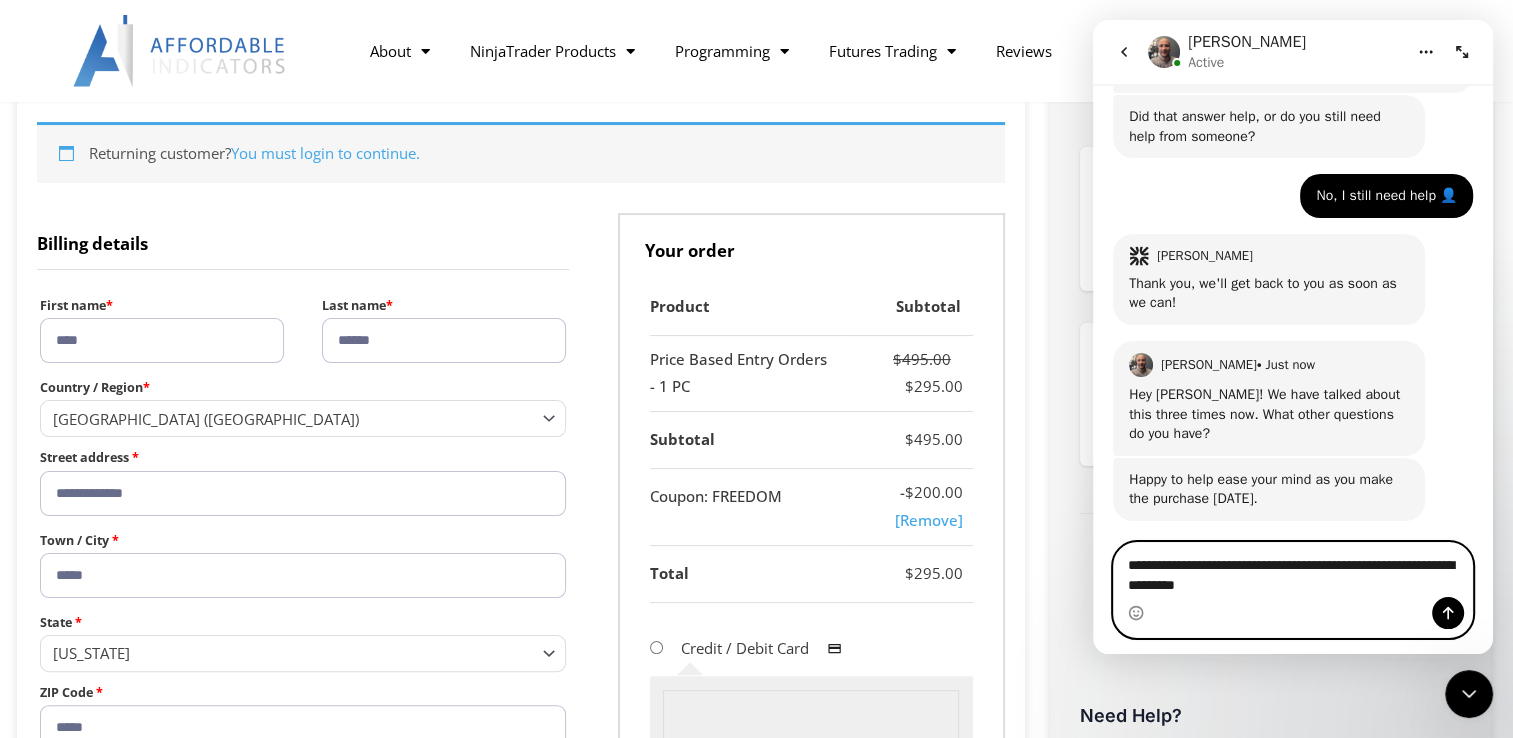click on "**********" at bounding box center (1293, 570) 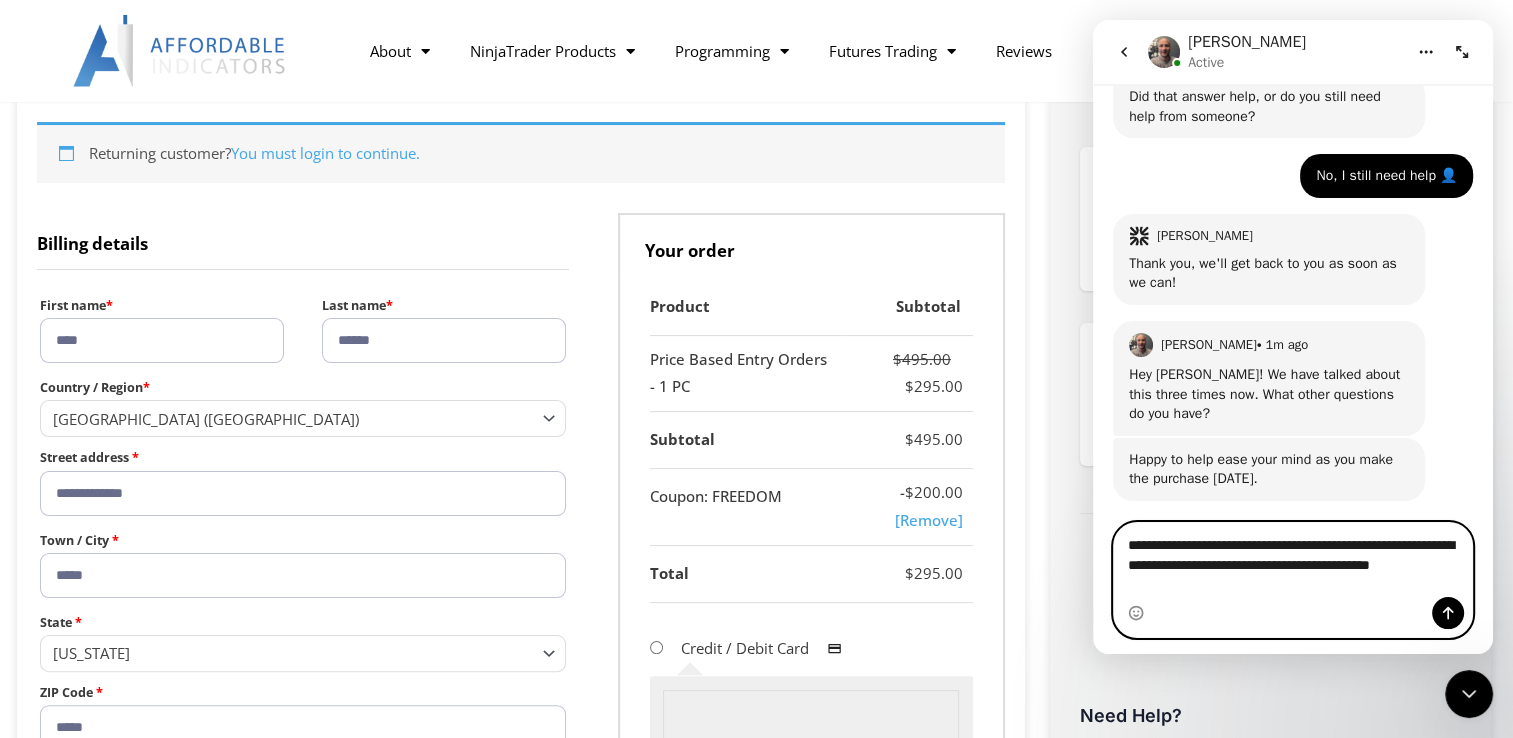scroll, scrollTop: 2372, scrollLeft: 0, axis: vertical 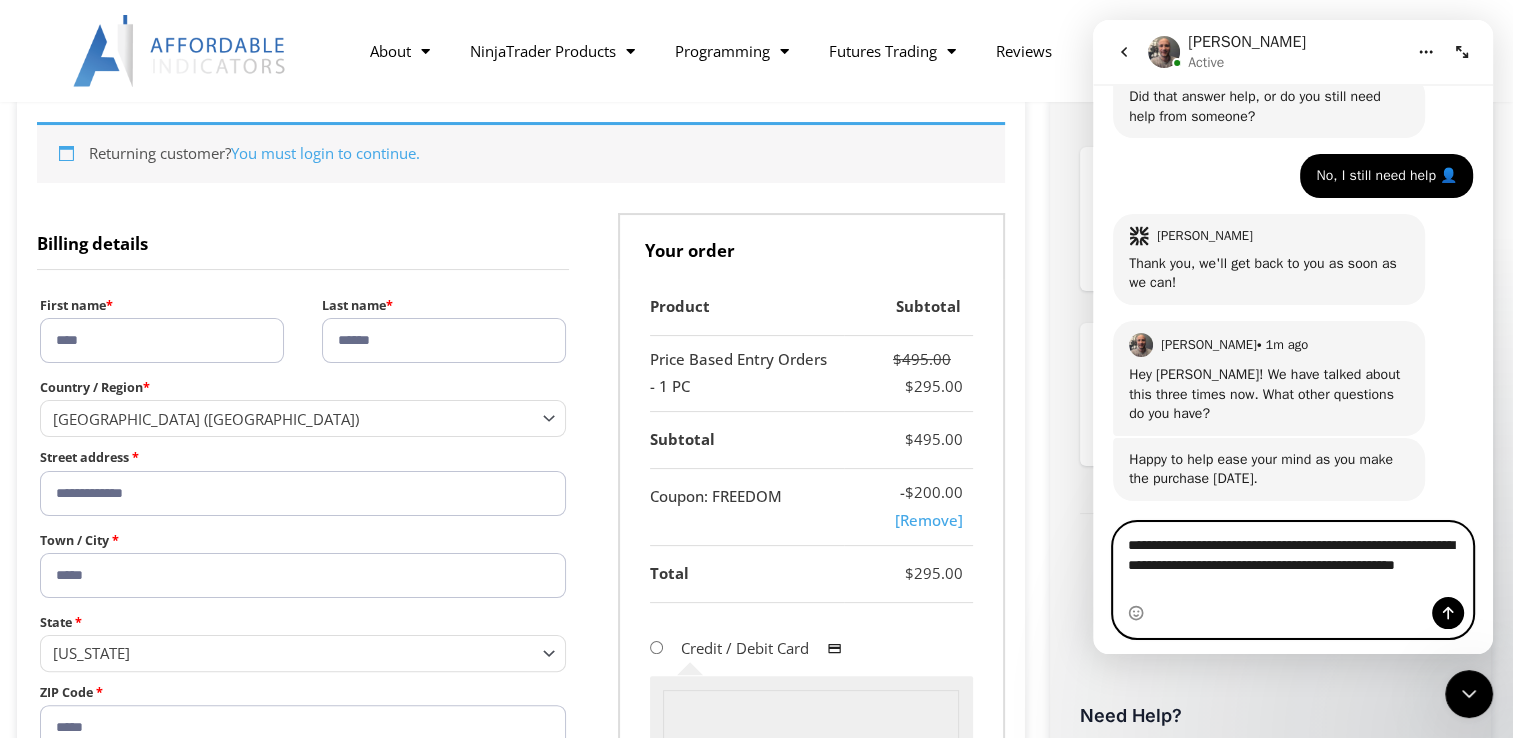 type on "**********" 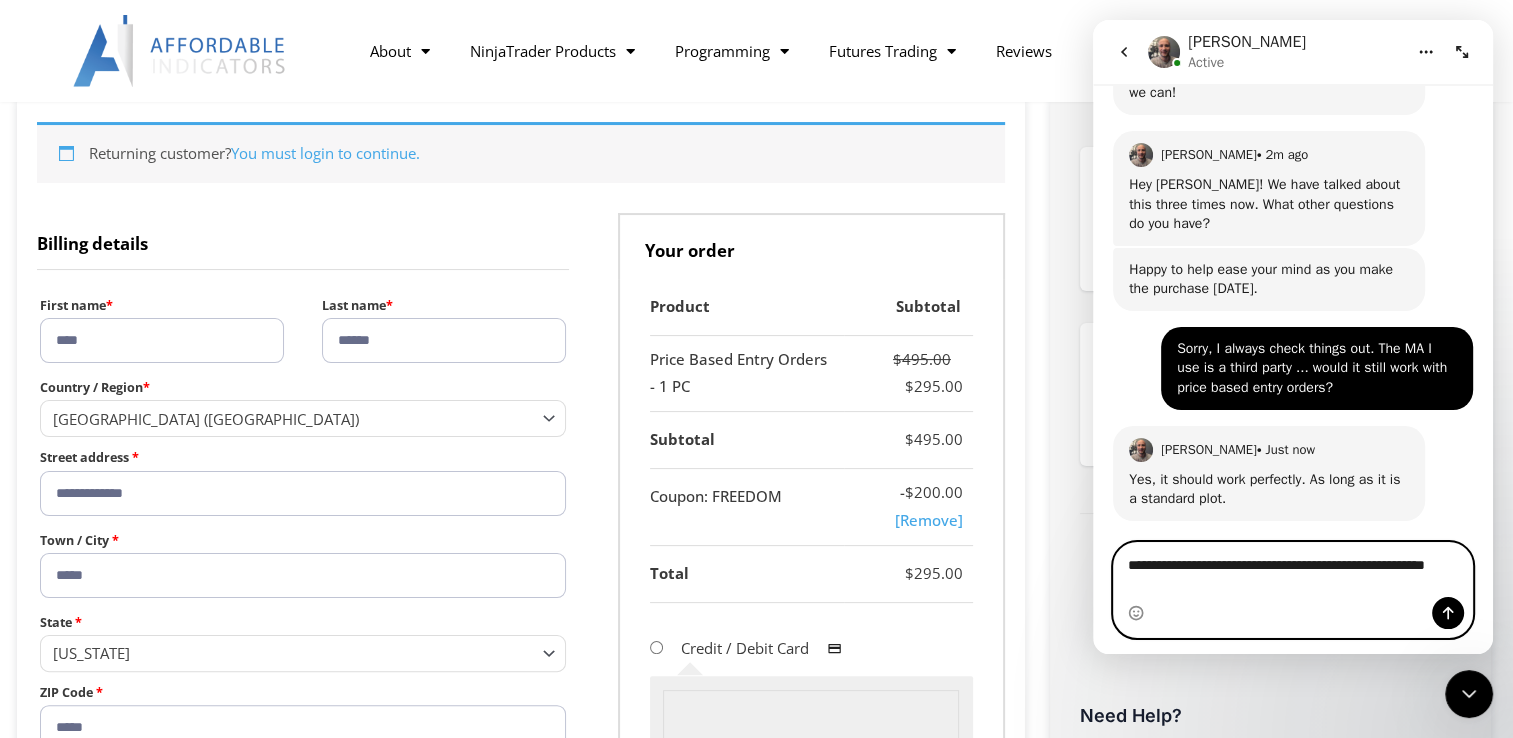 scroll, scrollTop: 2561, scrollLeft: 0, axis: vertical 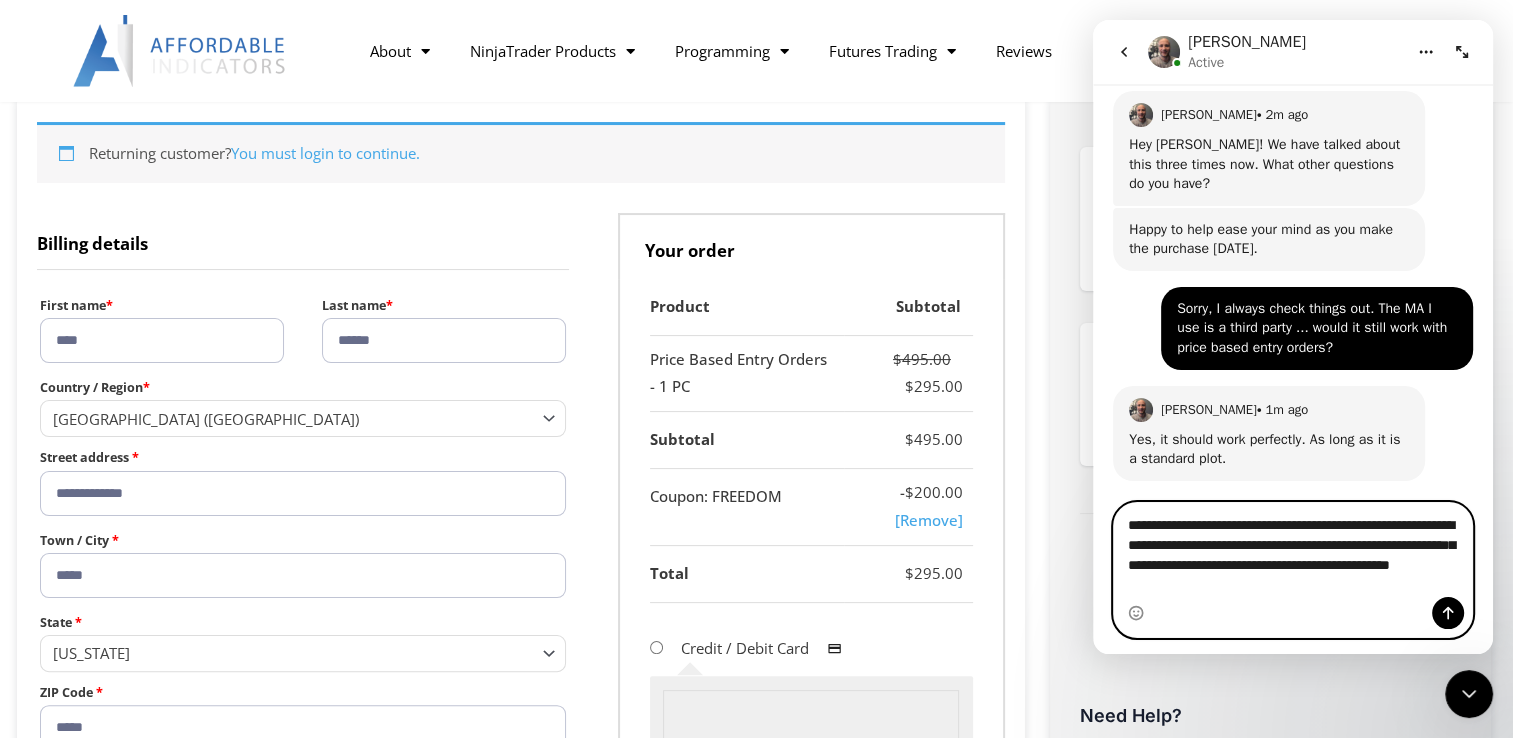 type on "**********" 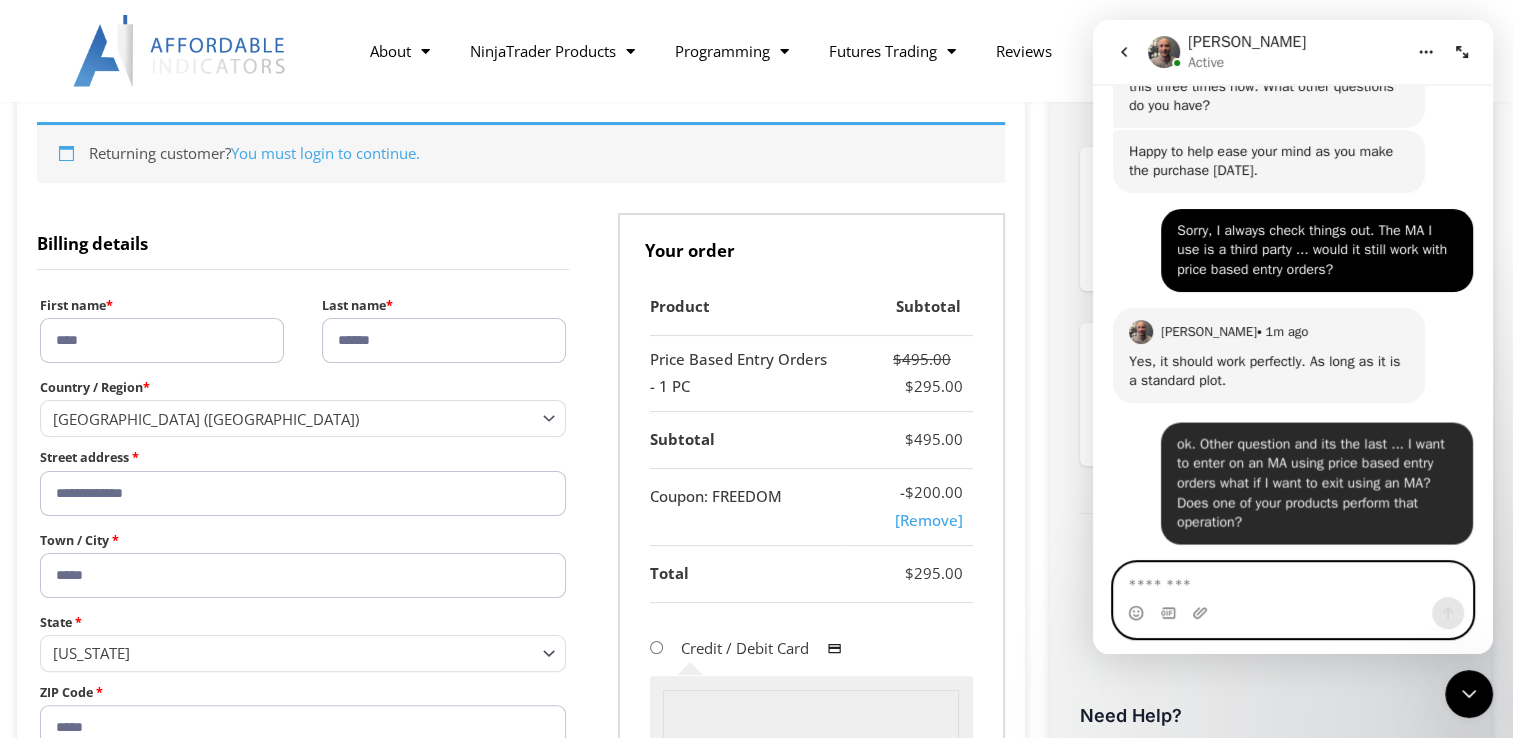 scroll, scrollTop: 2680, scrollLeft: 0, axis: vertical 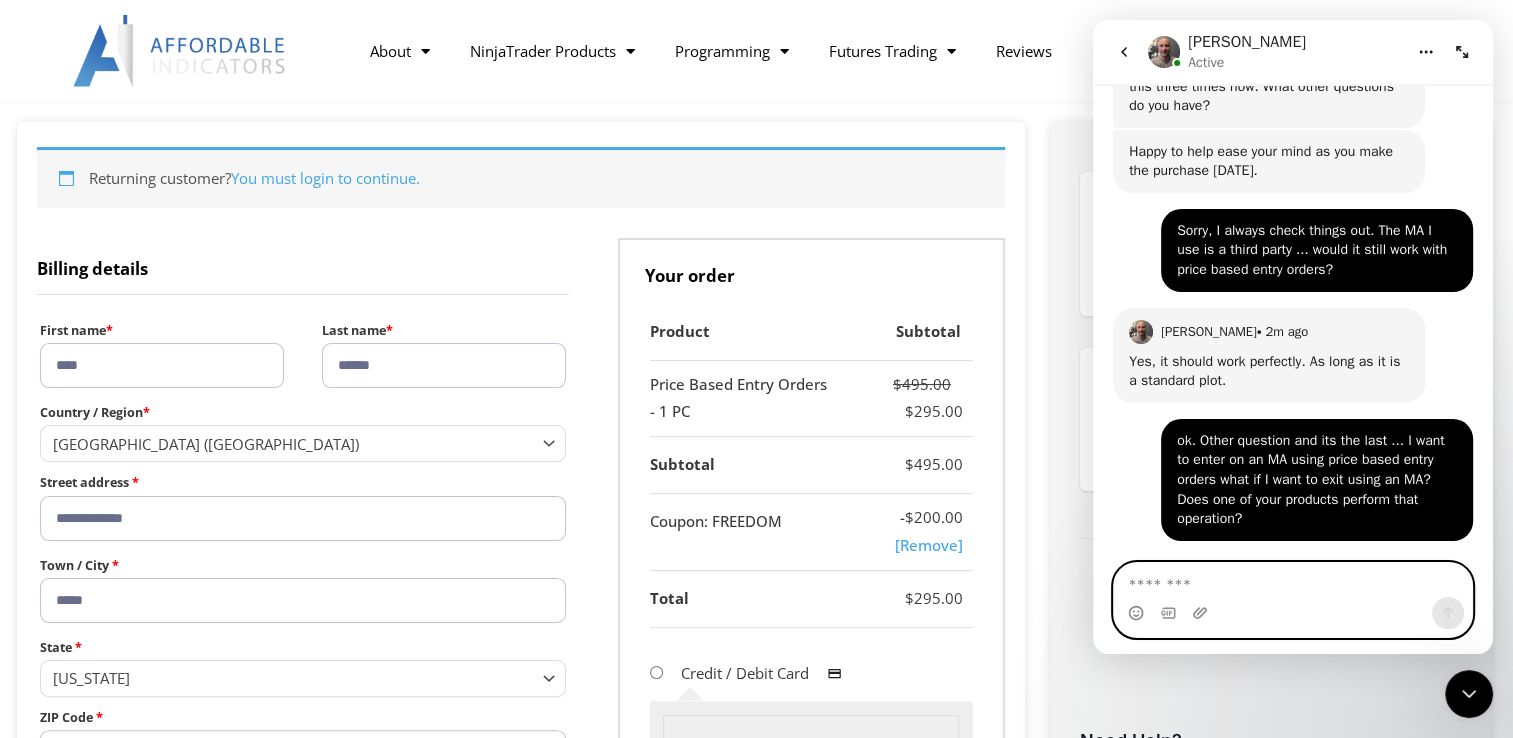 type 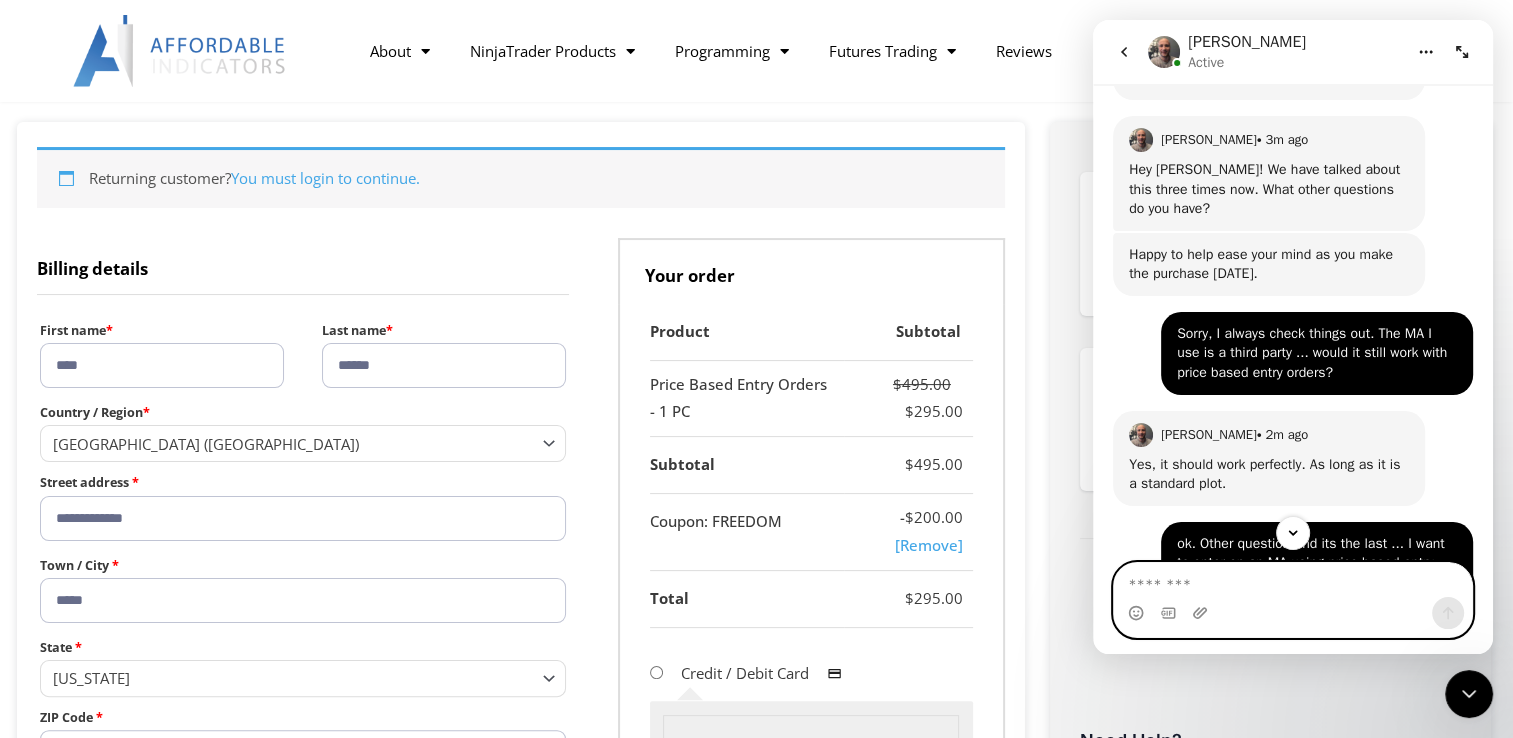 scroll, scrollTop: 2680, scrollLeft: 0, axis: vertical 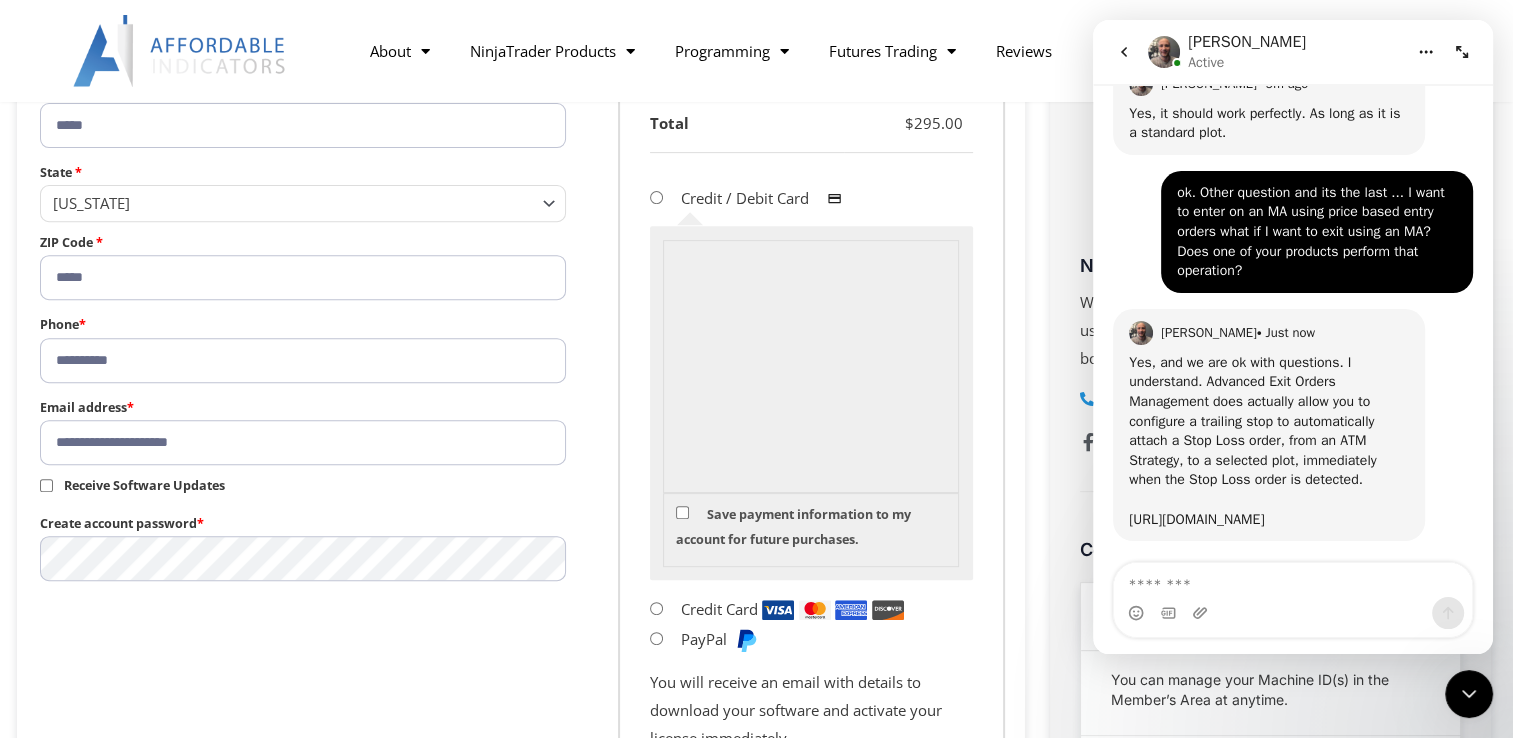 click on "https://affordableindicators.com/ninjatrader/enhanced-chart-trader/advanced-exit-orders-management/" at bounding box center [1196, 519] 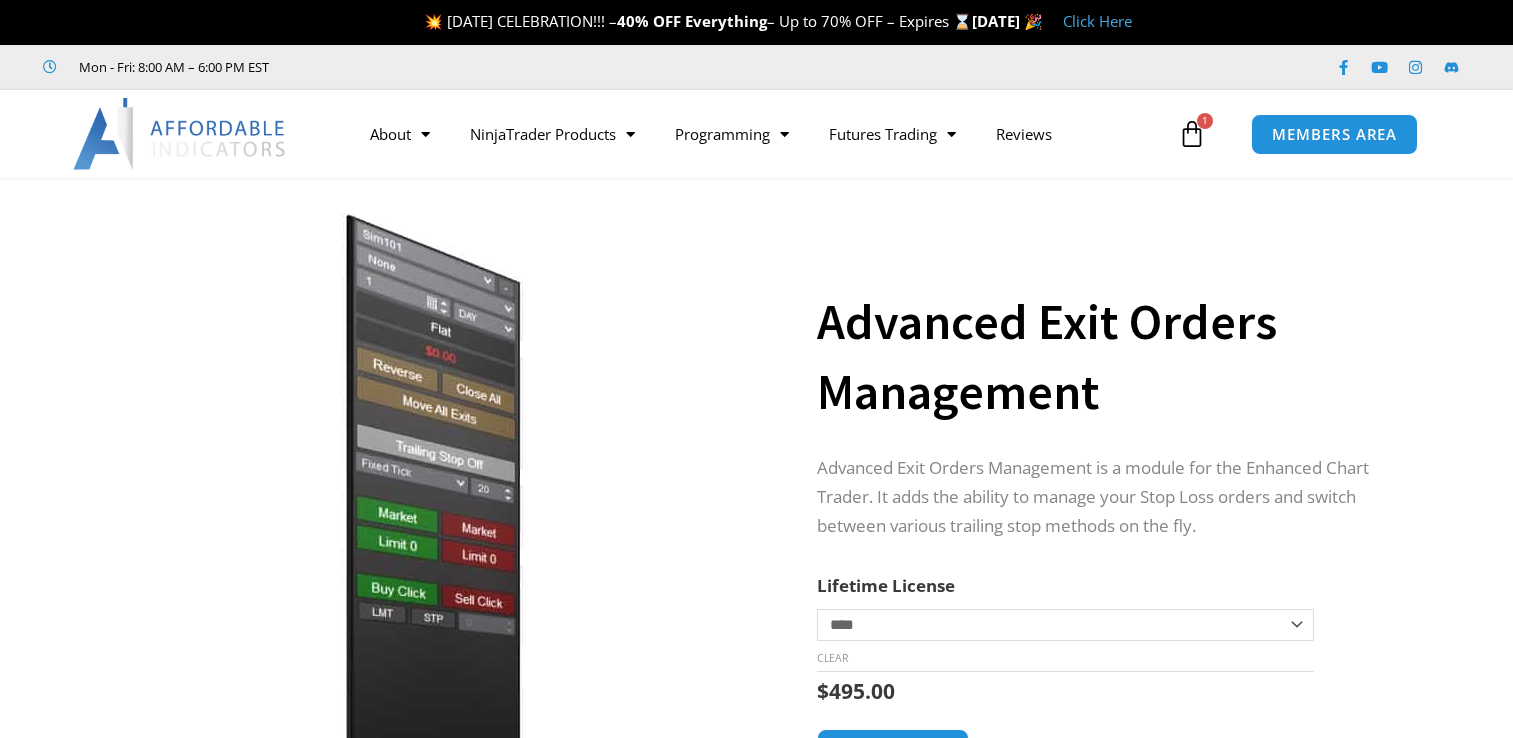 scroll, scrollTop: 0, scrollLeft: 0, axis: both 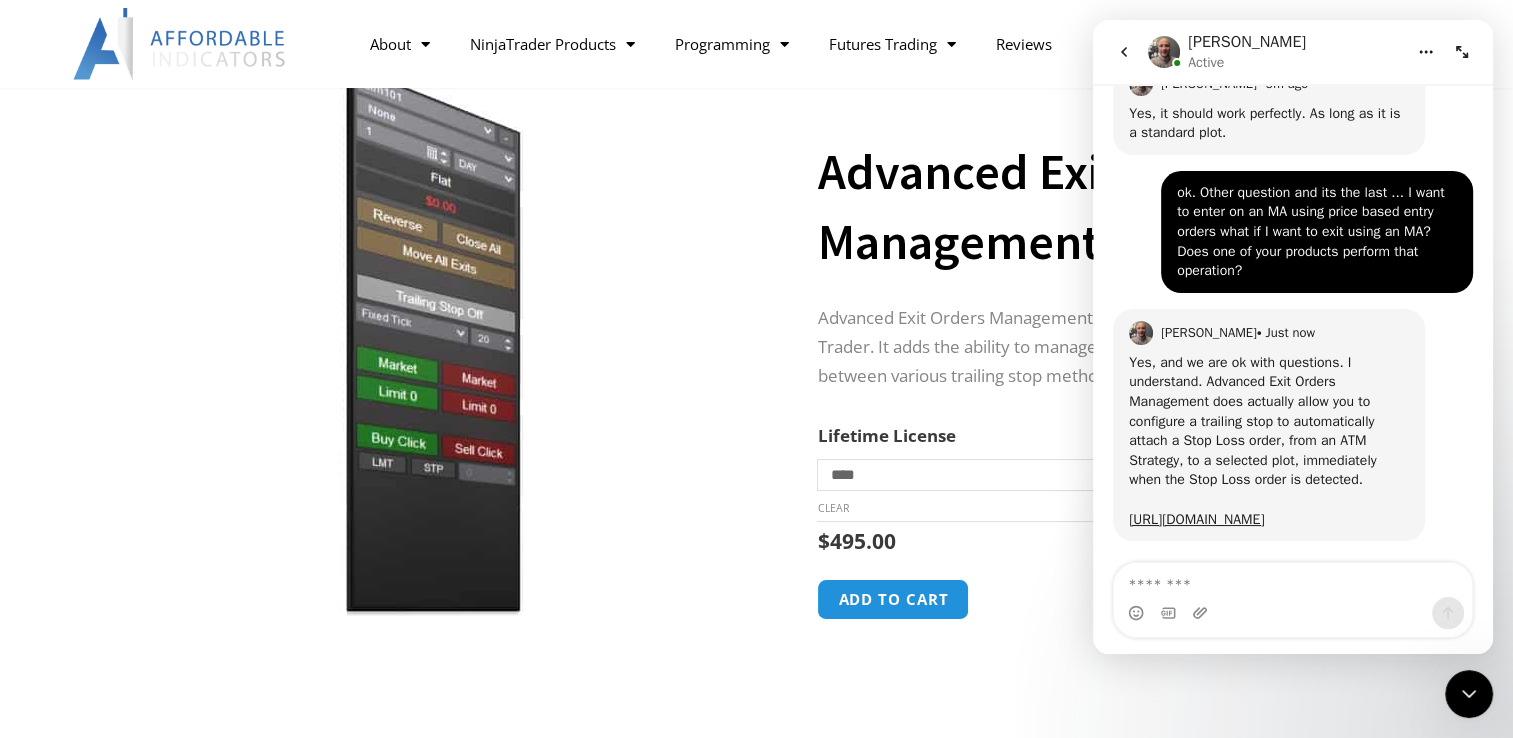 click at bounding box center [1293, 580] 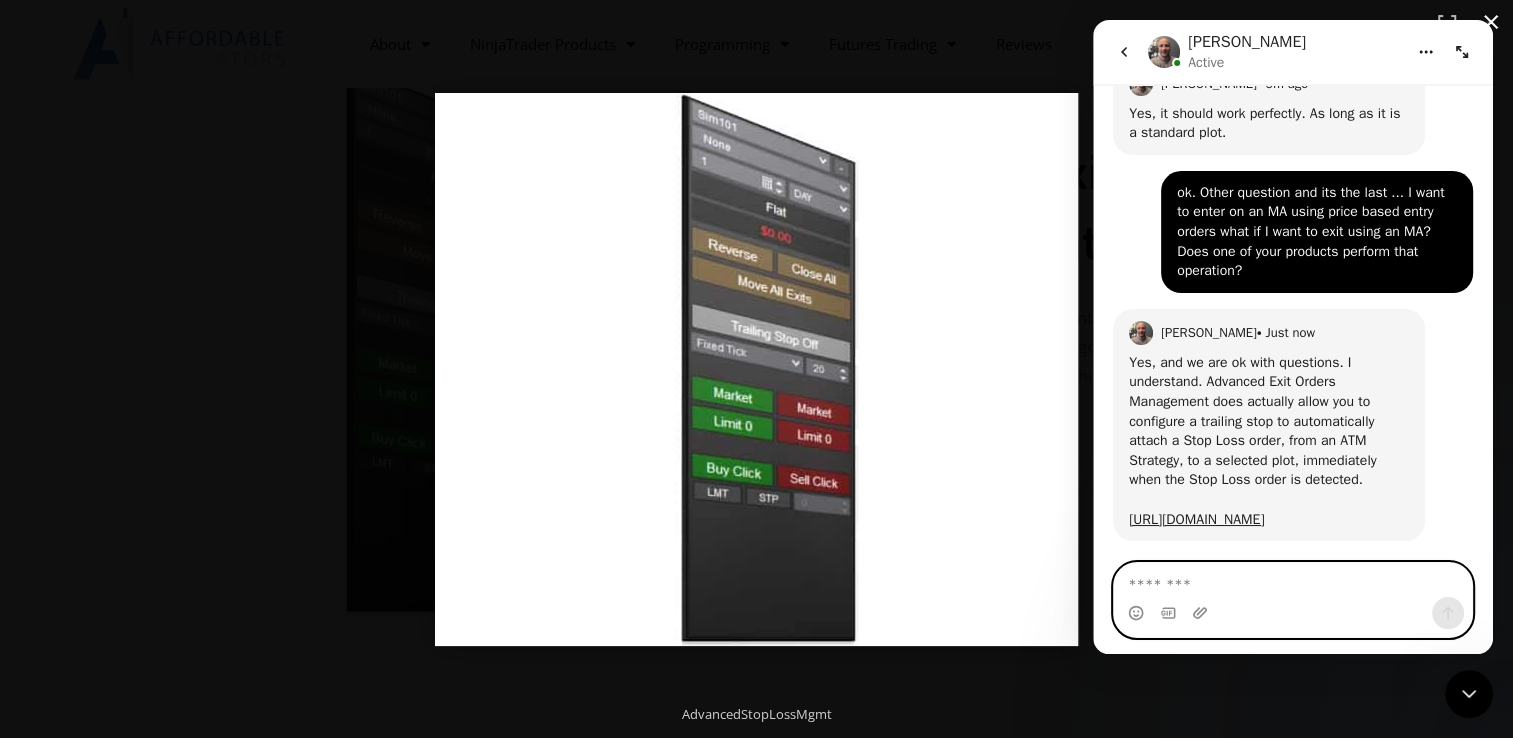 click at bounding box center [1293, 580] 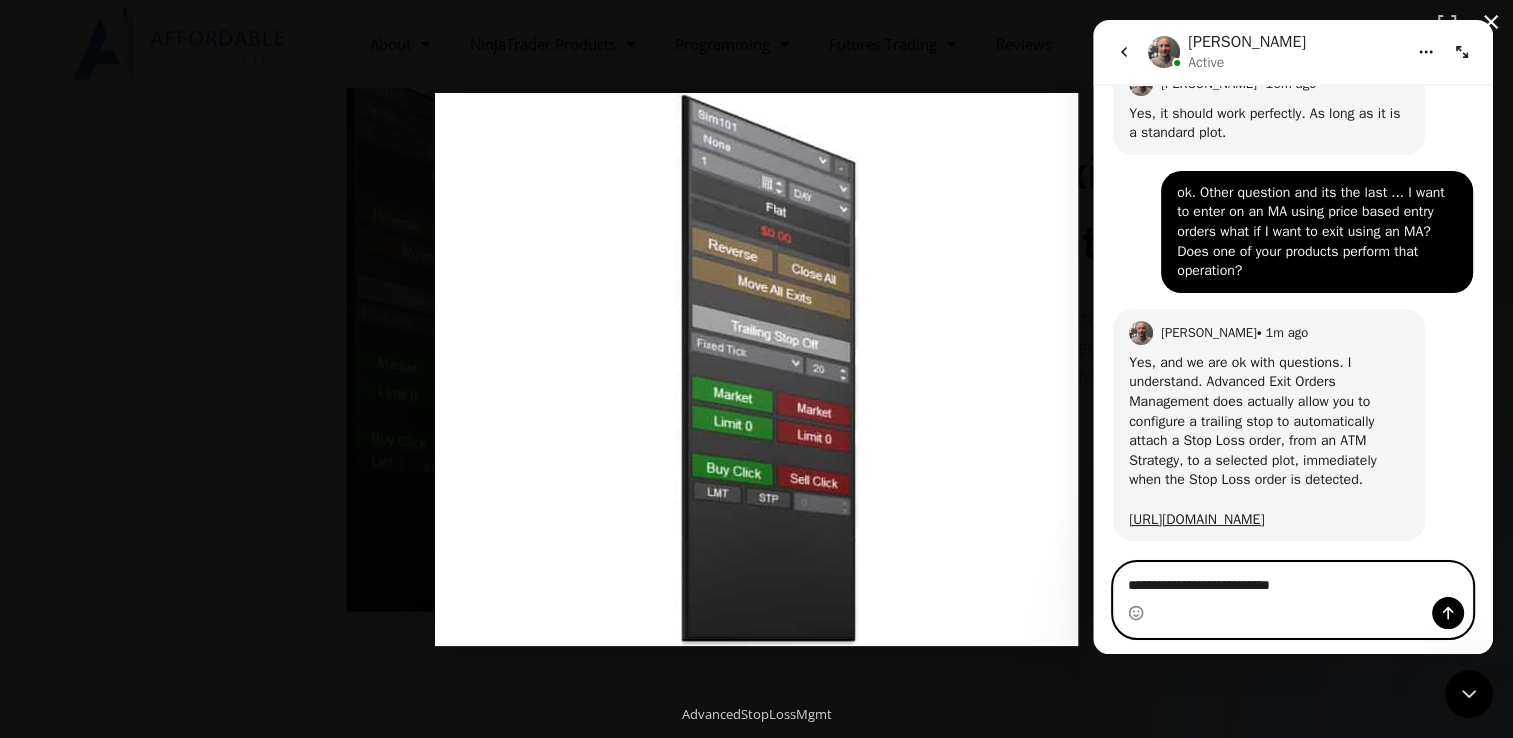 type on "**********" 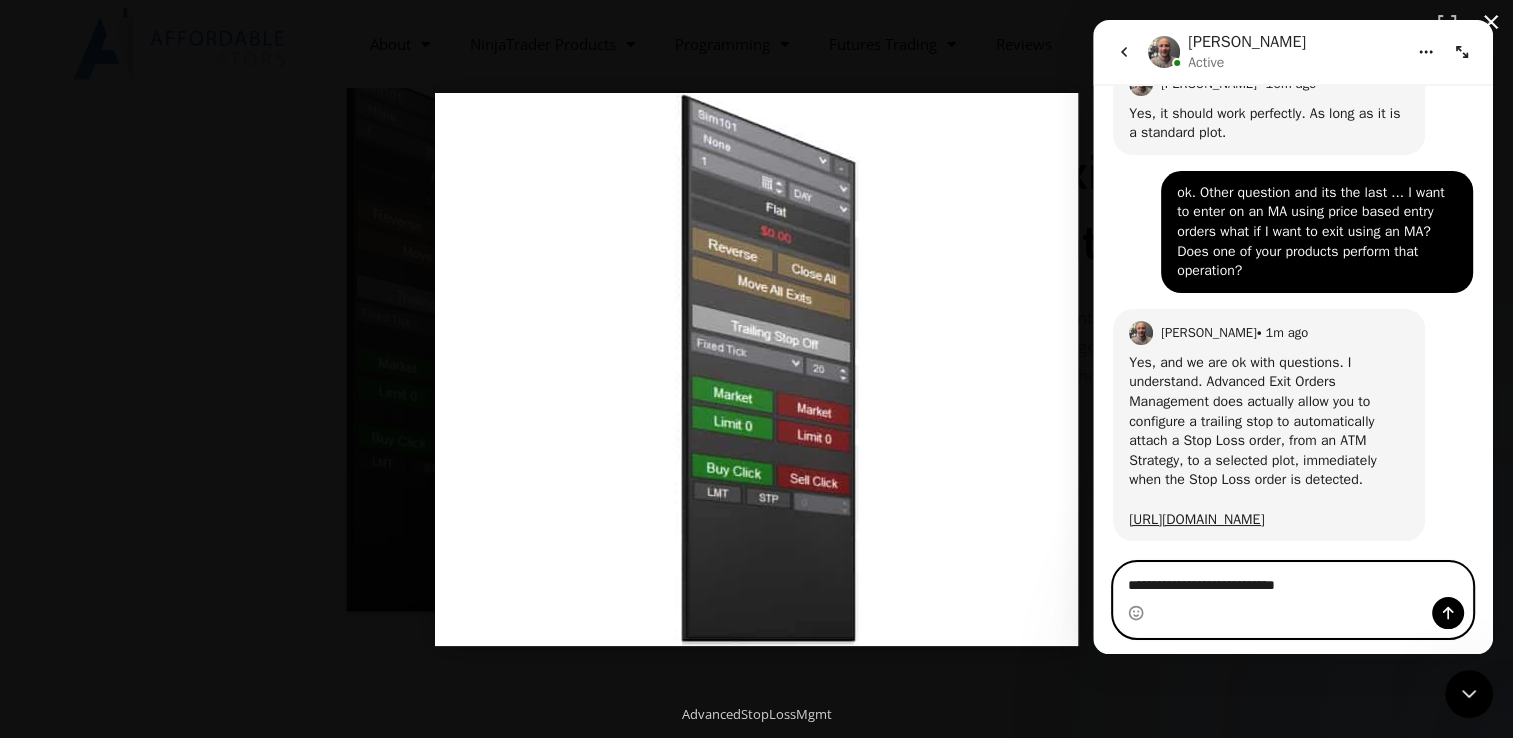 type 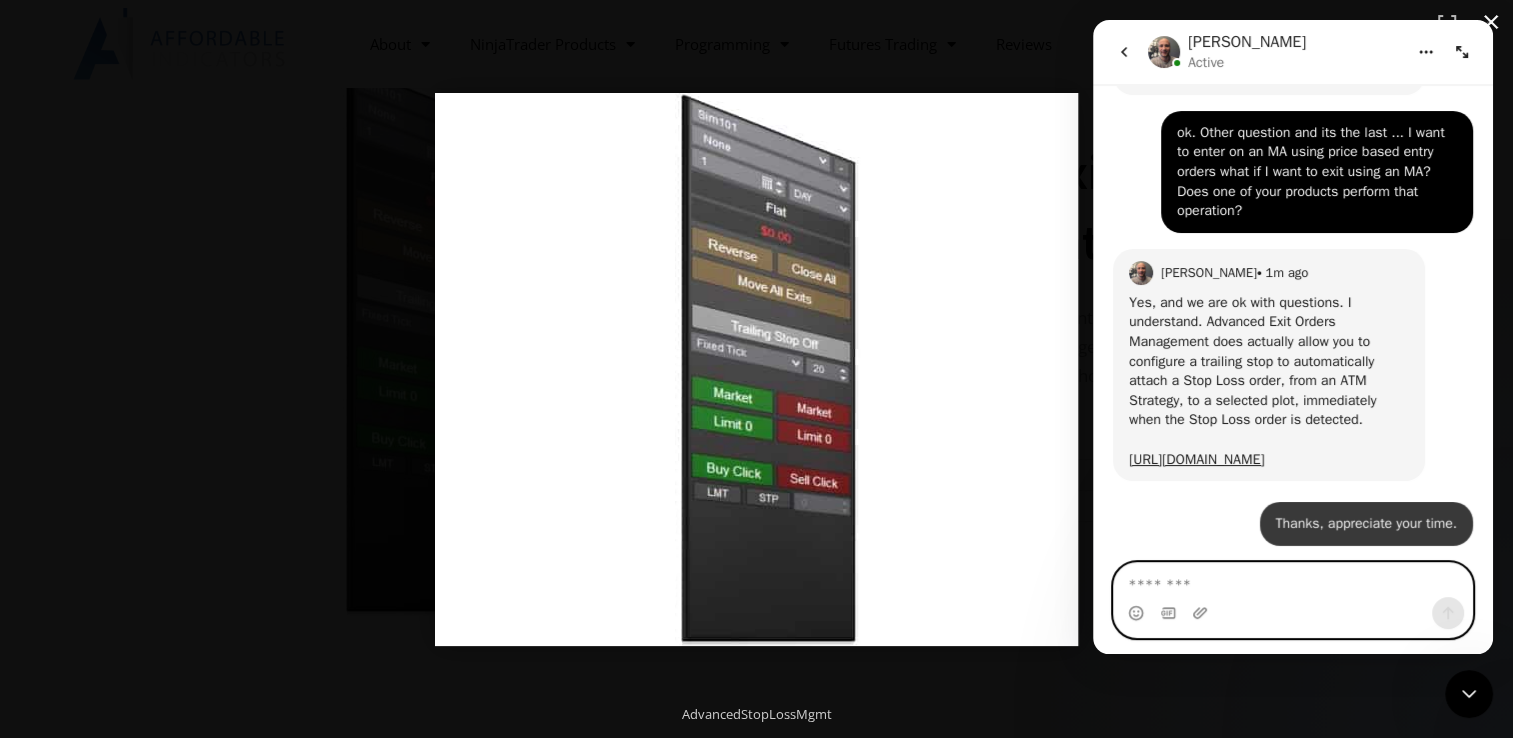 scroll, scrollTop: 3027, scrollLeft: 0, axis: vertical 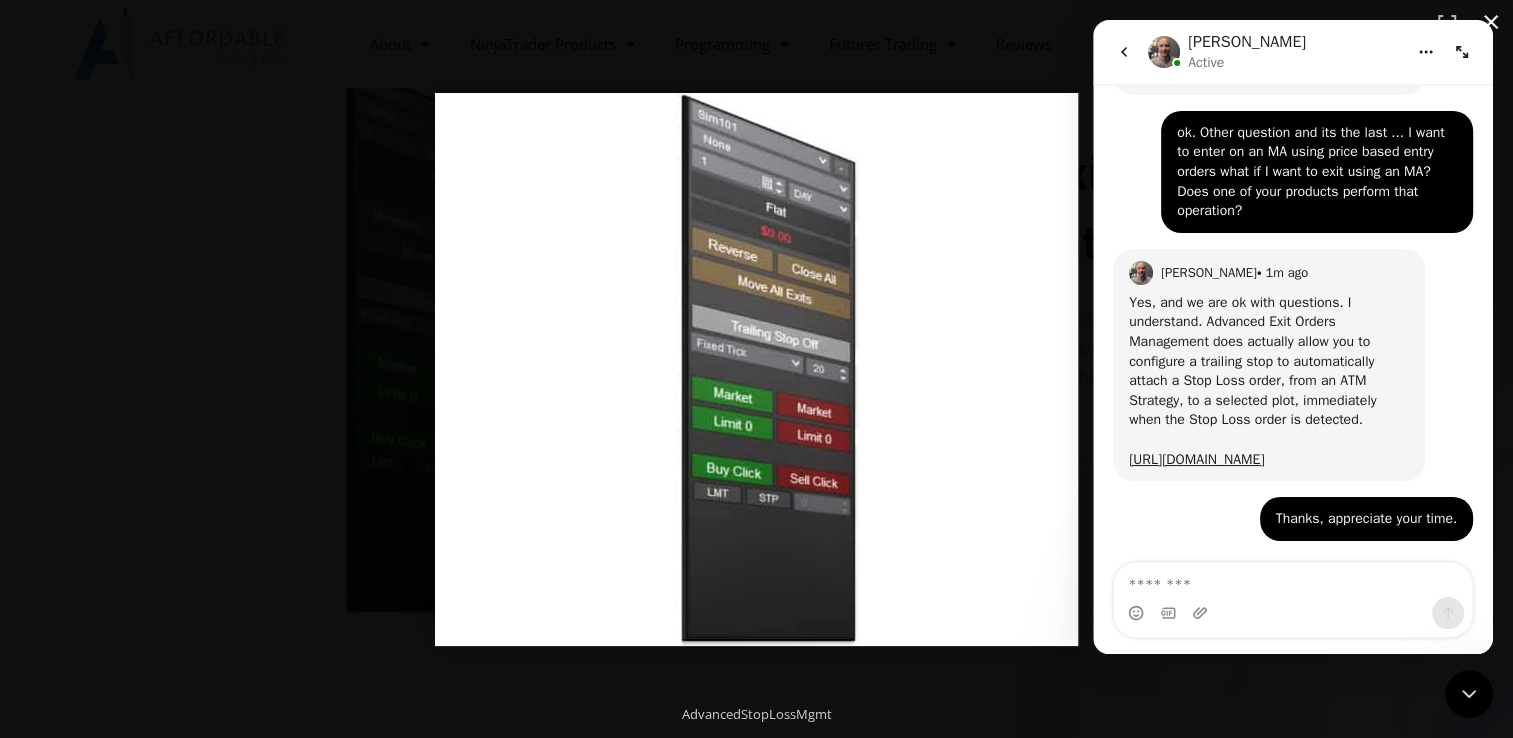 click 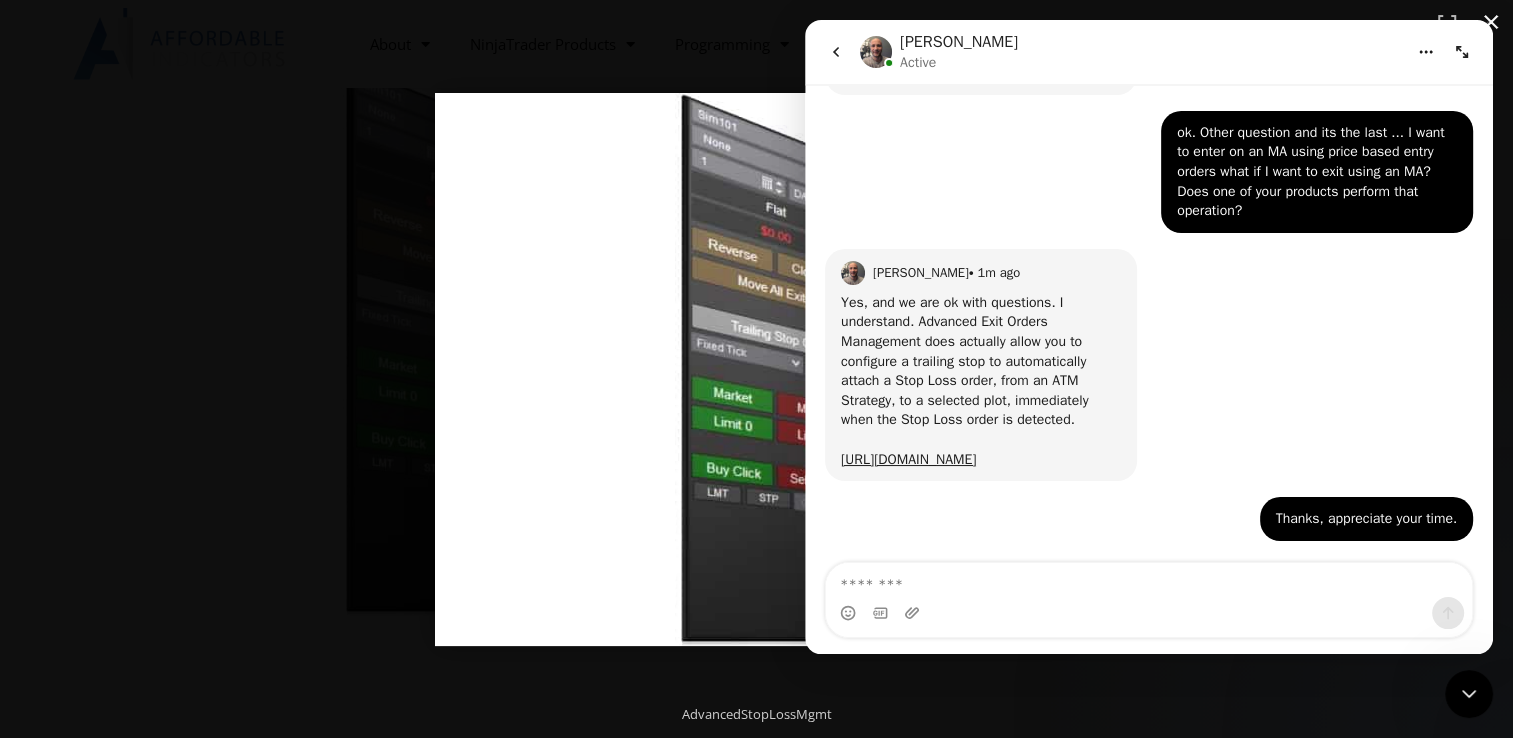 scroll, scrollTop: 2559, scrollLeft: 0, axis: vertical 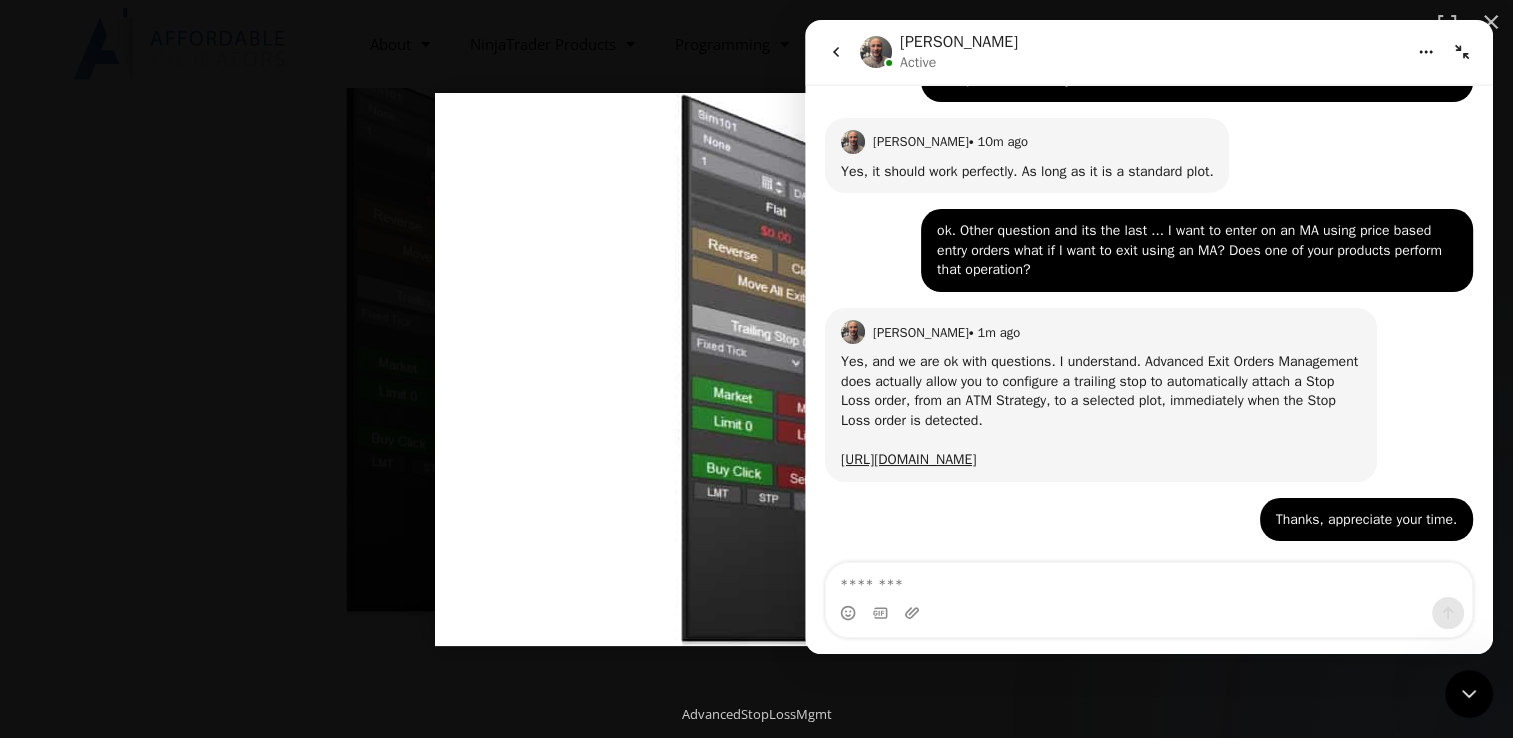 click 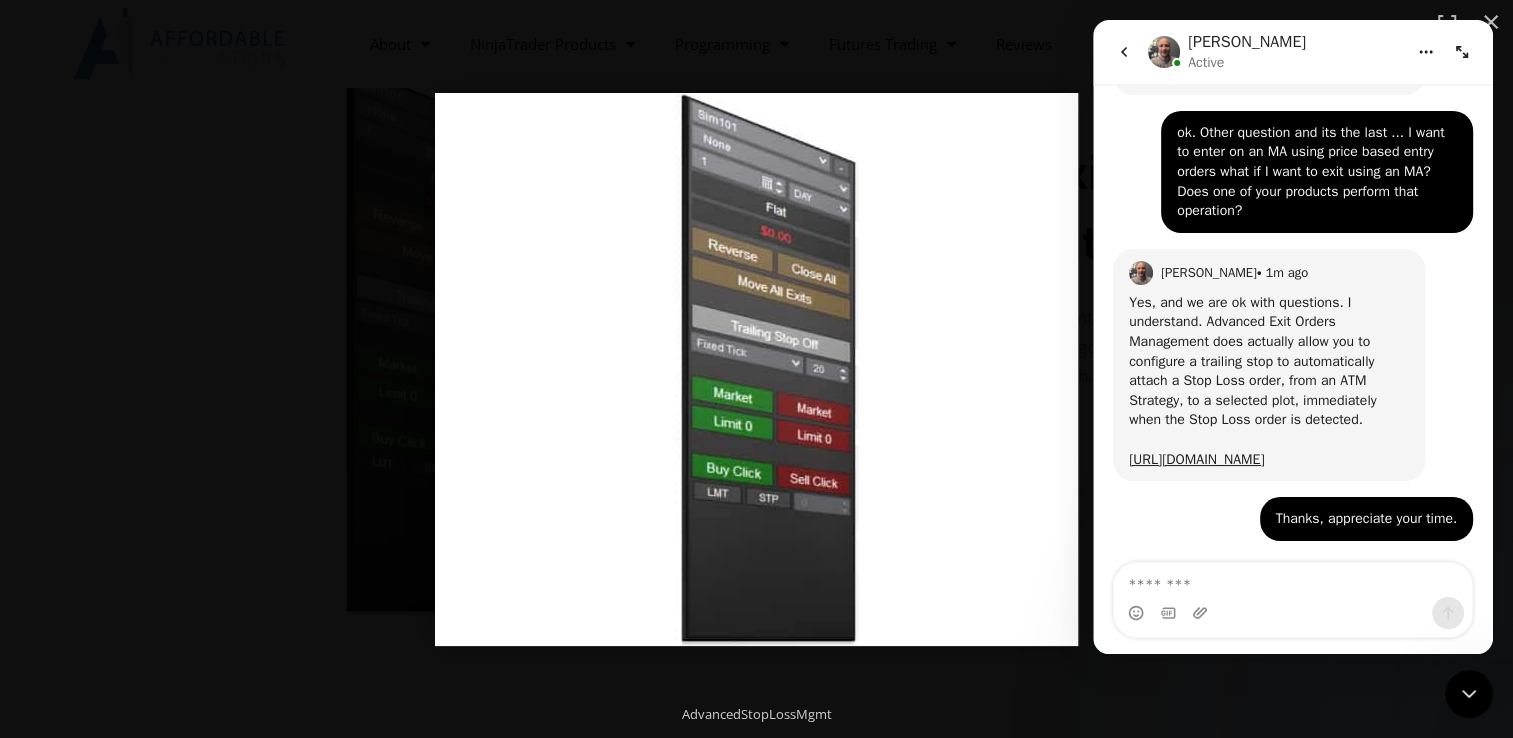 scroll, scrollTop: 3027, scrollLeft: 0, axis: vertical 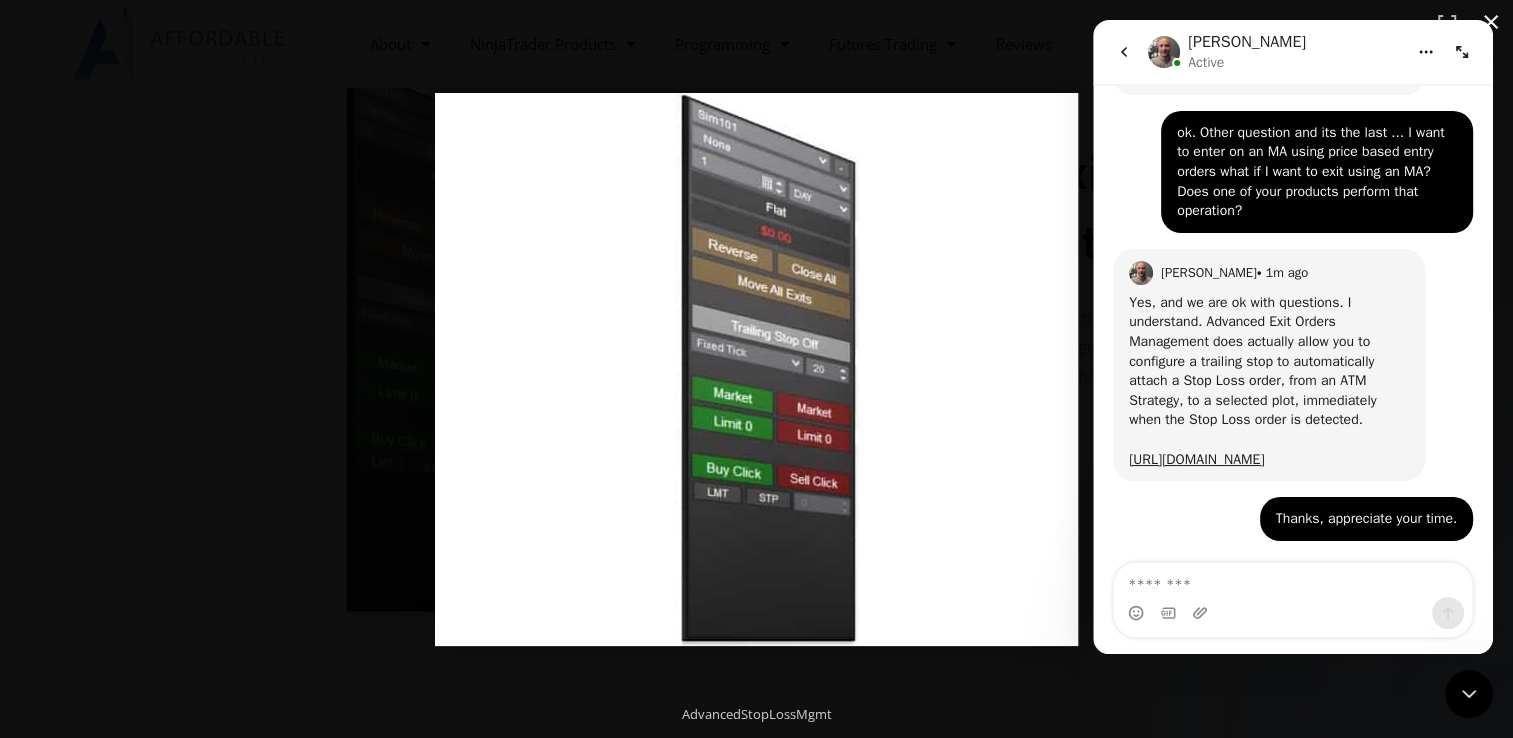 click 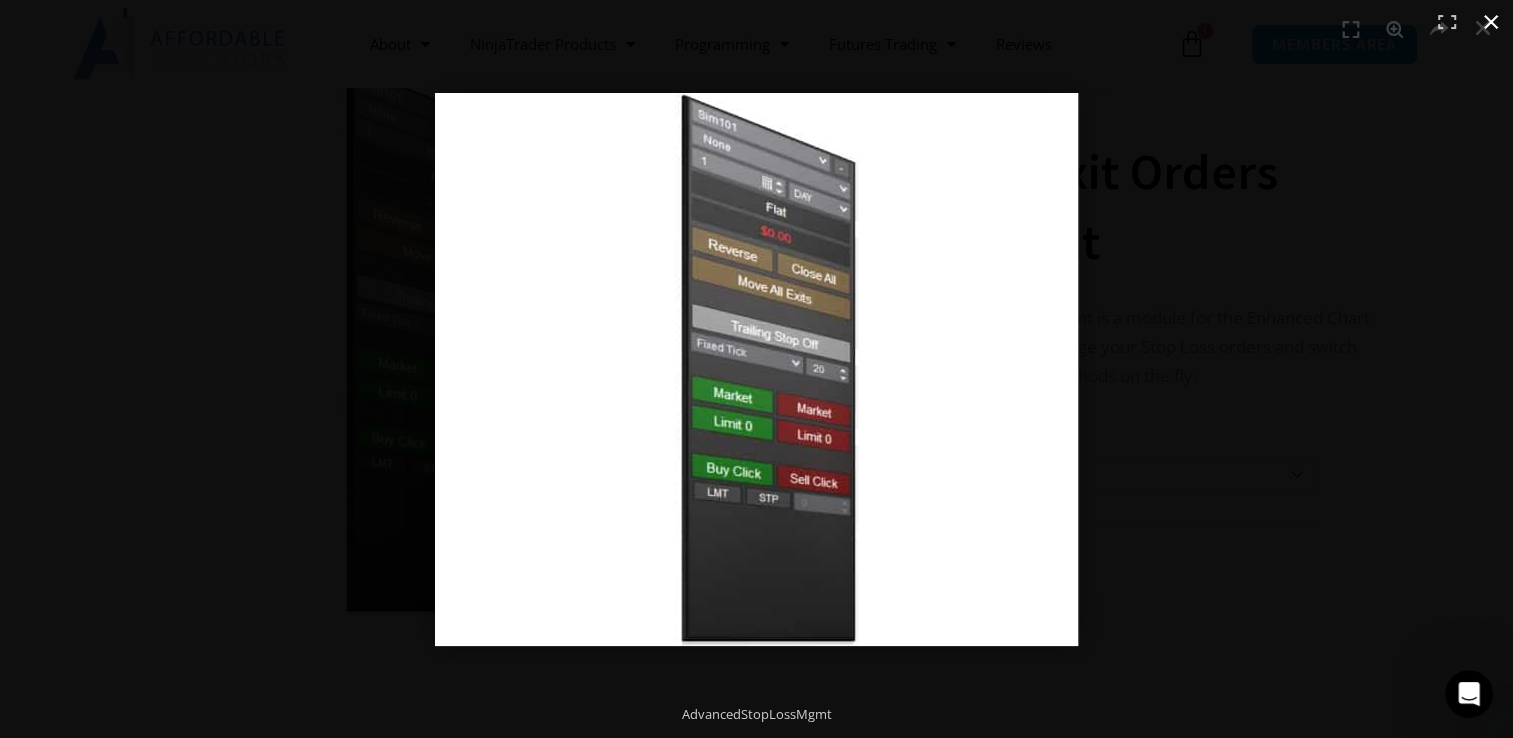 scroll, scrollTop: 0, scrollLeft: 0, axis: both 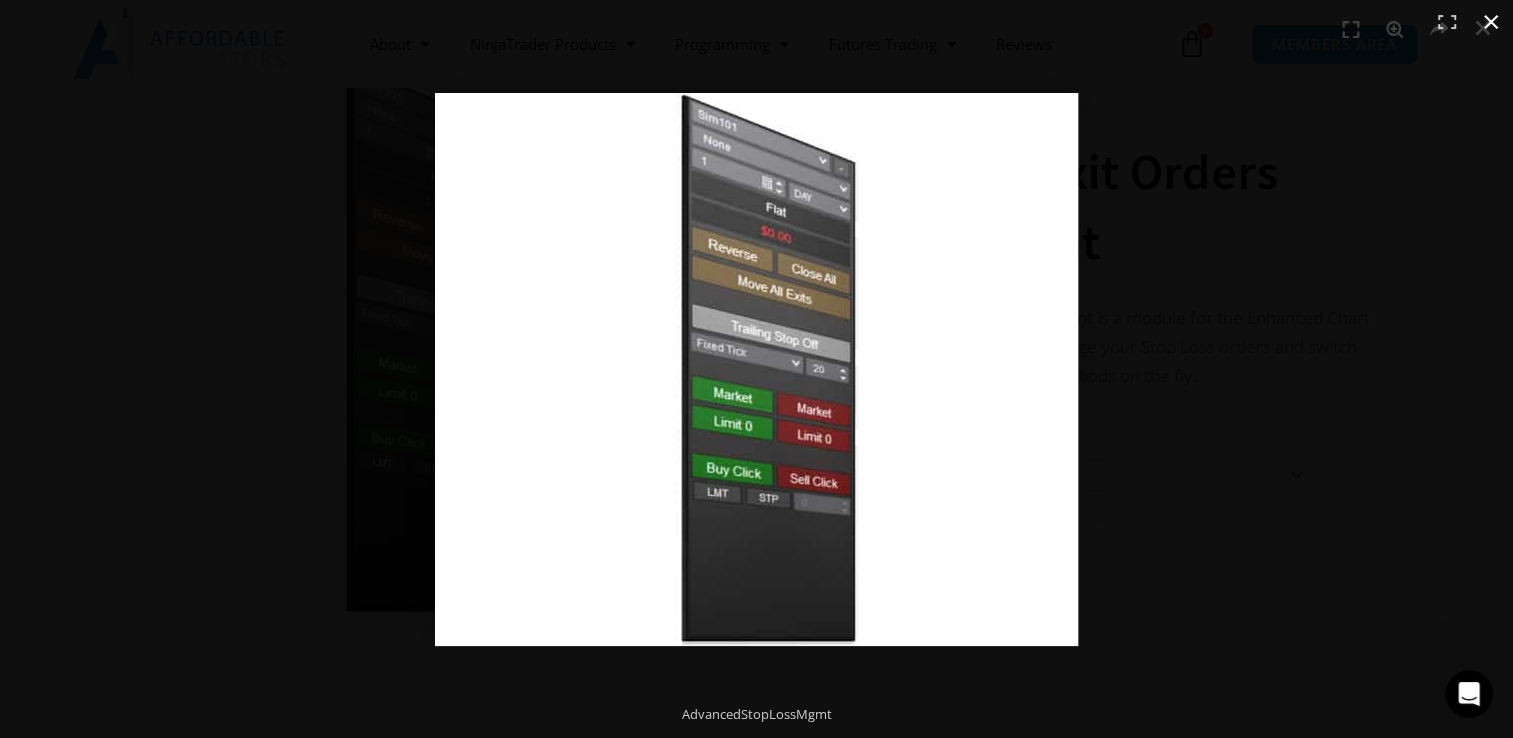 click at bounding box center (1491, 22) 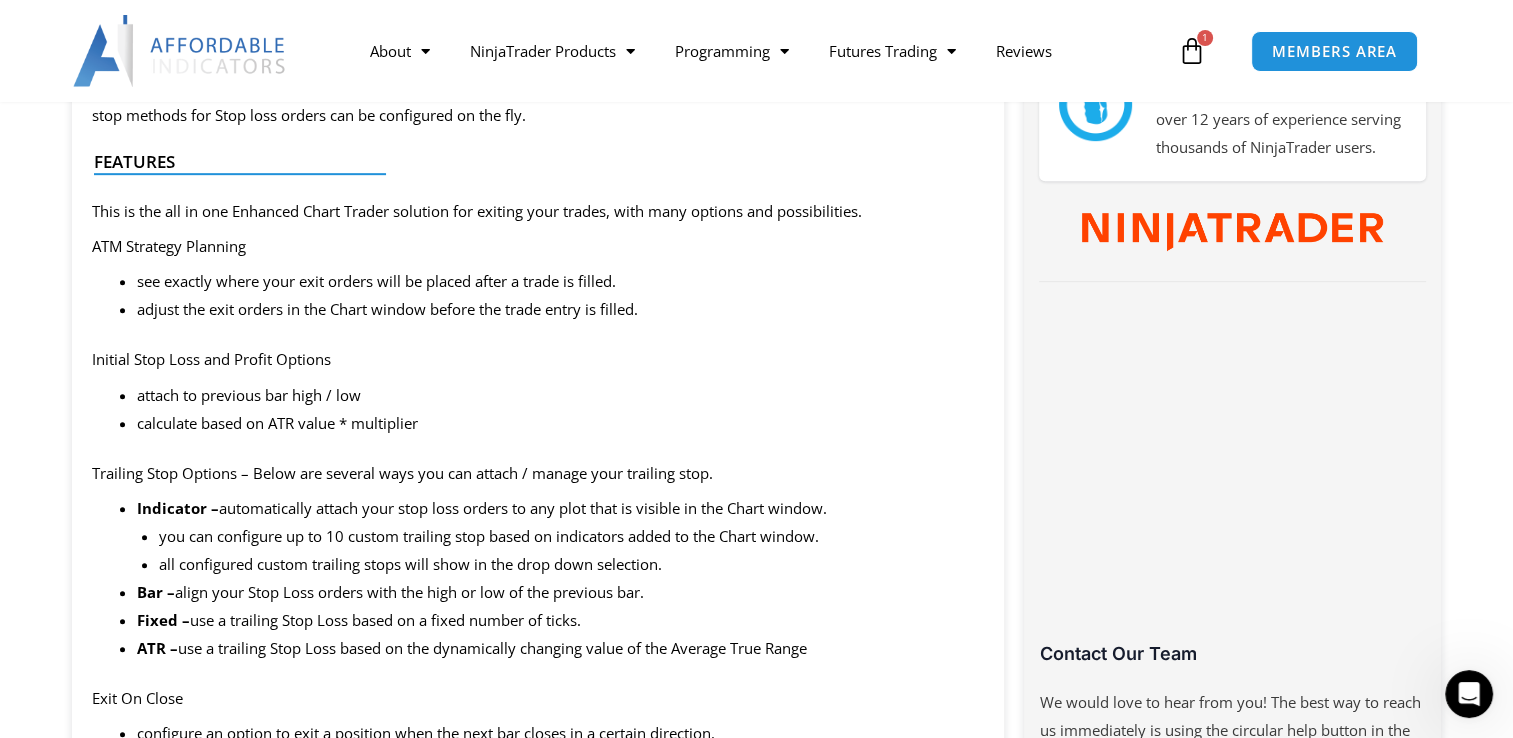 scroll, scrollTop: 700, scrollLeft: 0, axis: vertical 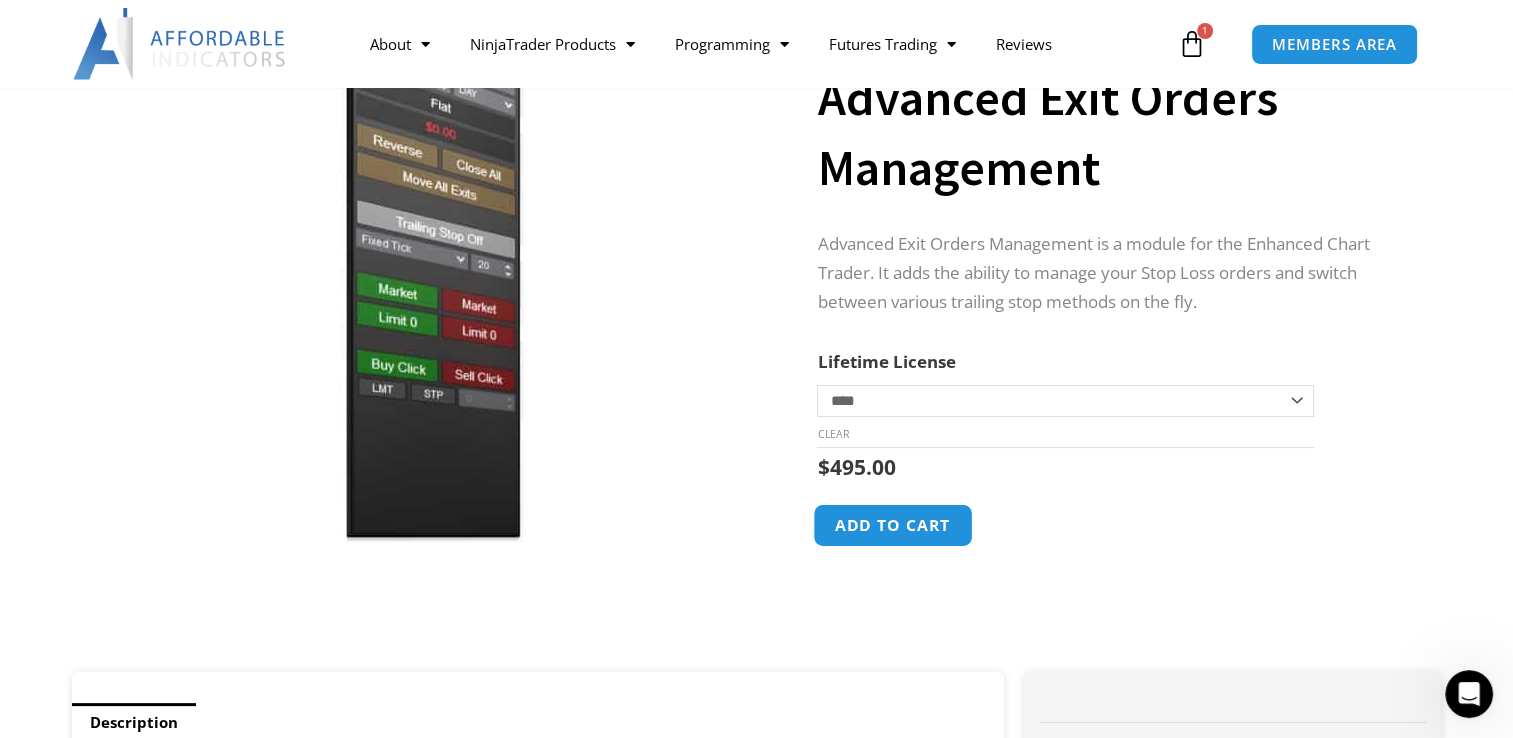 click on "Add to cart" 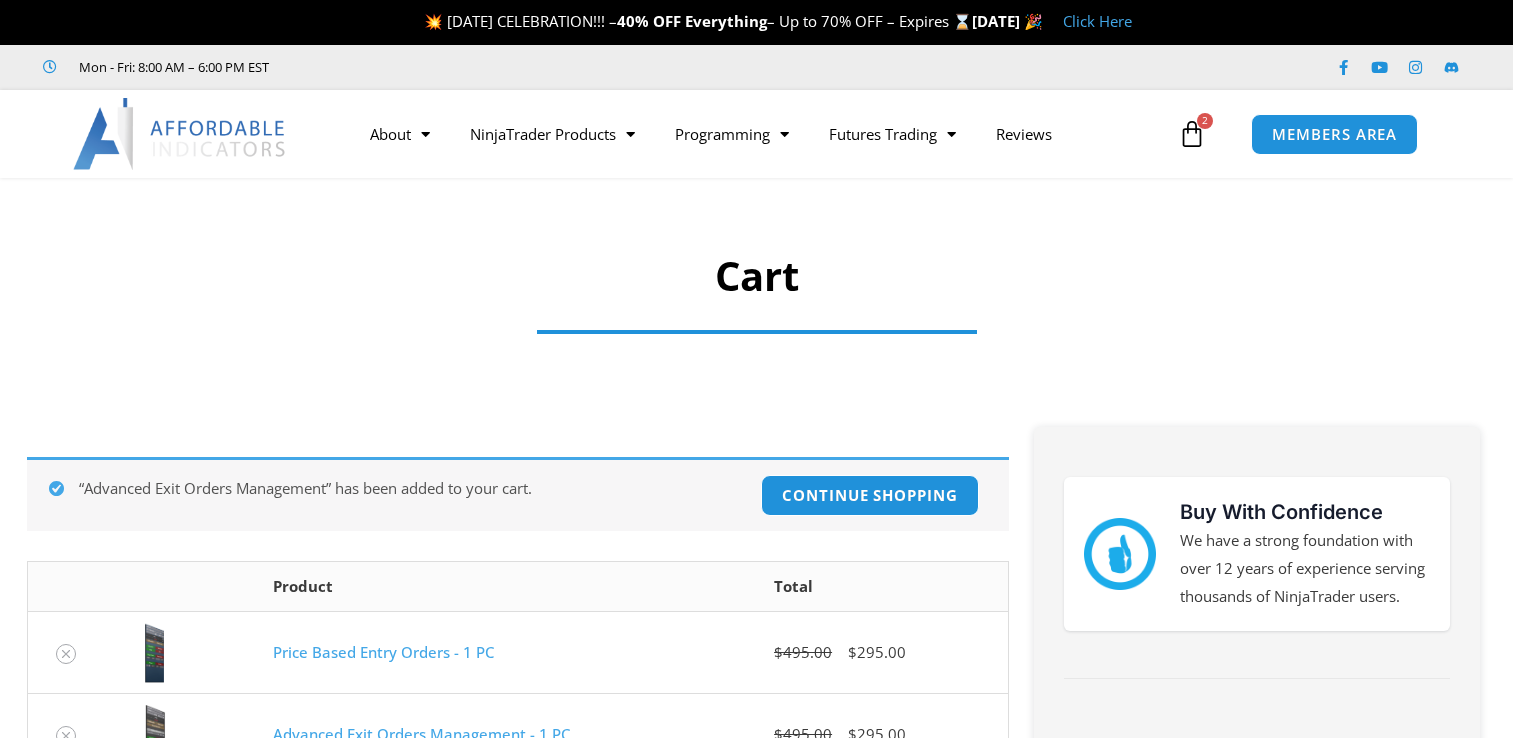 scroll, scrollTop: 0, scrollLeft: 0, axis: both 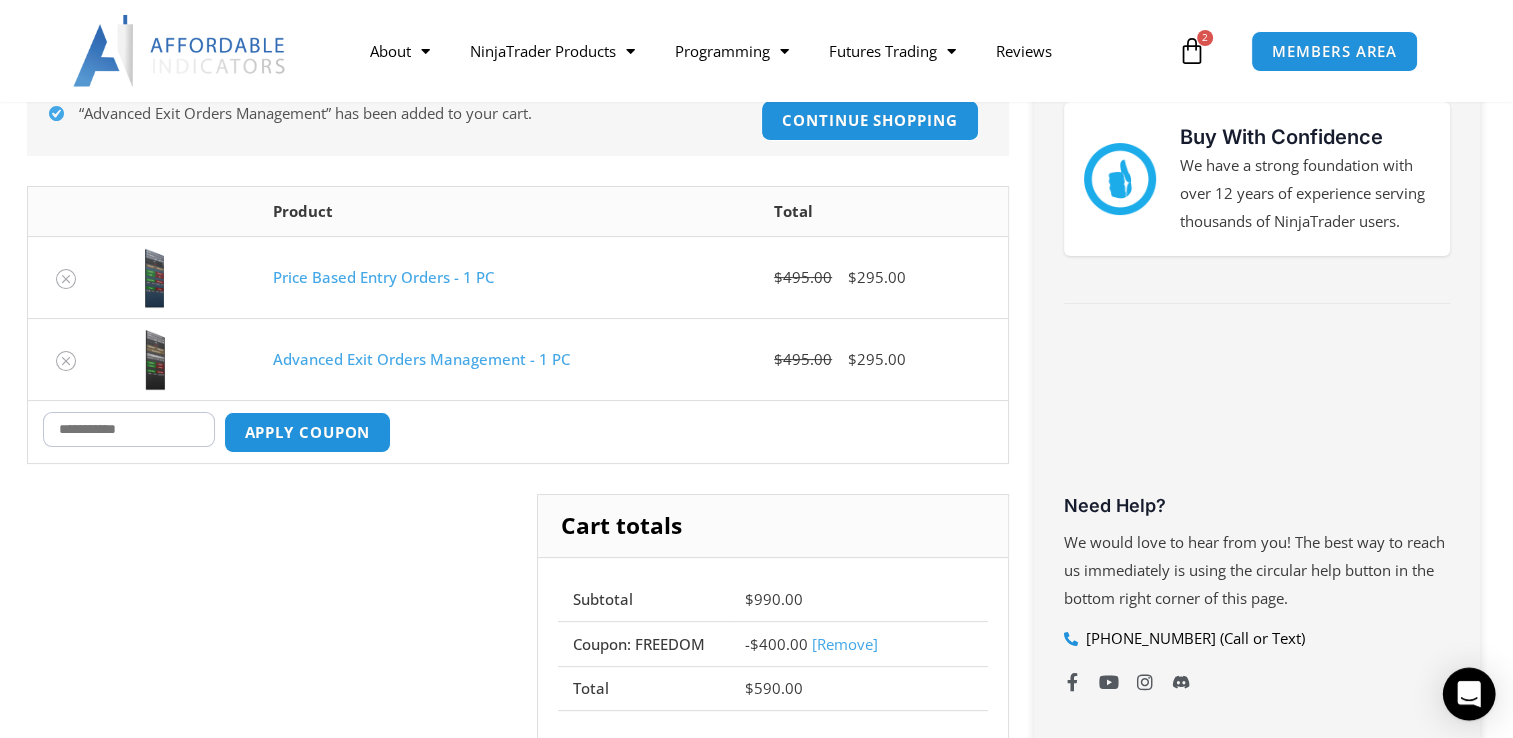 click 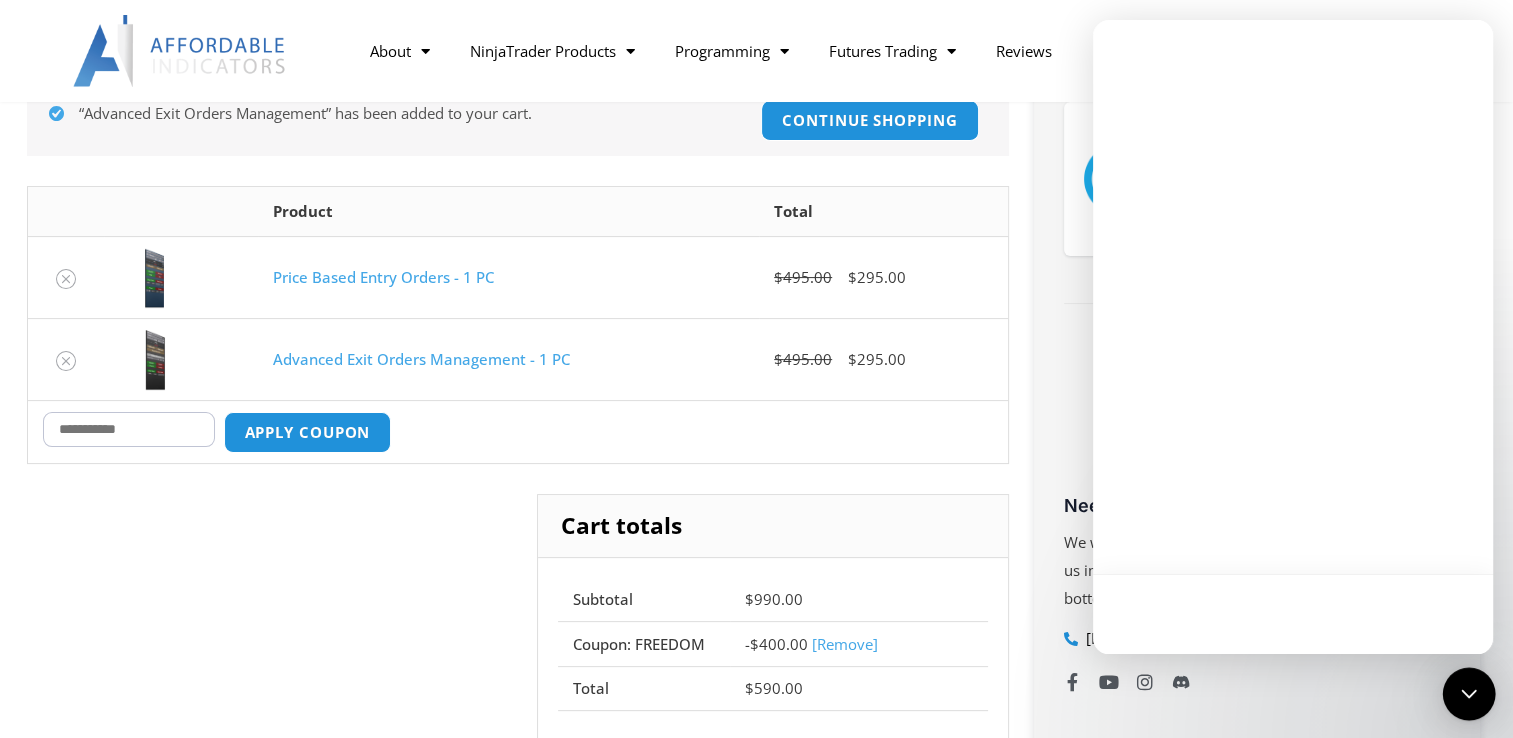 scroll, scrollTop: 0, scrollLeft: 0, axis: both 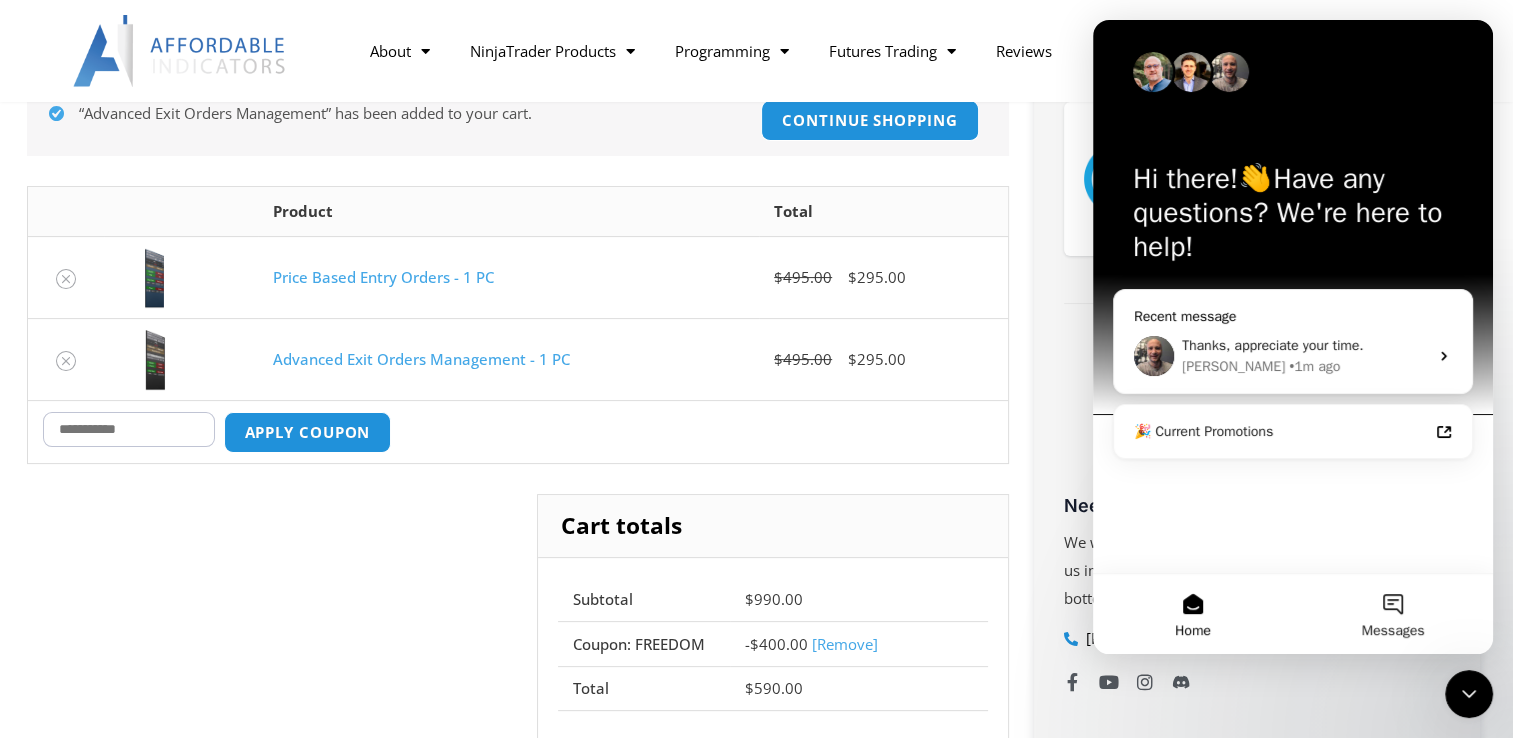 click on "Thanks, appreciate your time." at bounding box center [1272, 345] 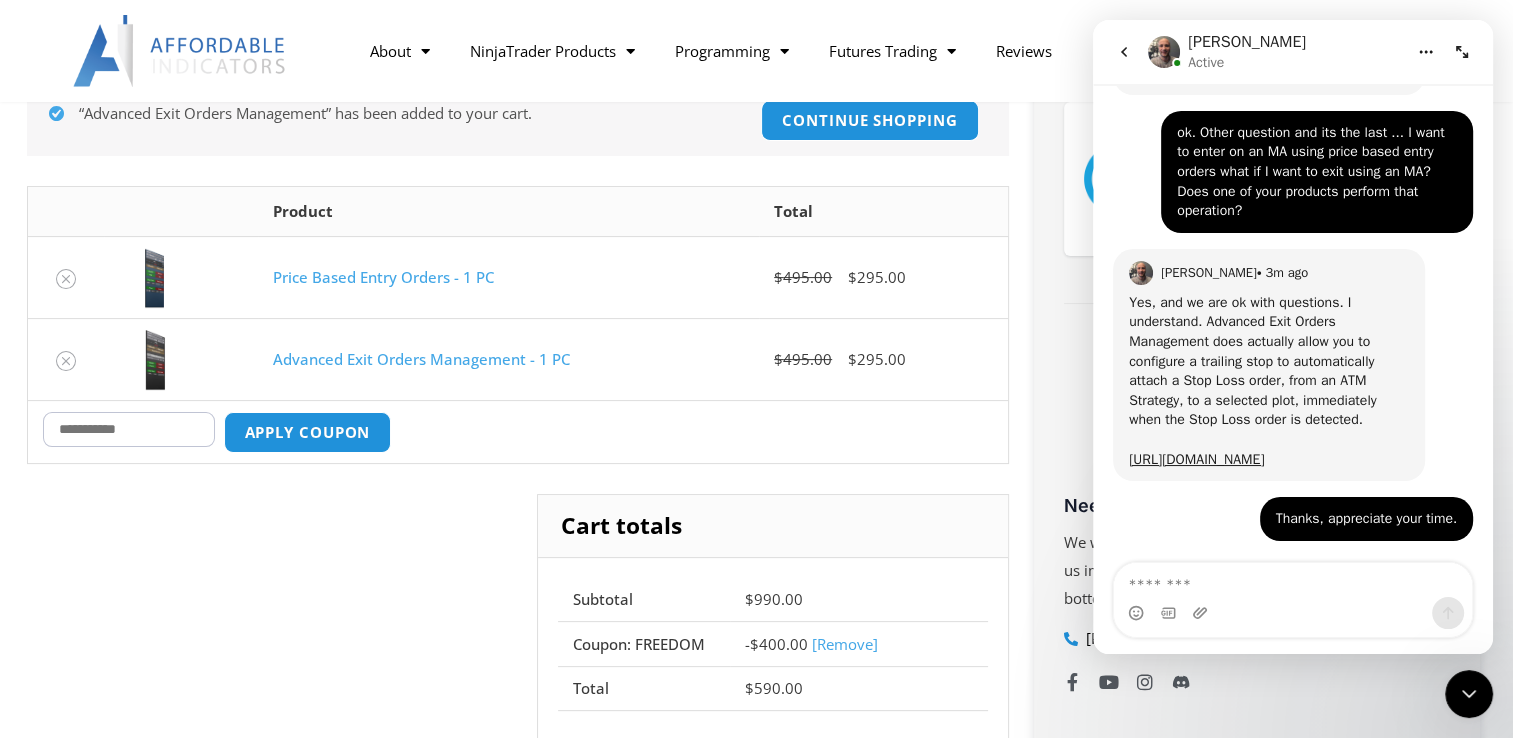 scroll, scrollTop: 3027, scrollLeft: 0, axis: vertical 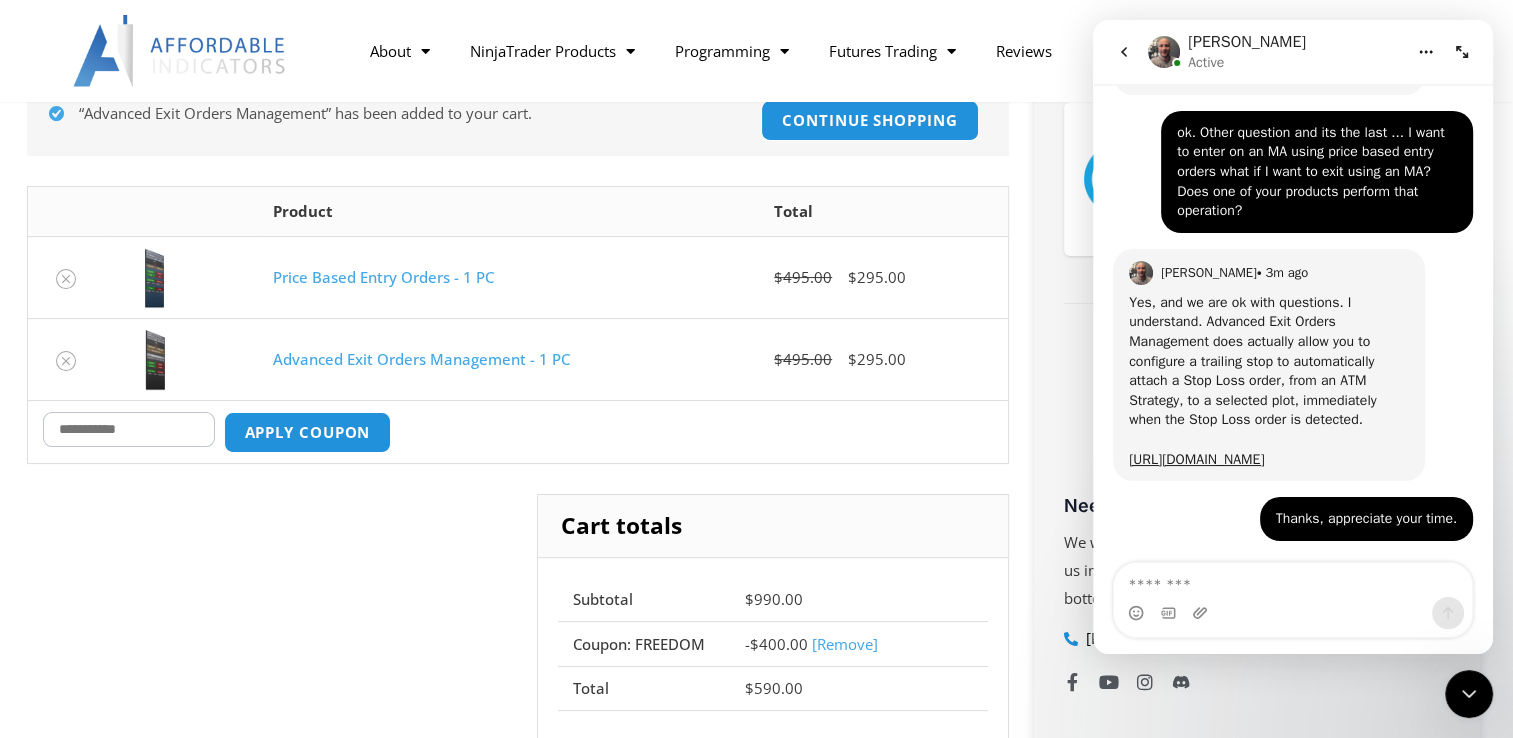 click on "Advanced Exit Orders Management - 1 PC" at bounding box center (421, 359) 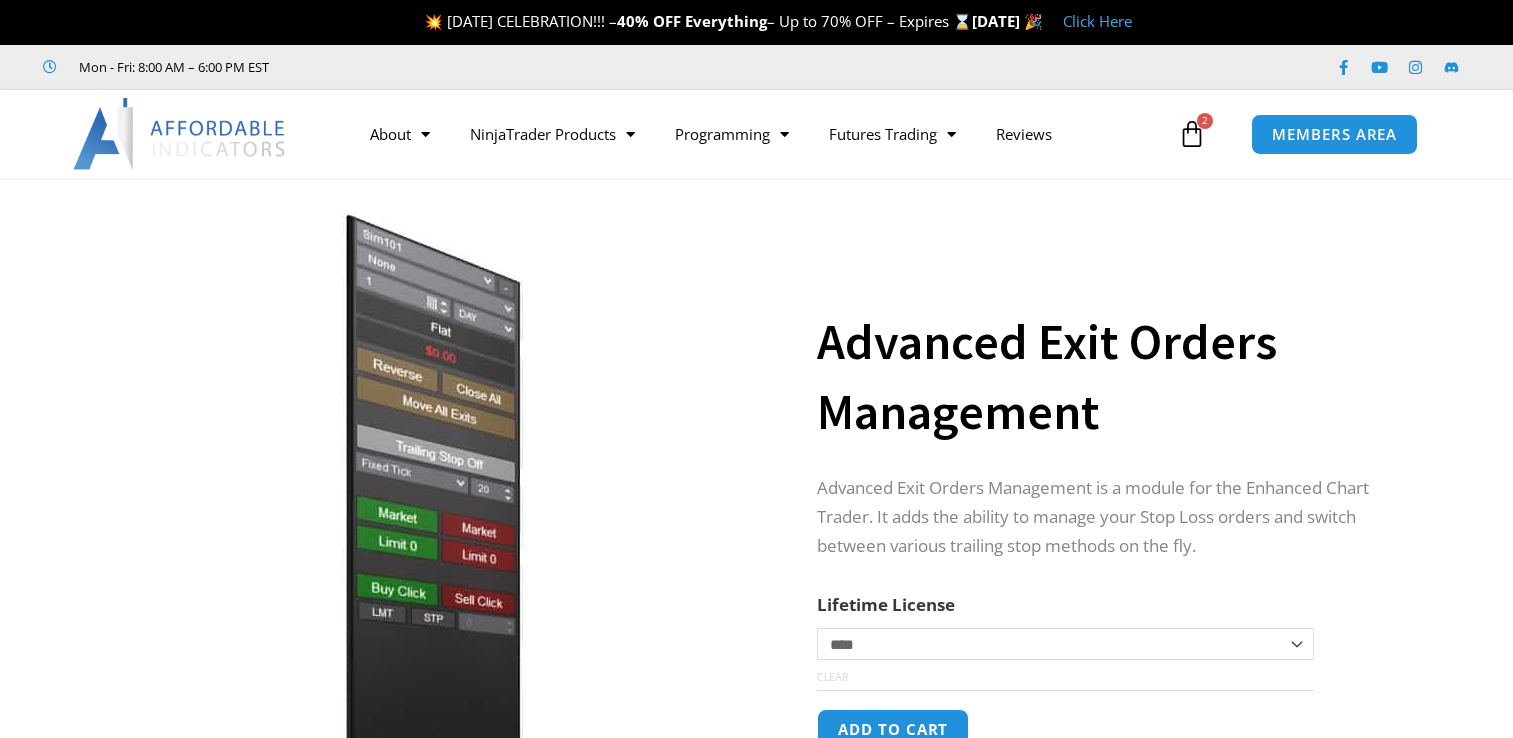 scroll, scrollTop: 25, scrollLeft: 0, axis: vertical 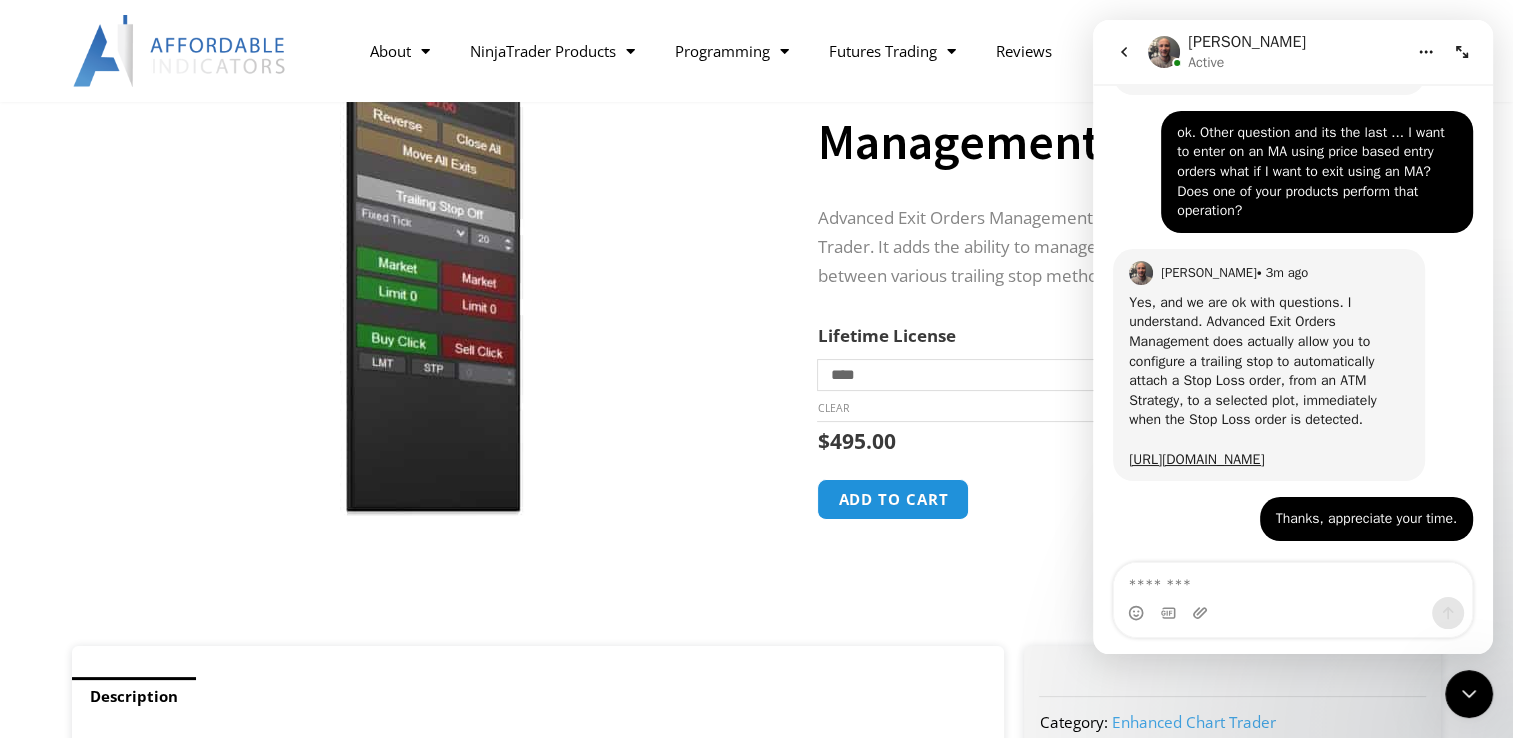 click 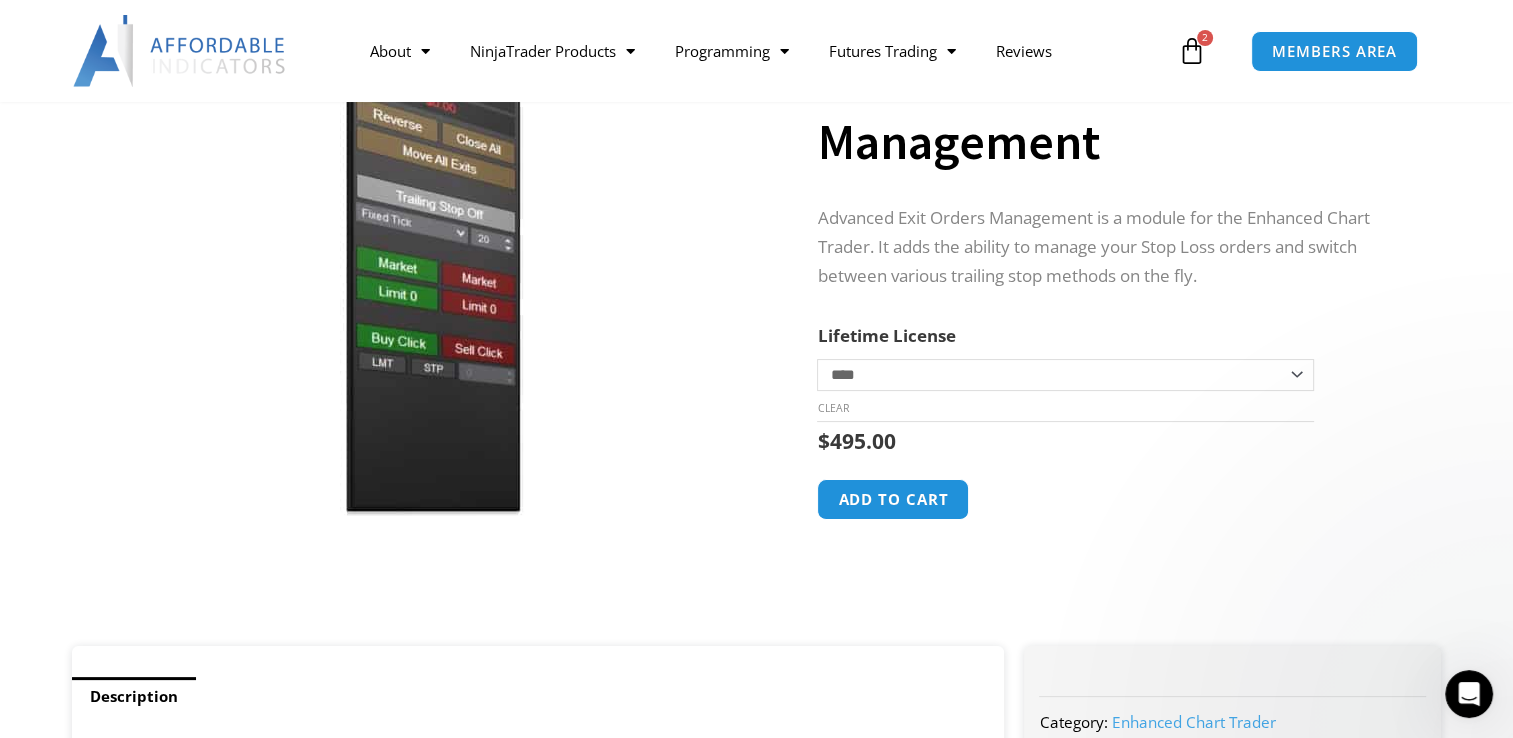 scroll, scrollTop: 0, scrollLeft: 0, axis: both 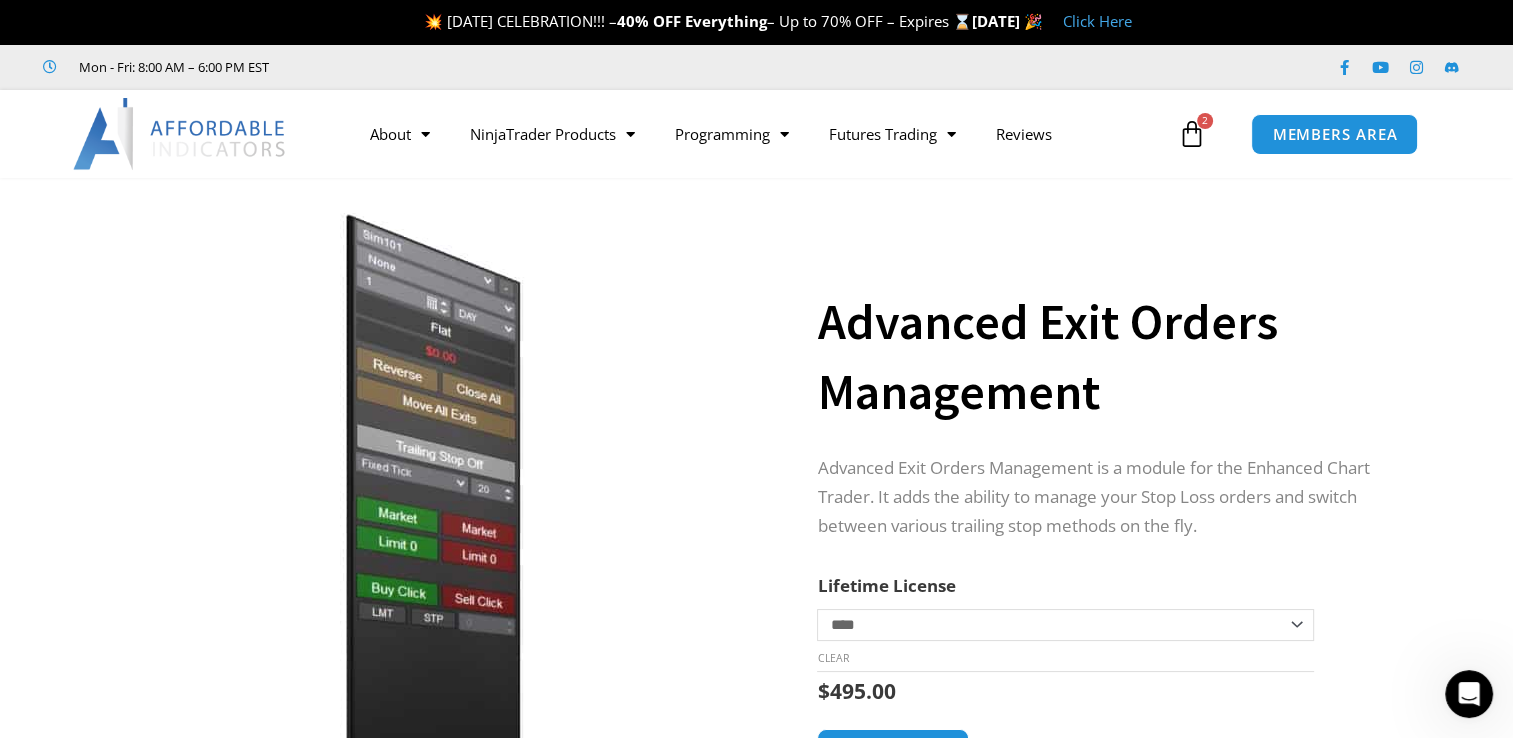 click at bounding box center (1192, 134) 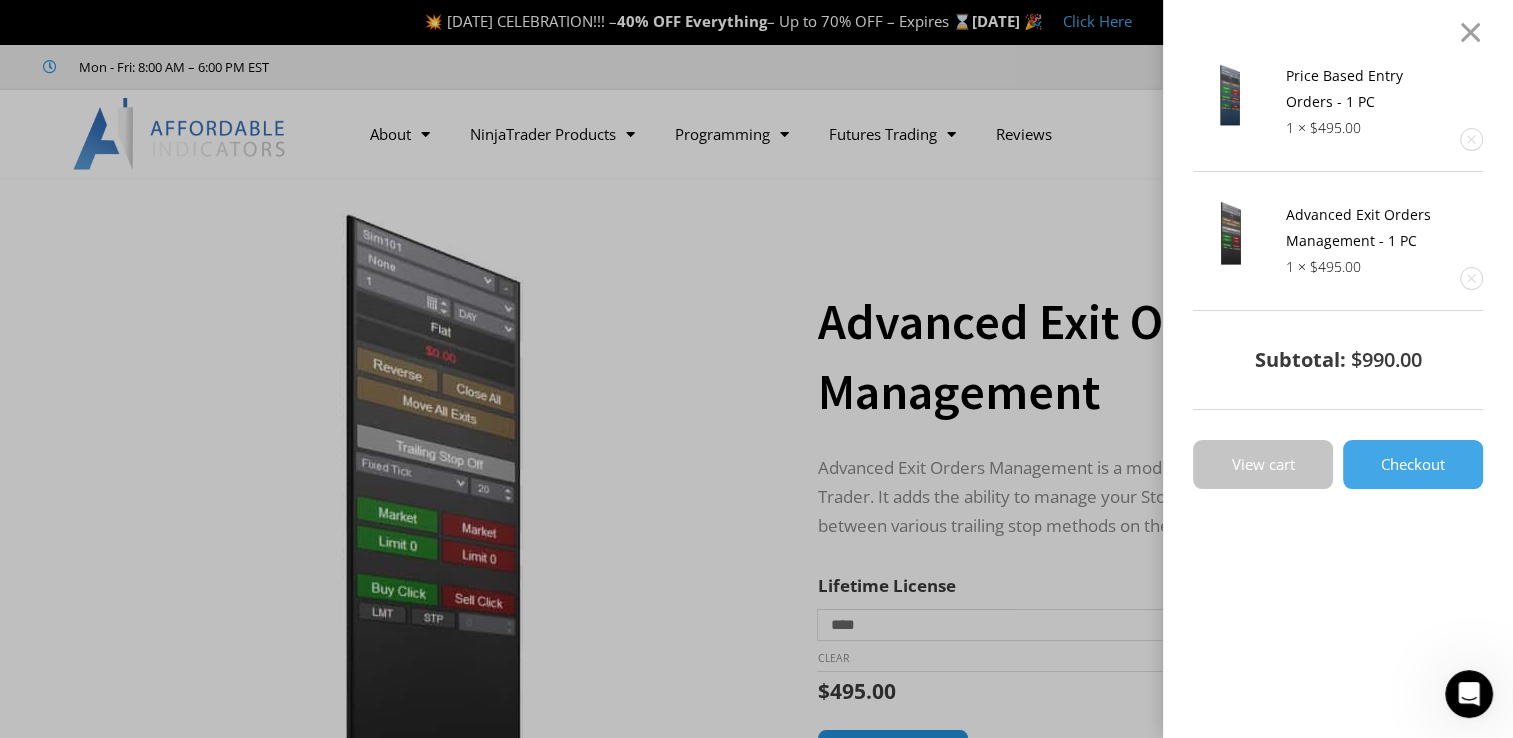 click on "View cart" at bounding box center (1263, 464) 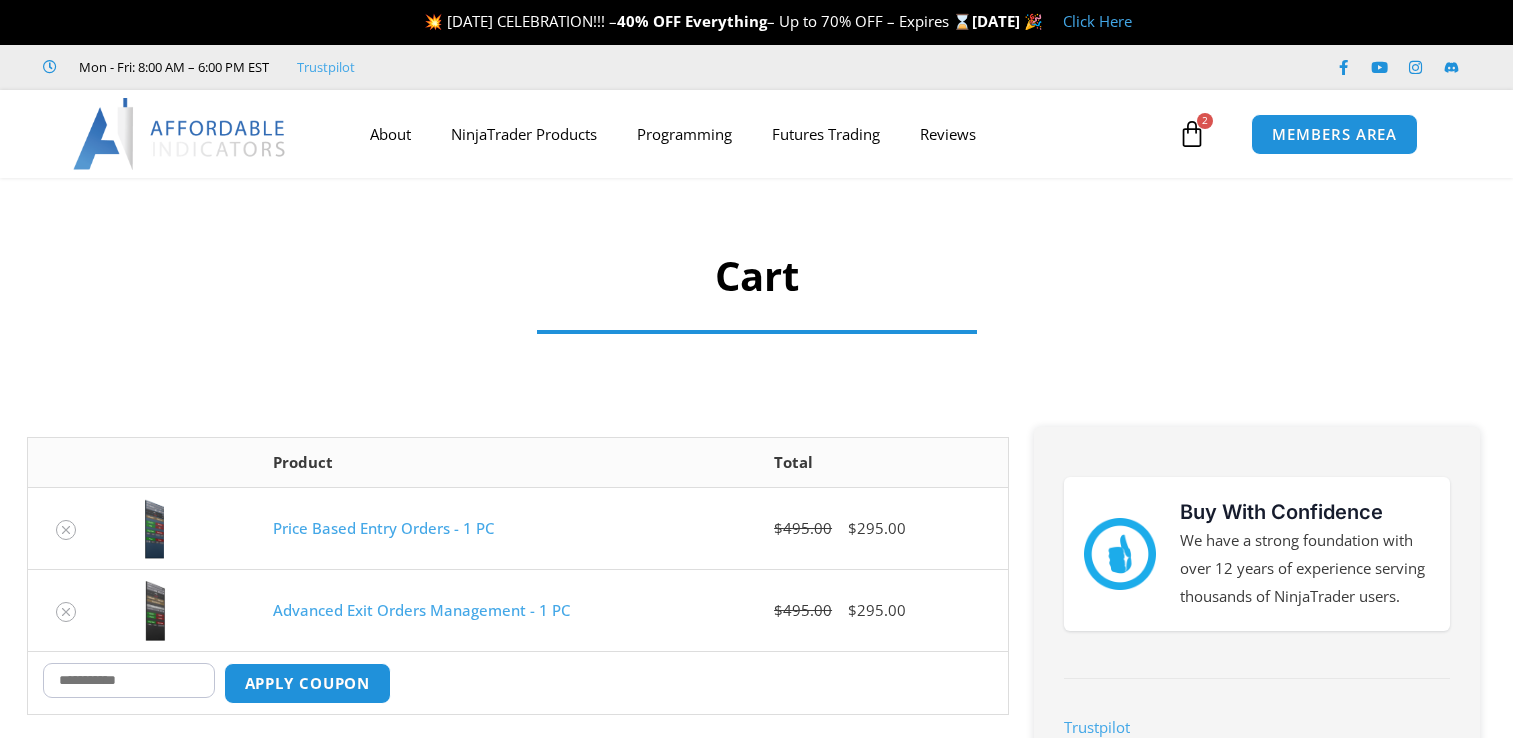 scroll, scrollTop: 0, scrollLeft: 0, axis: both 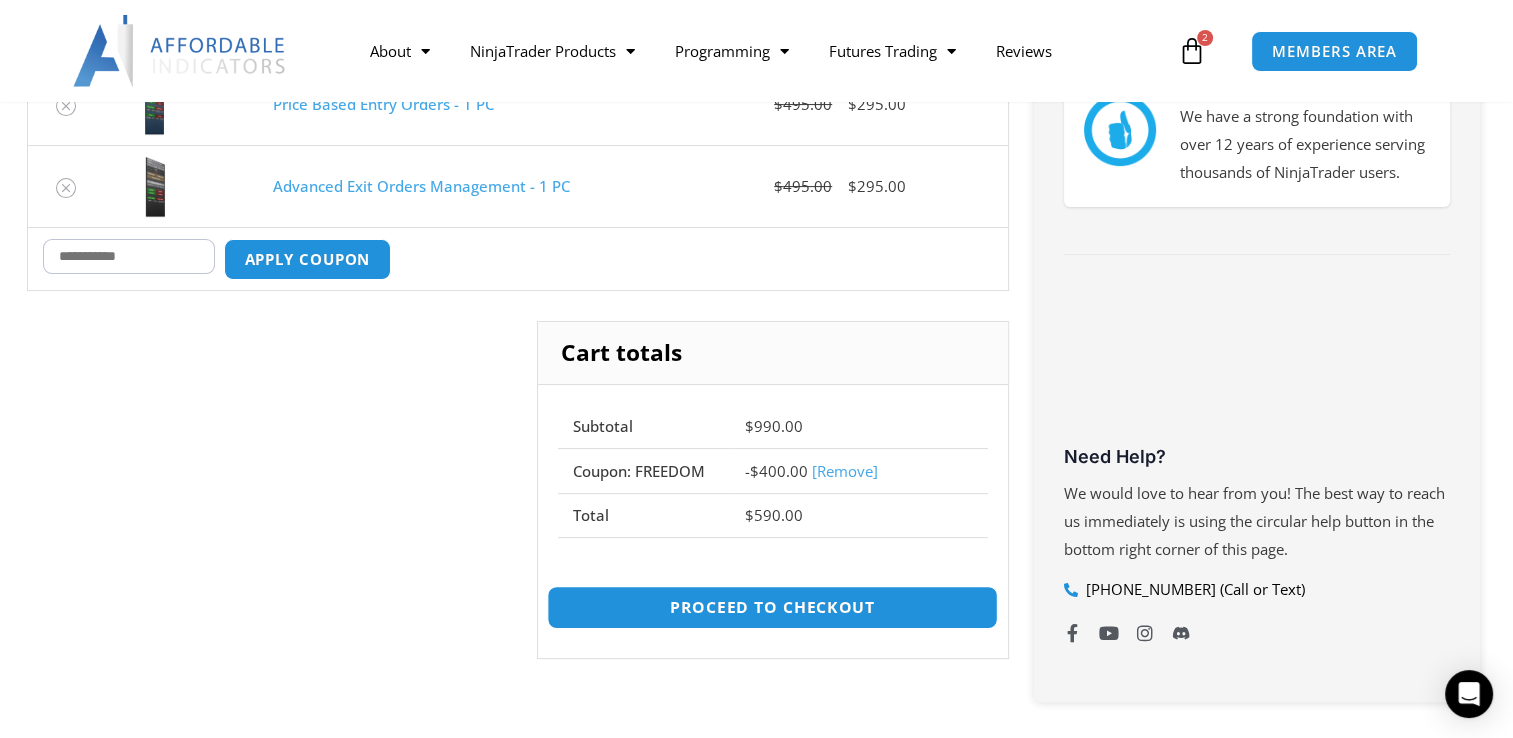 click on "Proceed to checkout" at bounding box center [772, 607] 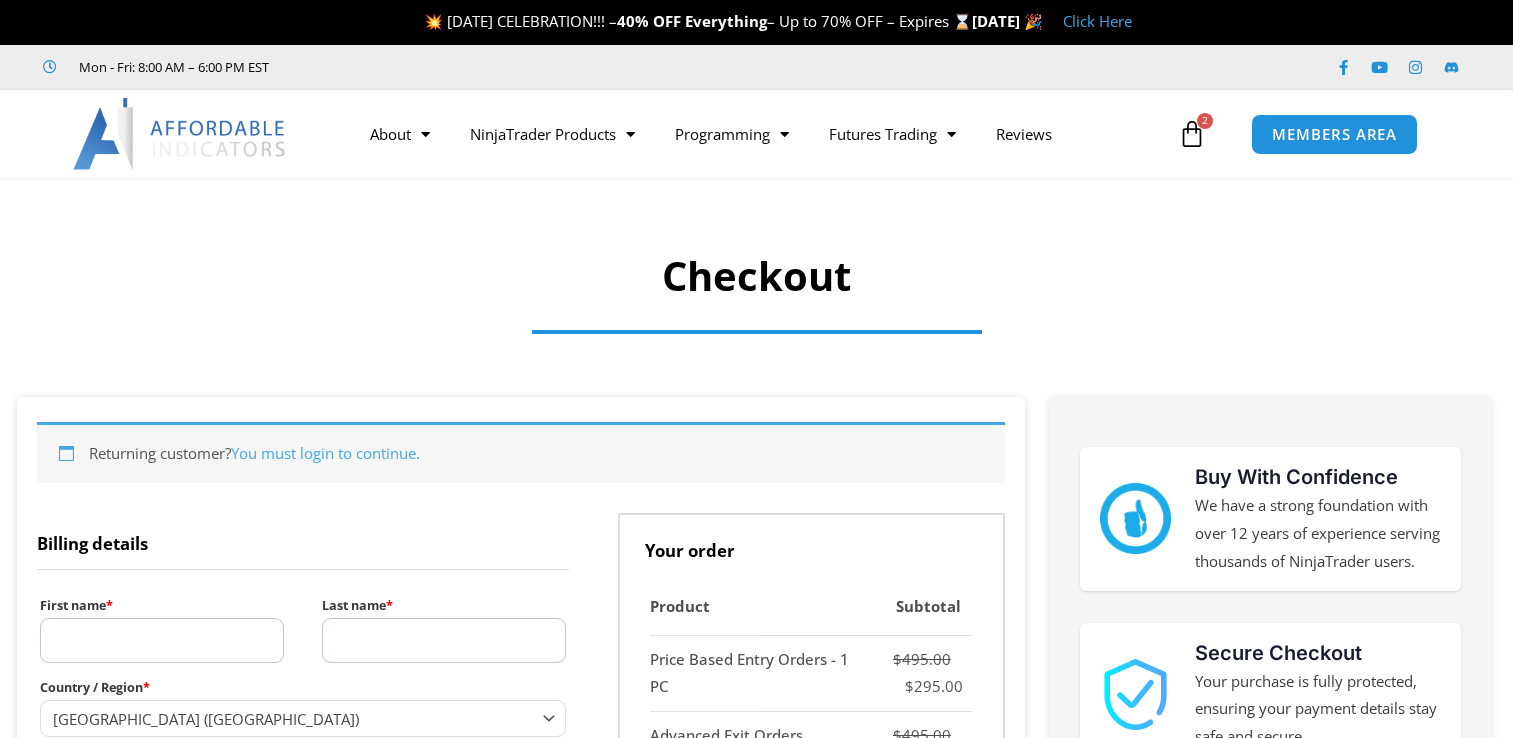 select on "**" 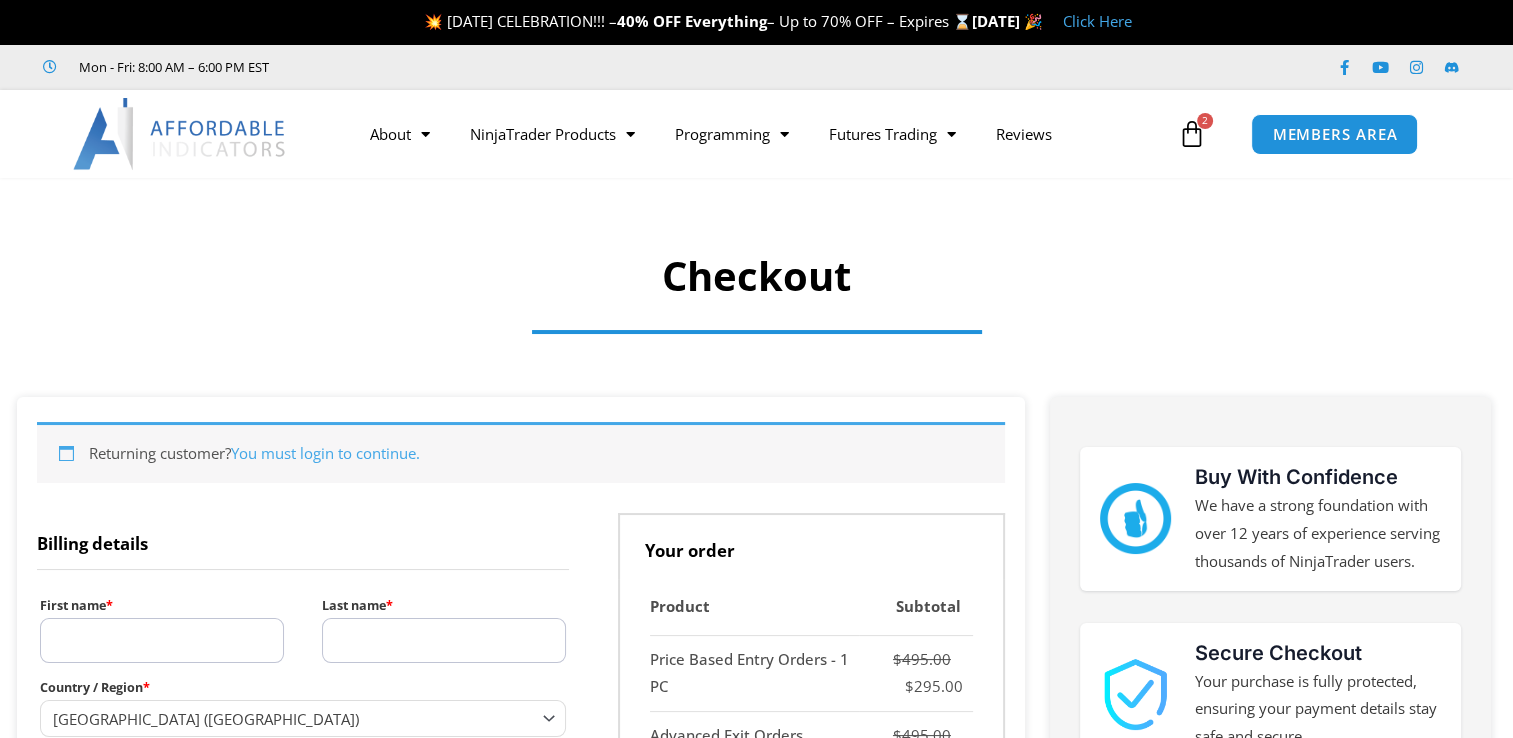 scroll, scrollTop: 0, scrollLeft: 0, axis: both 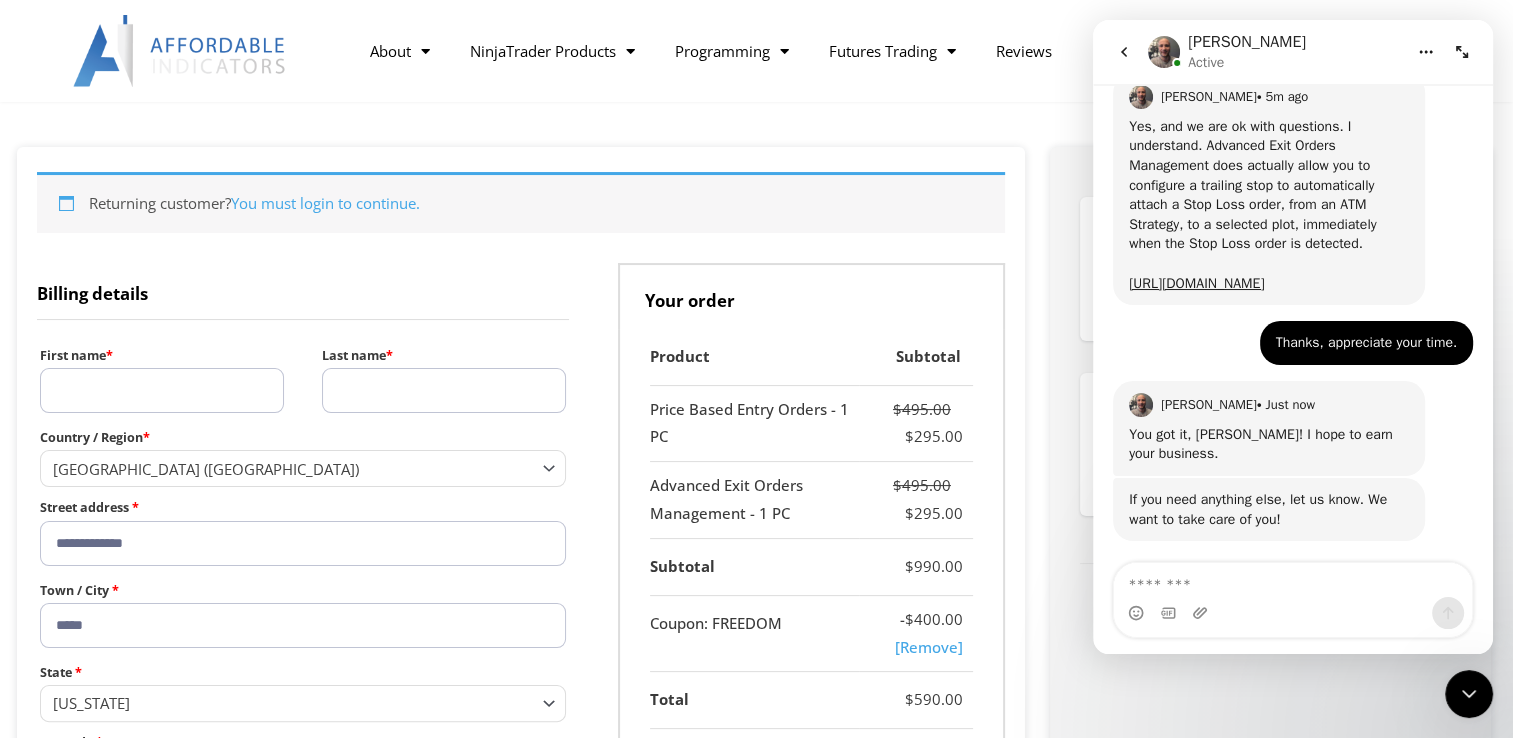 click 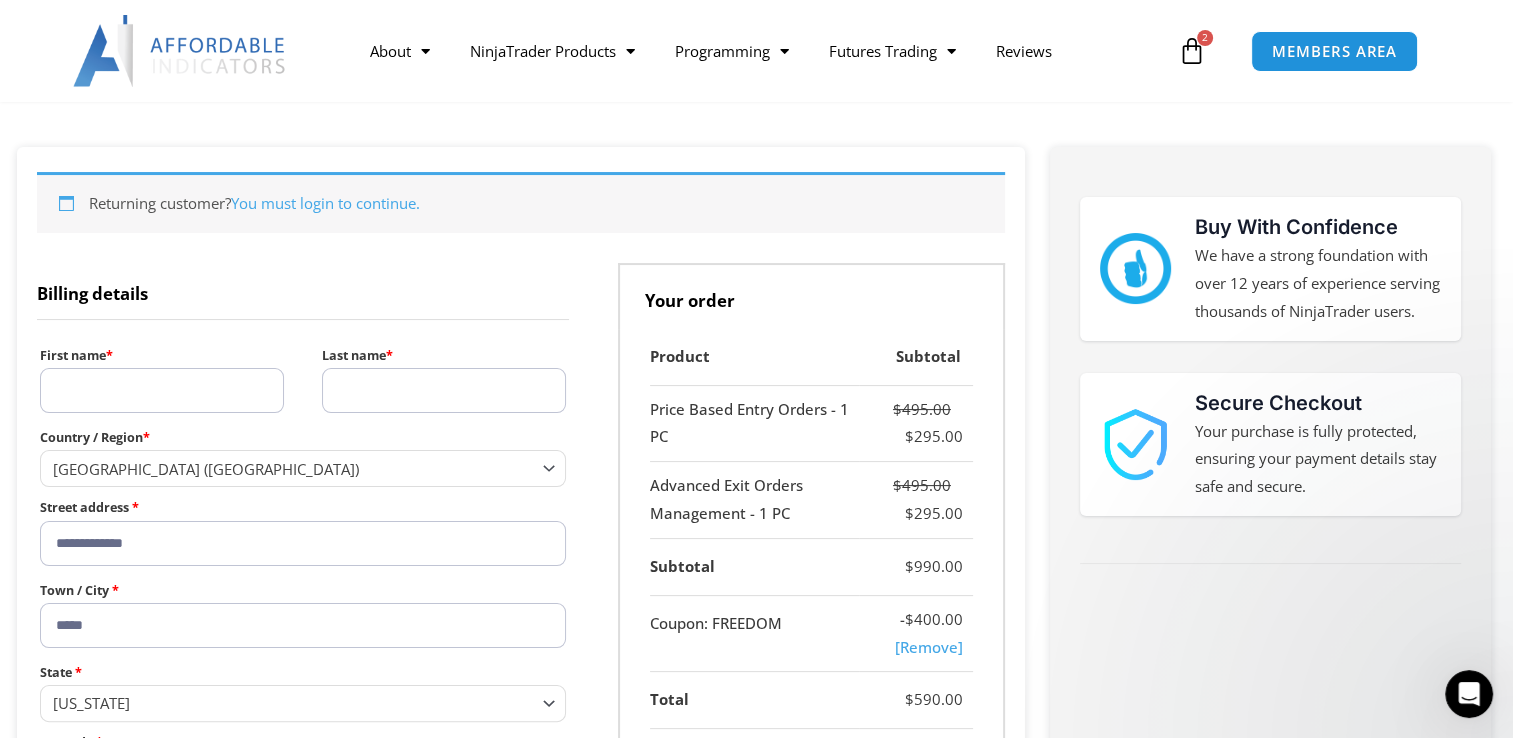 scroll, scrollTop: 0, scrollLeft: 0, axis: both 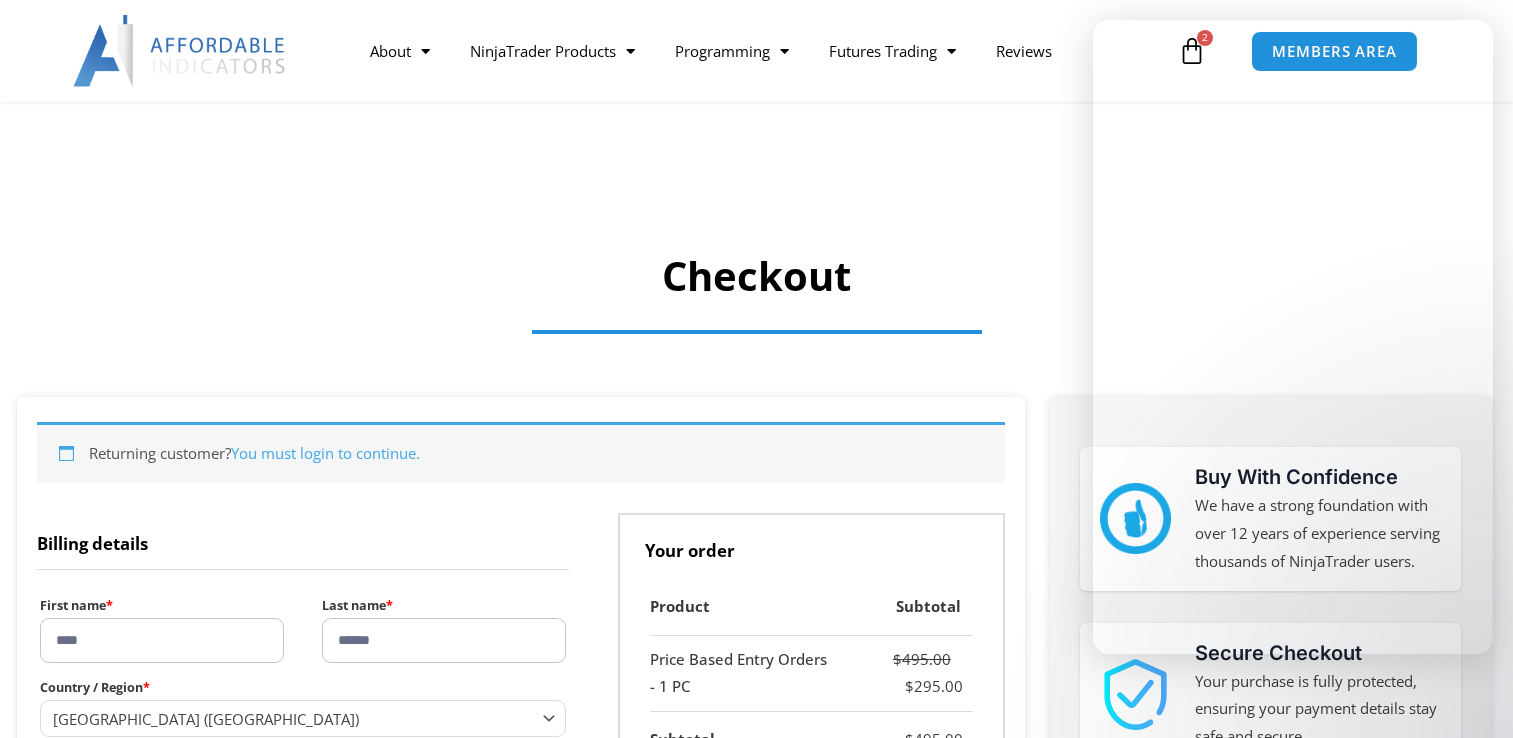 select on "**" 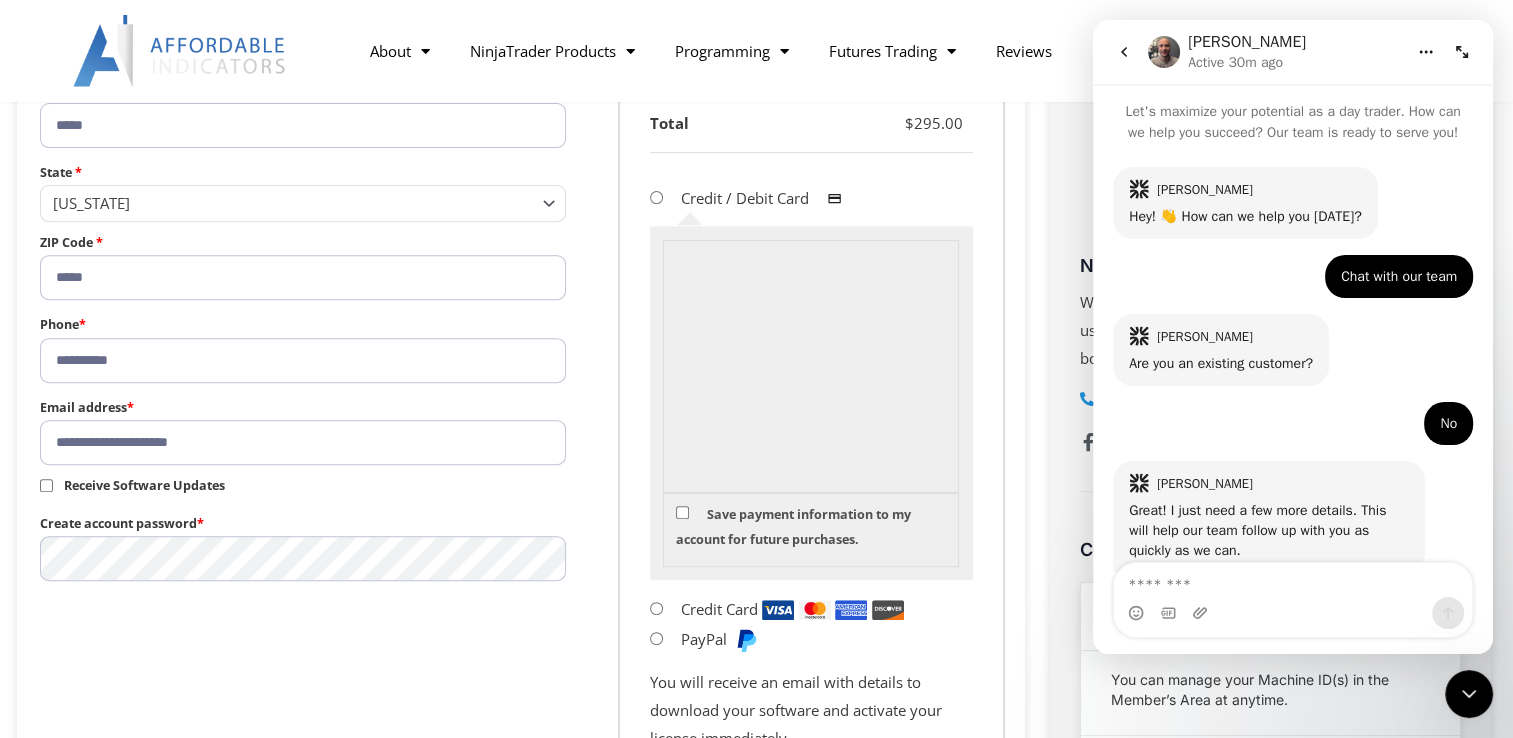 scroll, scrollTop: 0, scrollLeft: 0, axis: both 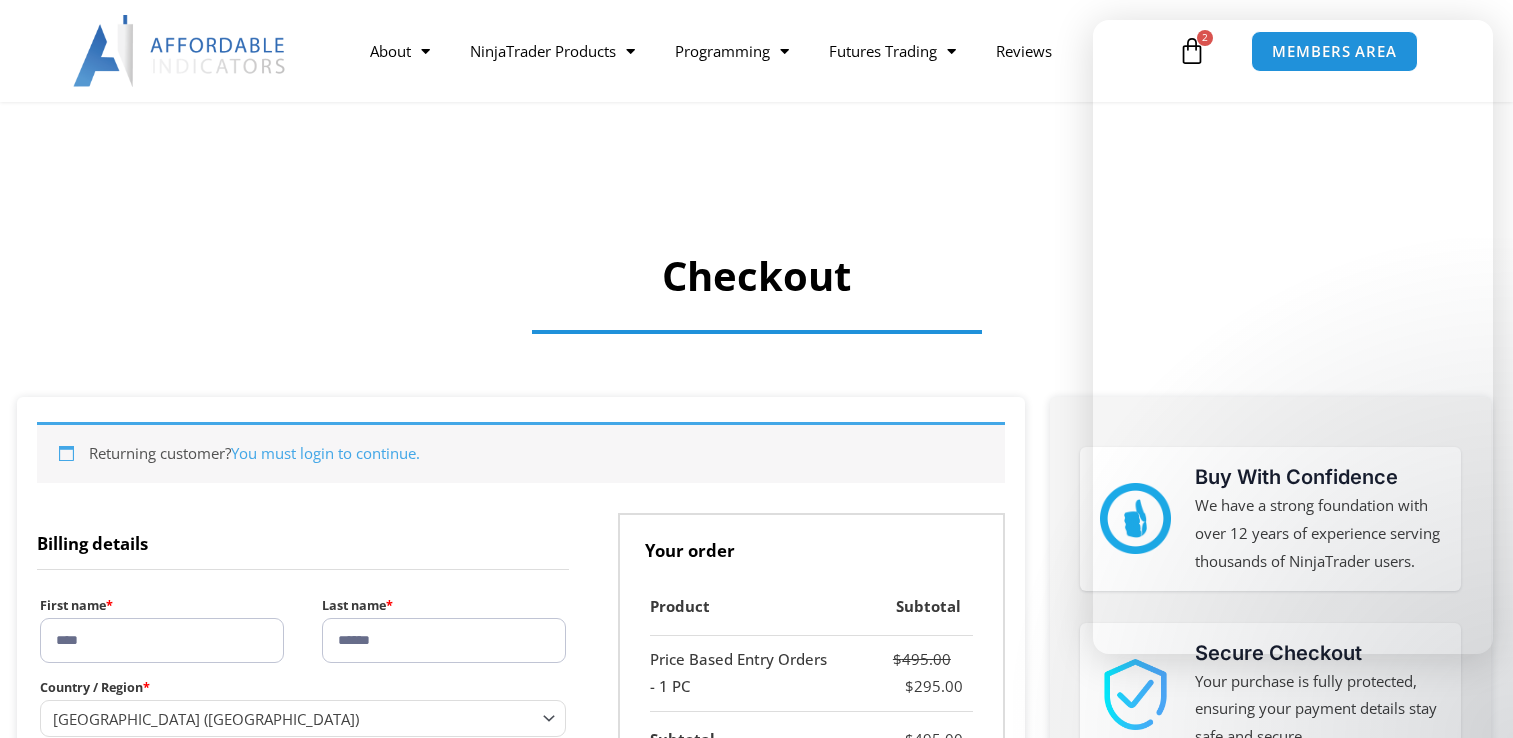 select on "**" 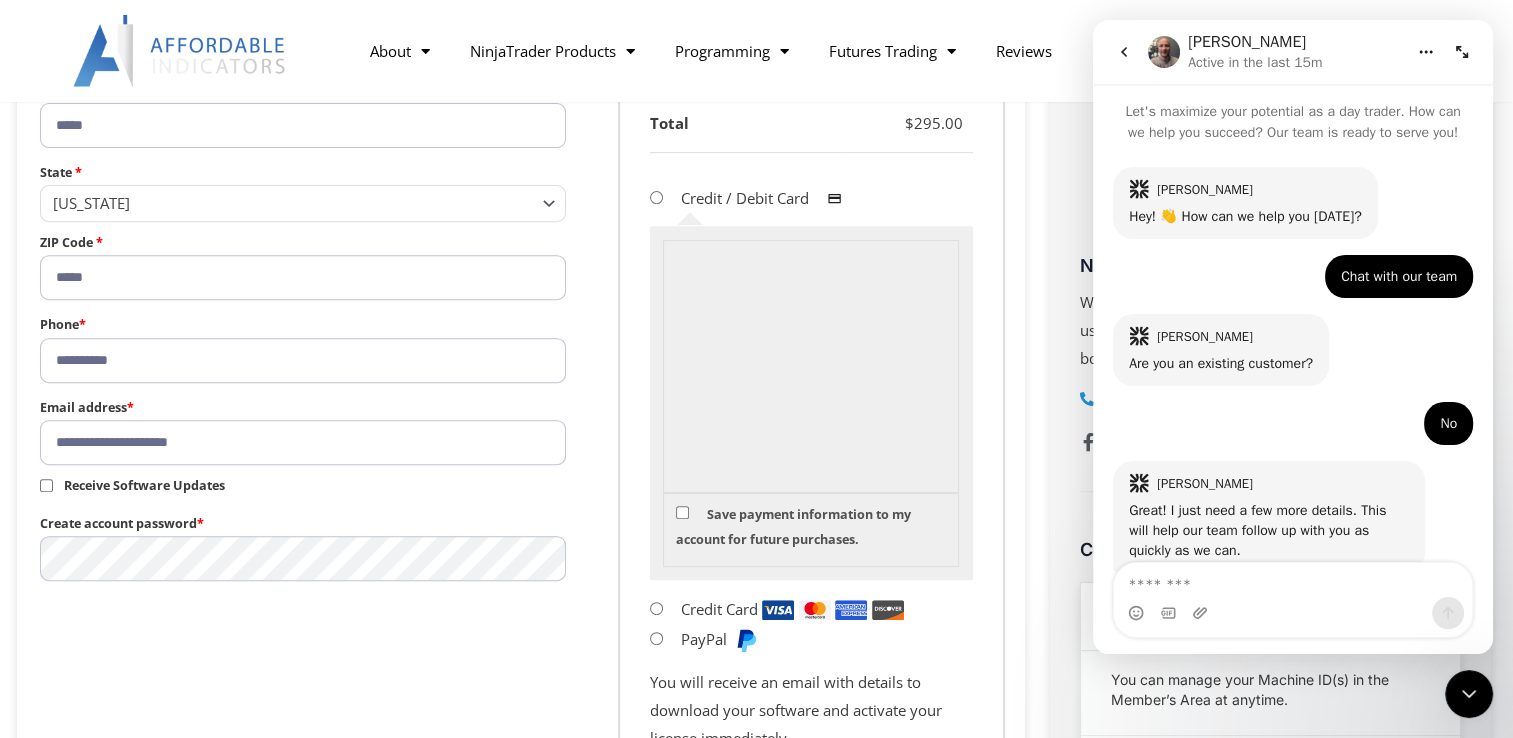 scroll, scrollTop: 0, scrollLeft: 0, axis: both 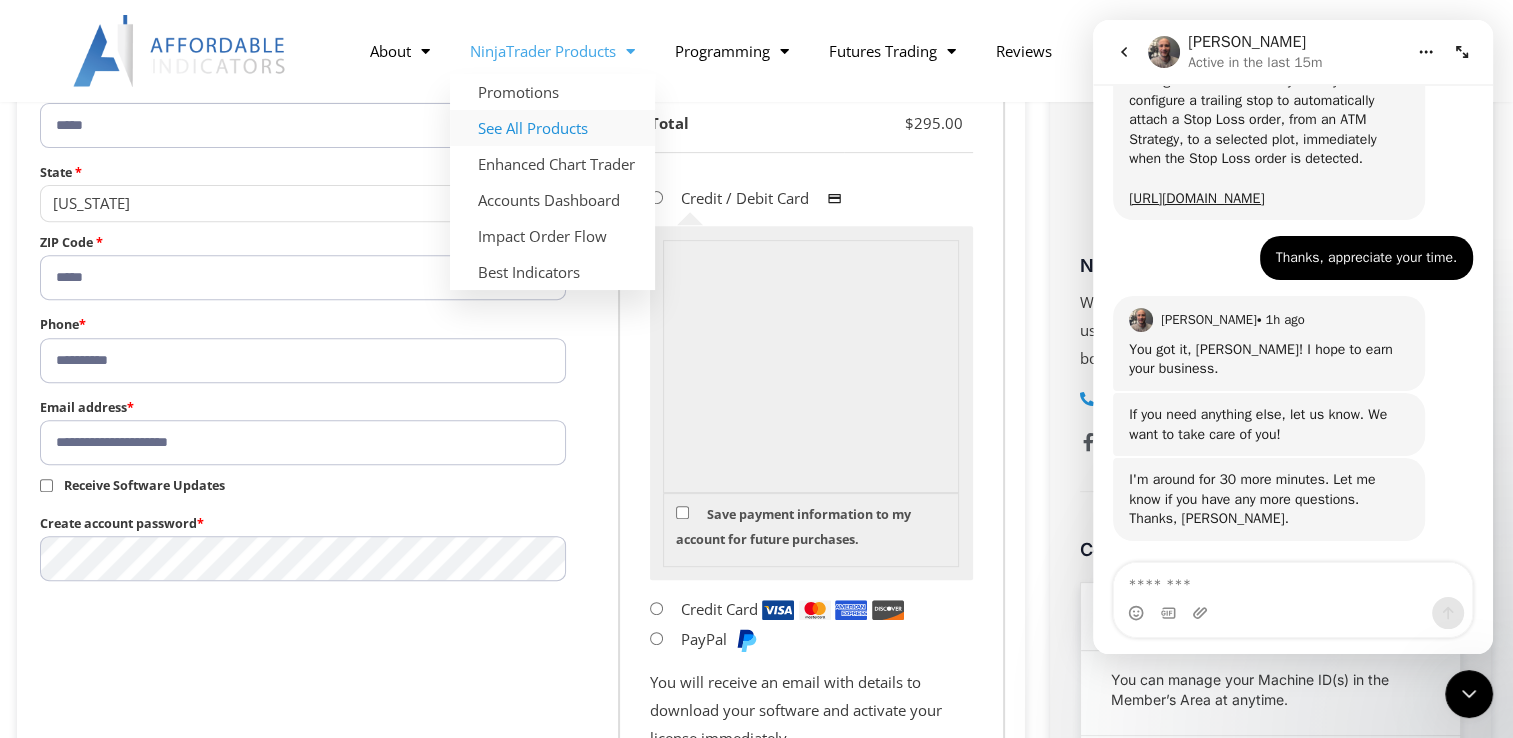 click on "See All Products" 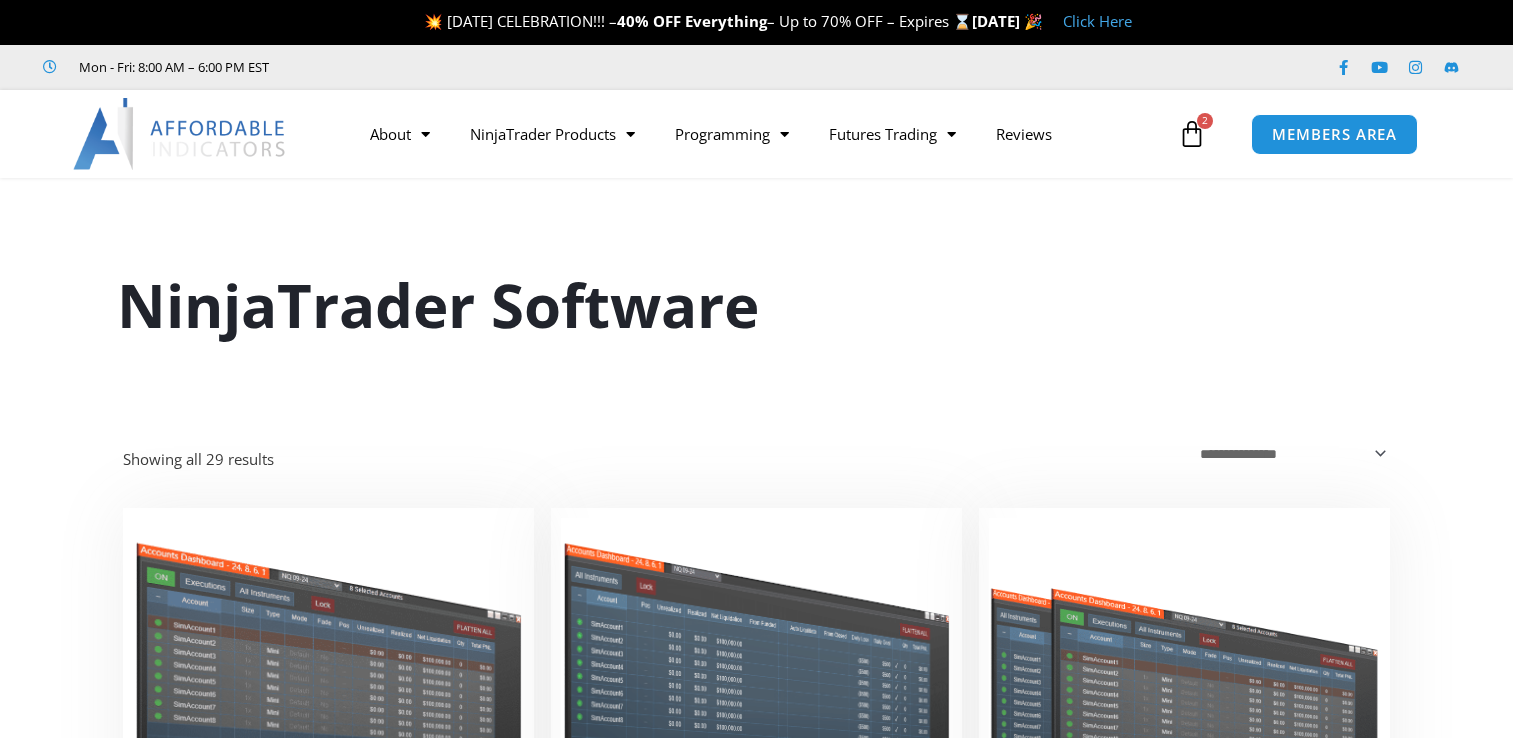 scroll, scrollTop: 114, scrollLeft: 0, axis: vertical 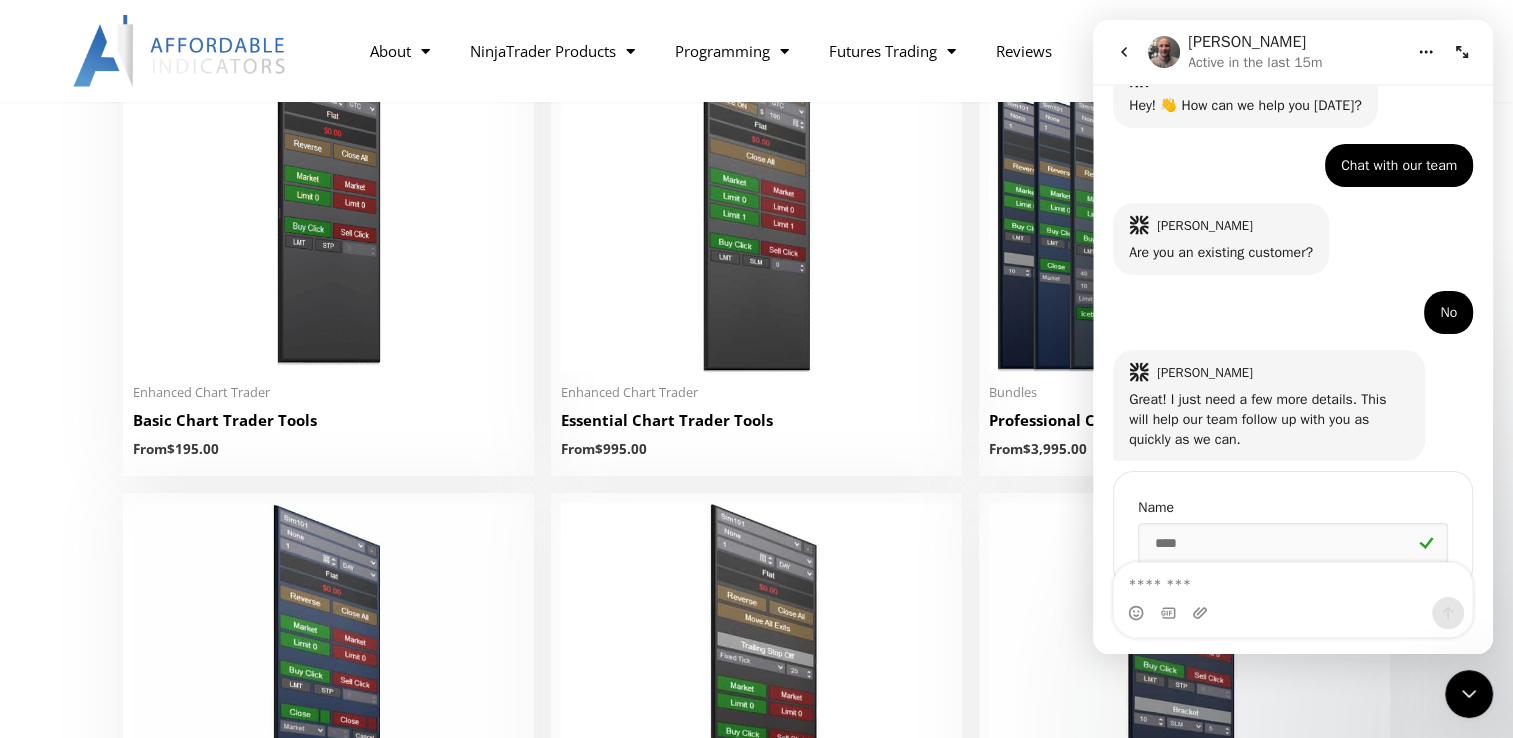 click 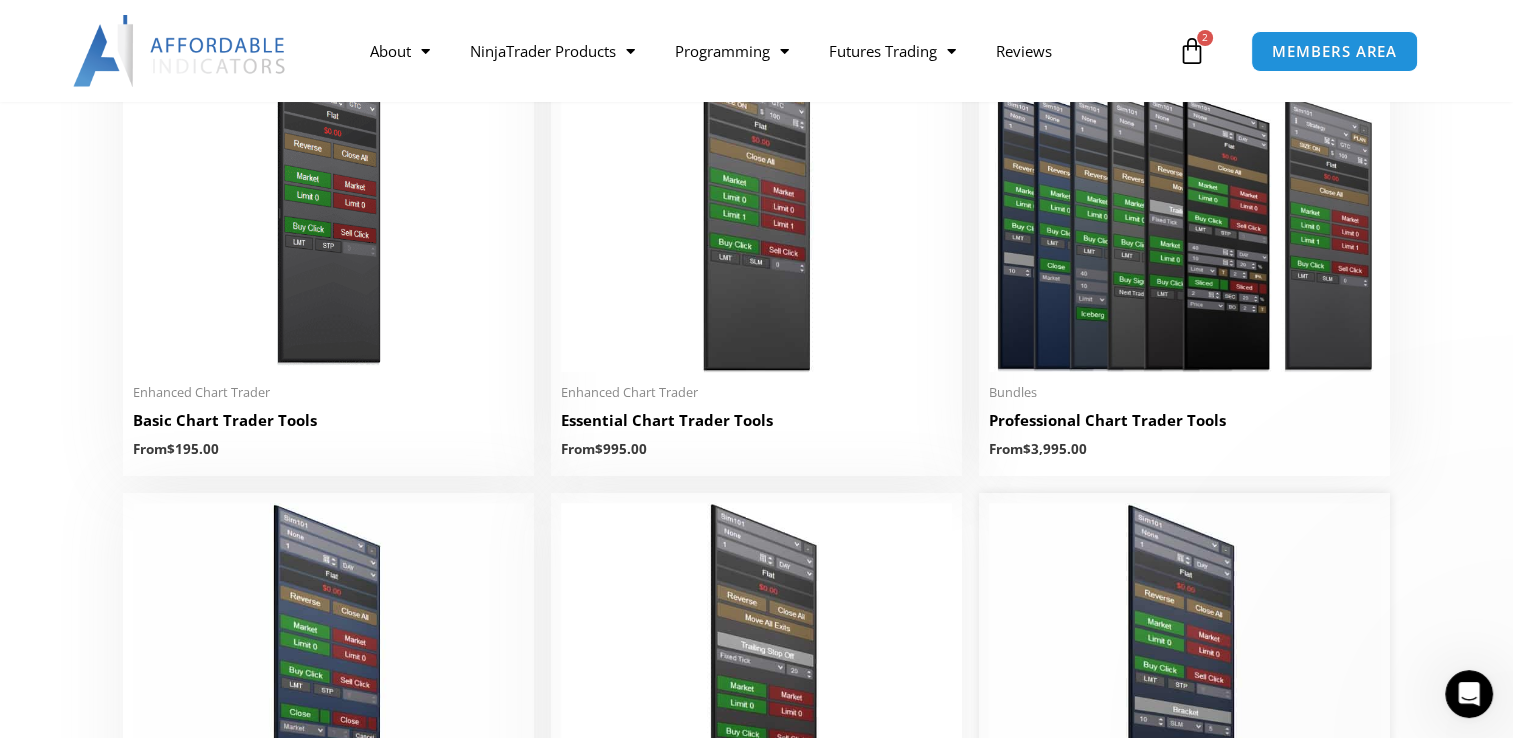 scroll, scrollTop: 0, scrollLeft: 0, axis: both 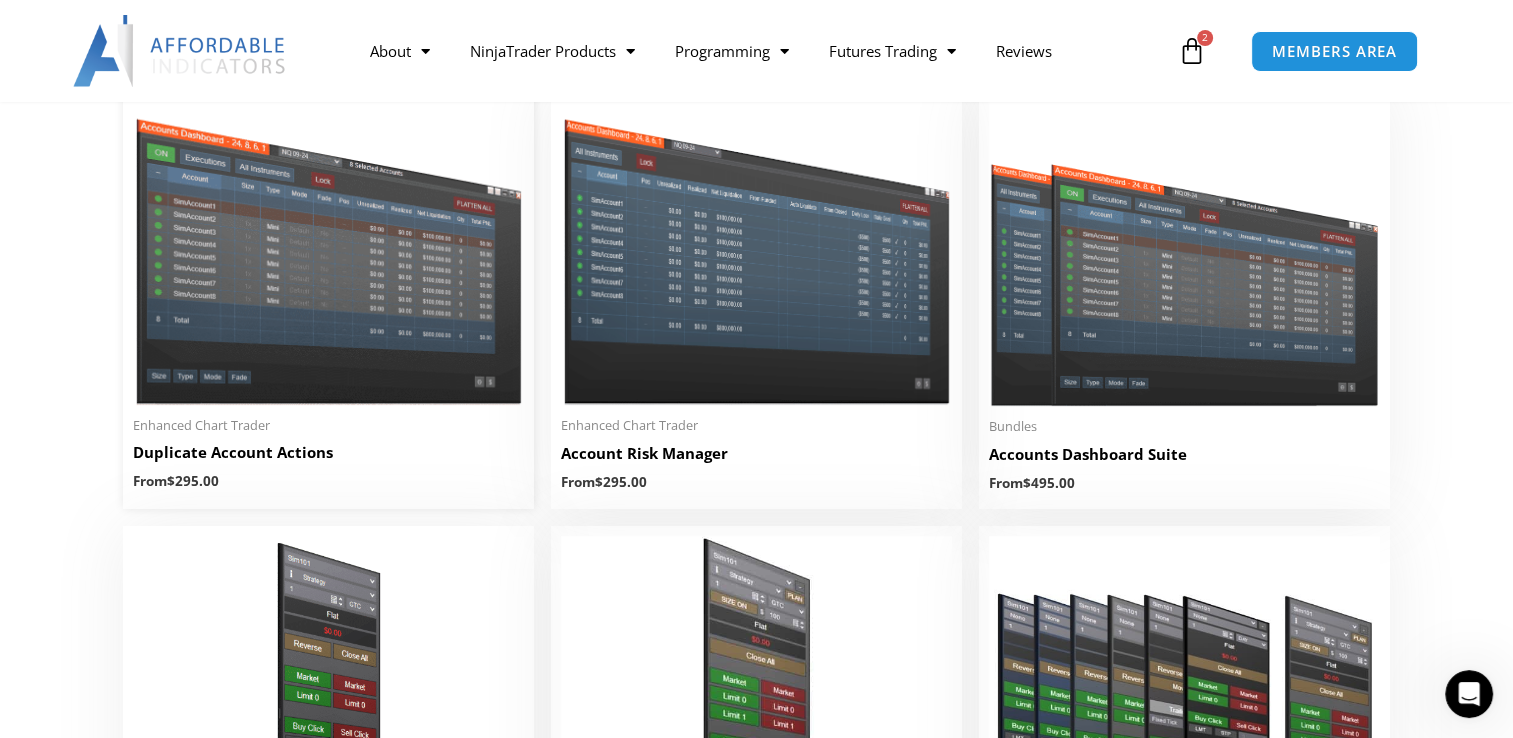 click at bounding box center [328, 249] 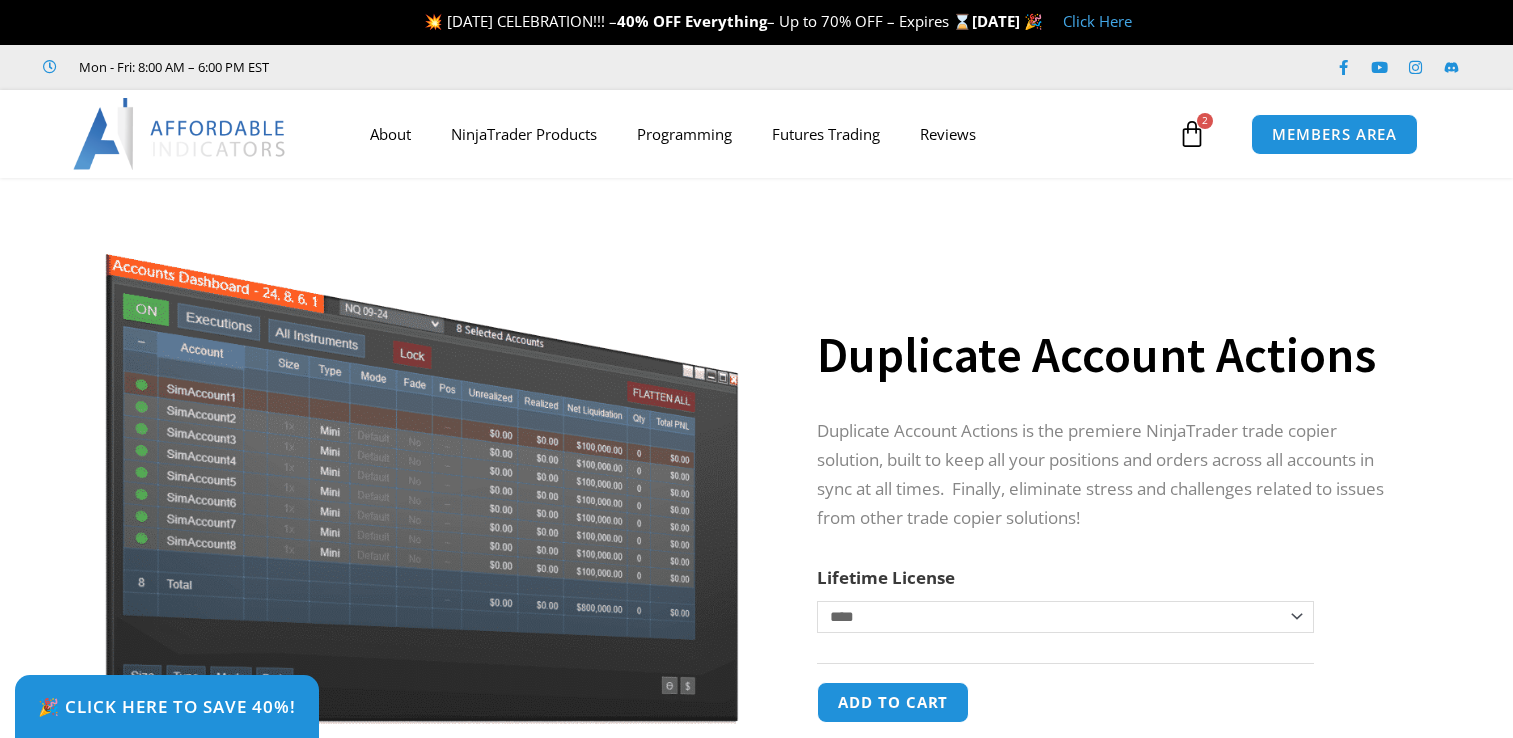 scroll, scrollTop: 0, scrollLeft: 0, axis: both 